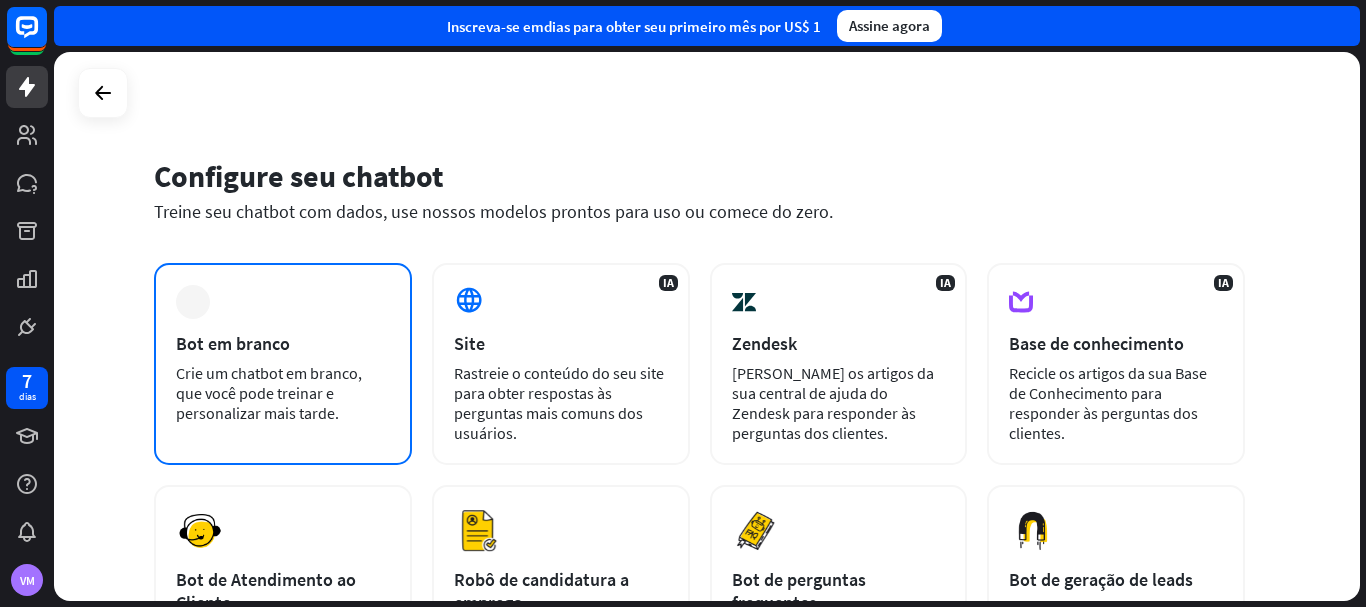 scroll, scrollTop: 0, scrollLeft: 0, axis: both 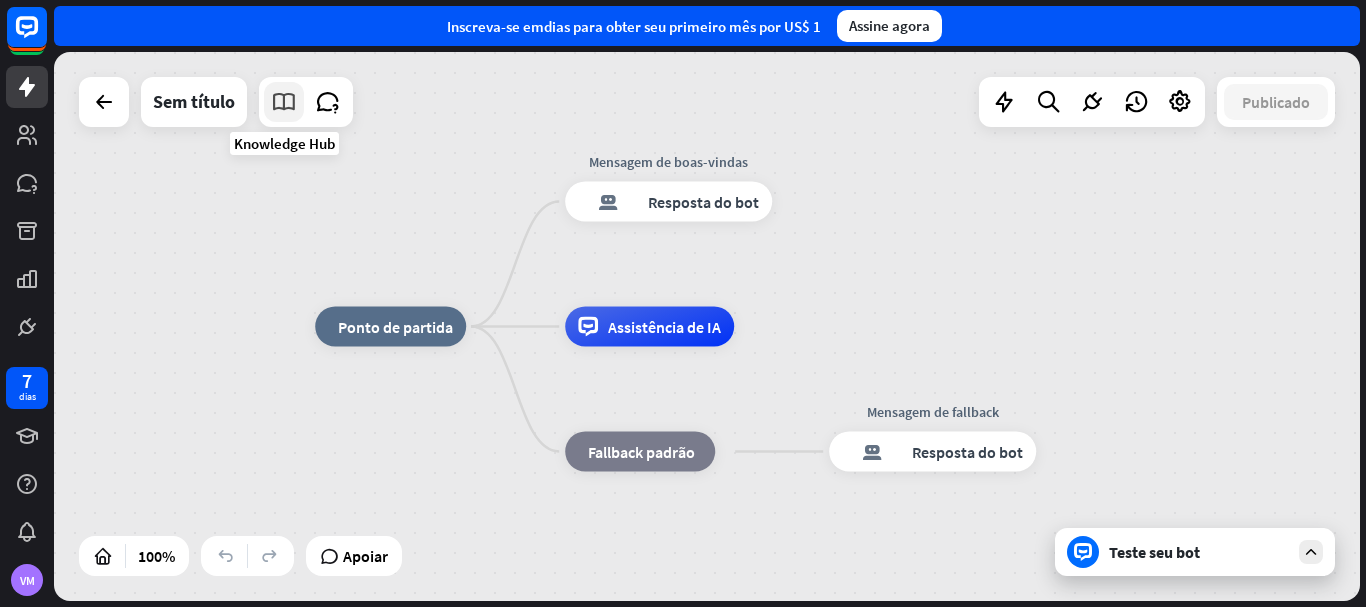 click at bounding box center [284, 102] 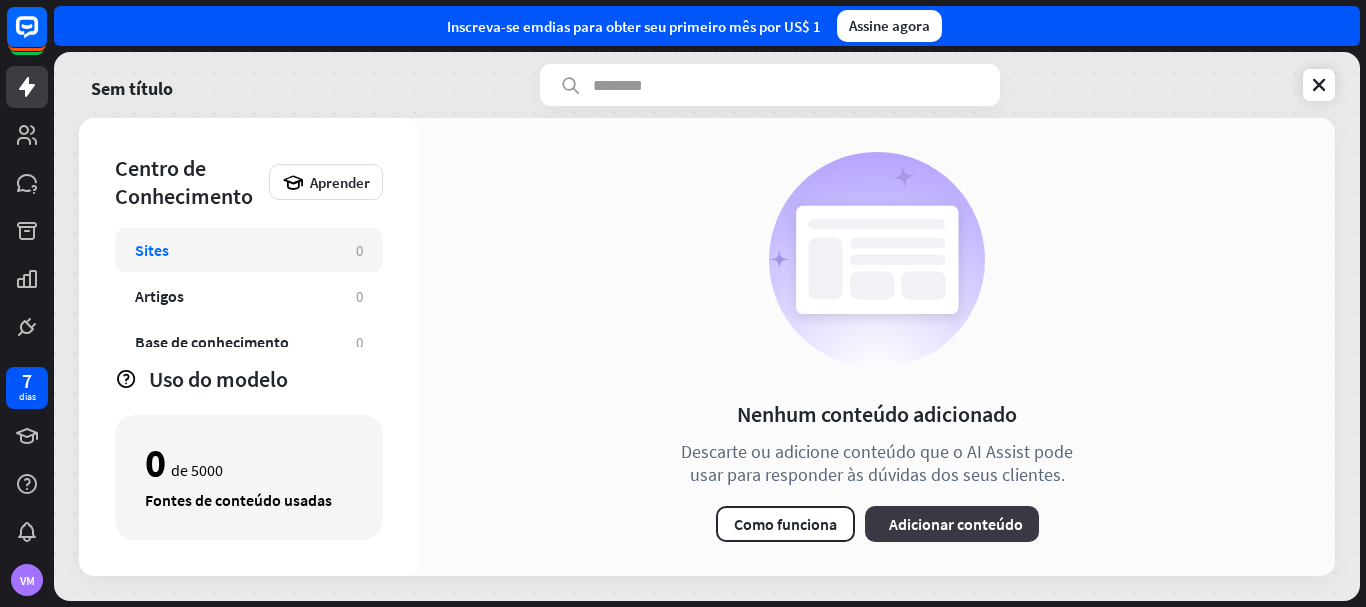 click on "Adicionar conteúdo" at bounding box center (956, 524) 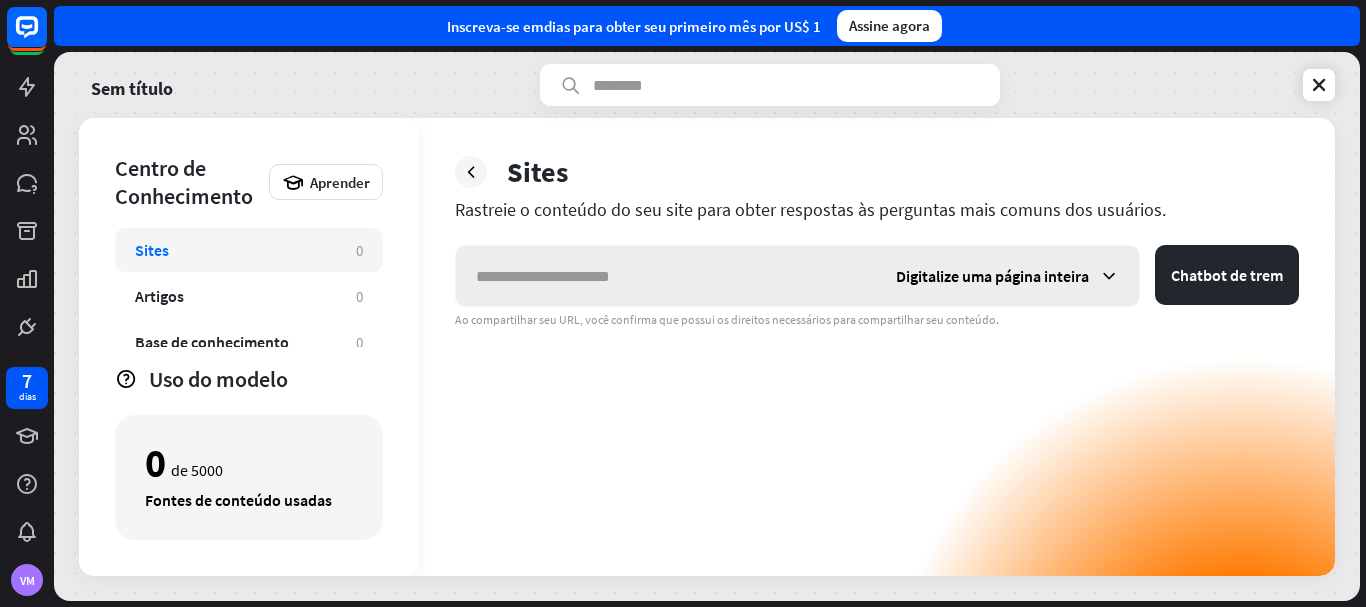 click at bounding box center [666, 276] 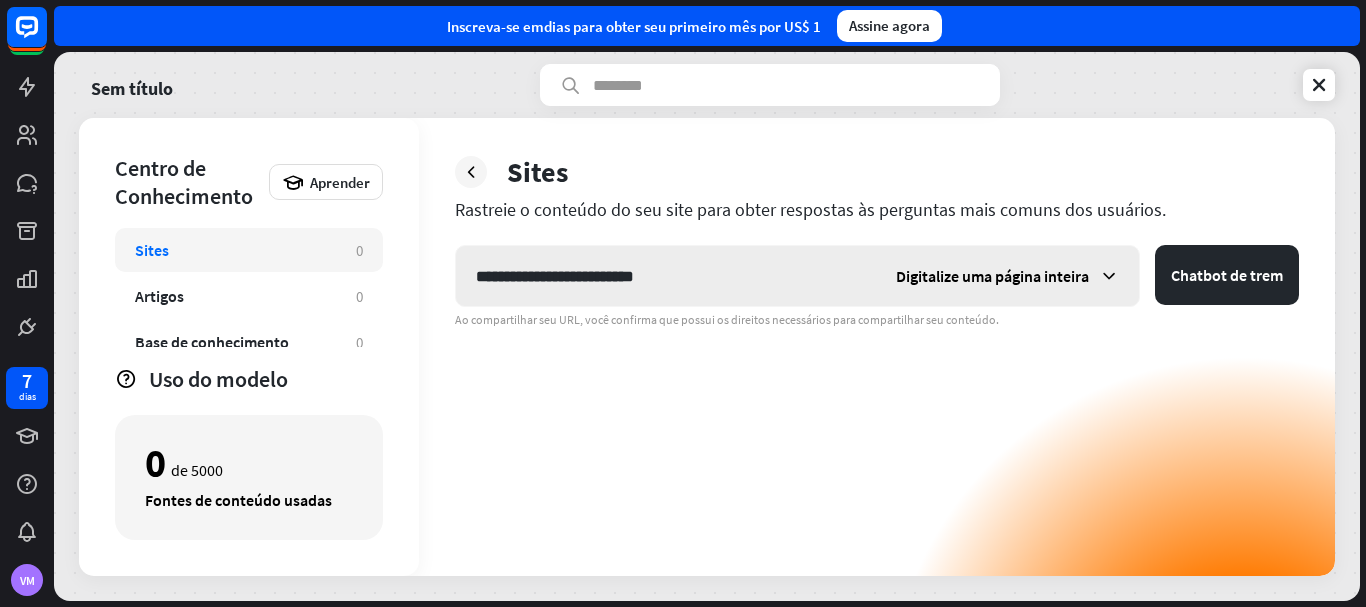 type on "**********" 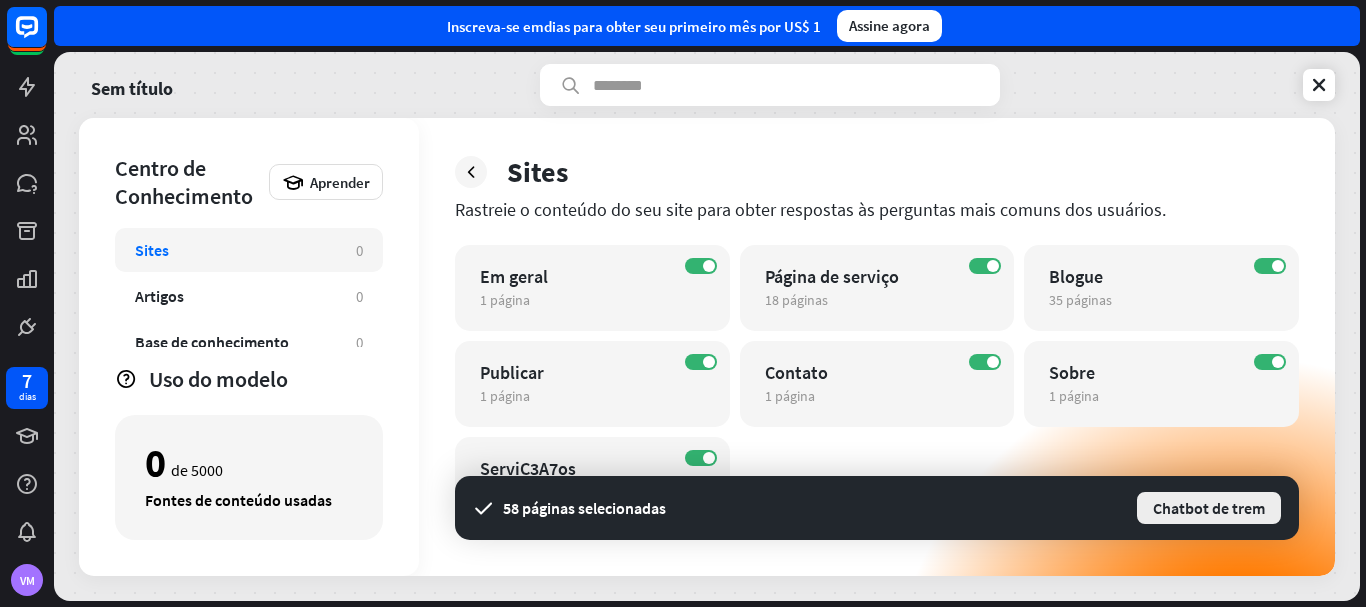 click on "Chatbot de trem" at bounding box center [1209, 508] 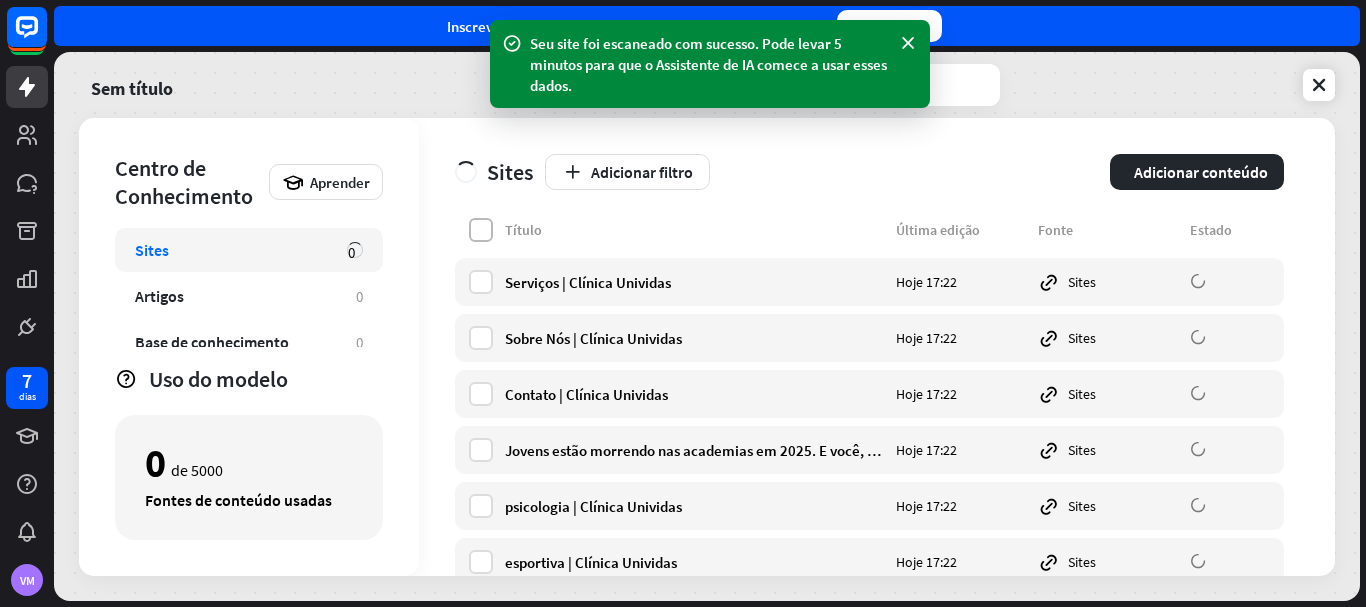 click at bounding box center (481, 230) 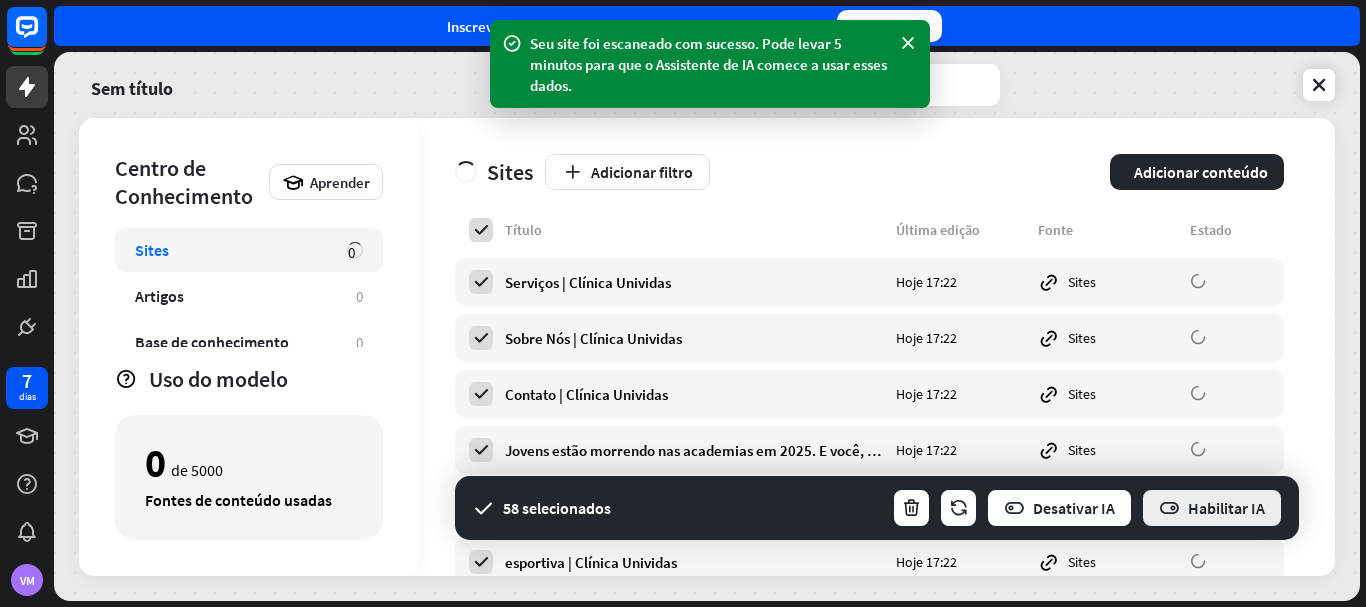 click on "Habilitar IA" at bounding box center [1226, 508] 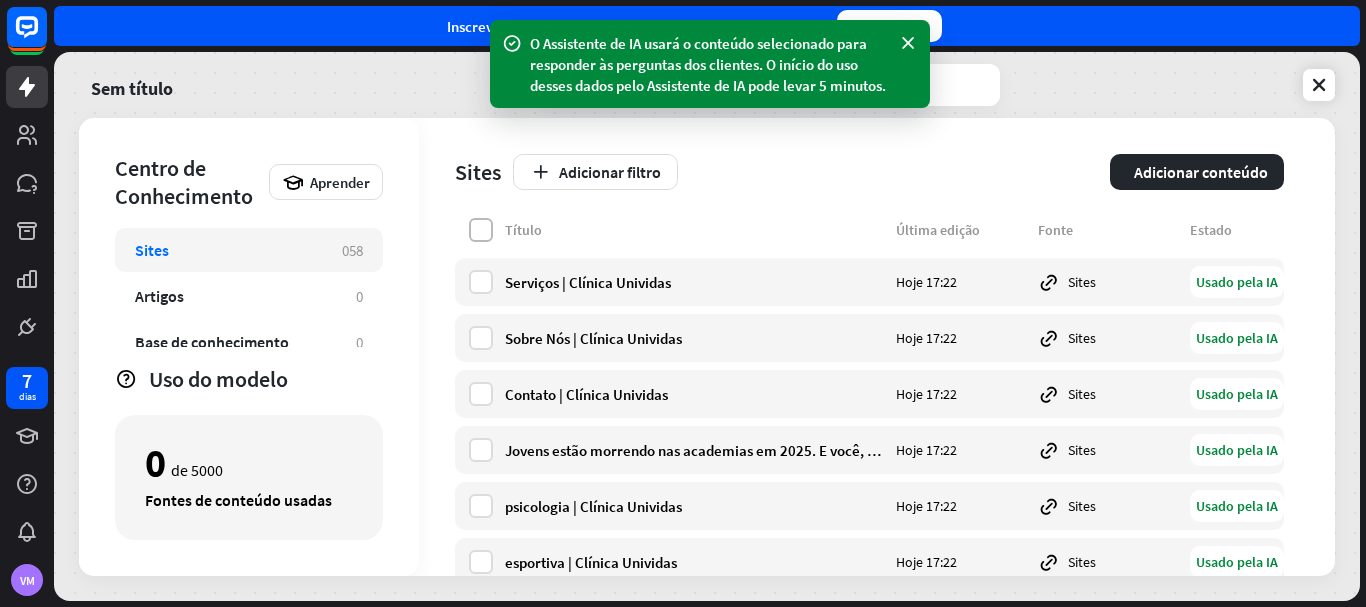 click at bounding box center (481, 230) 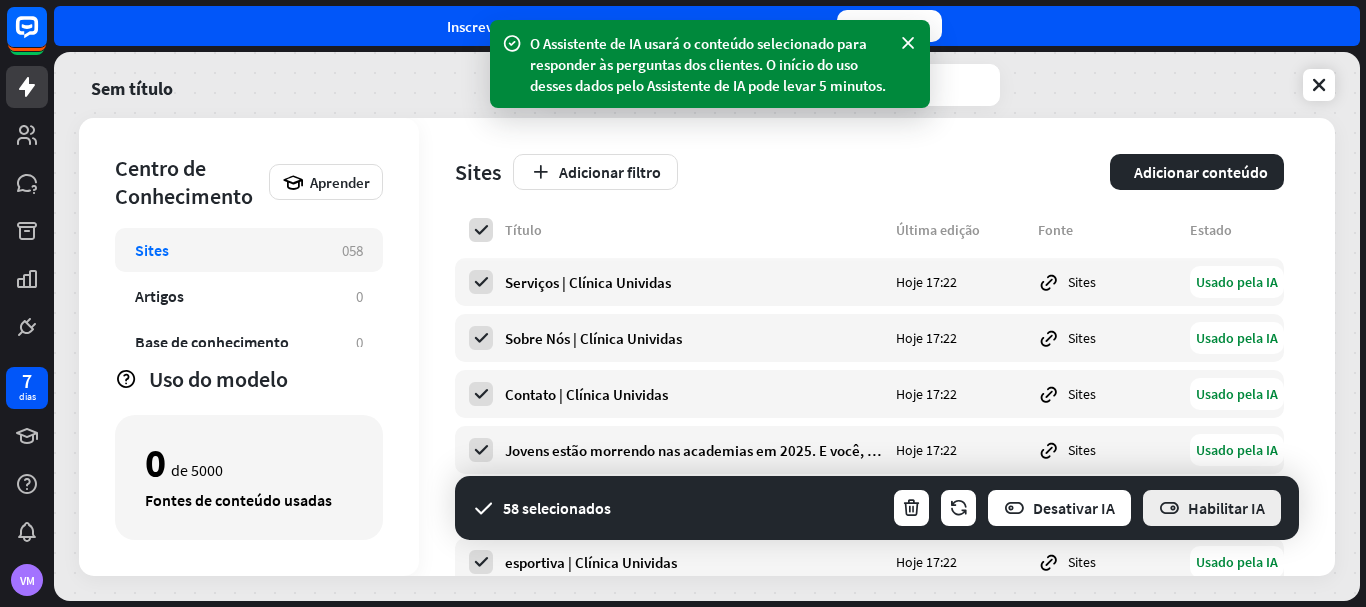 click on "Habilitar IA" at bounding box center (1226, 508) 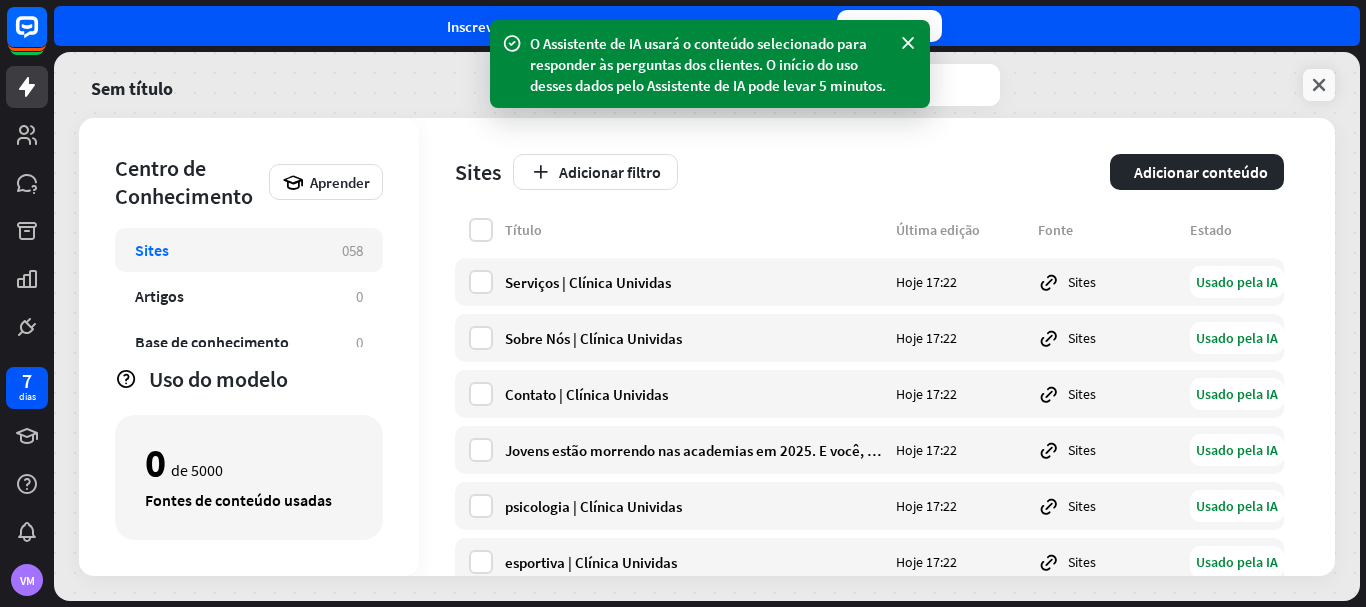 click at bounding box center (1319, 85) 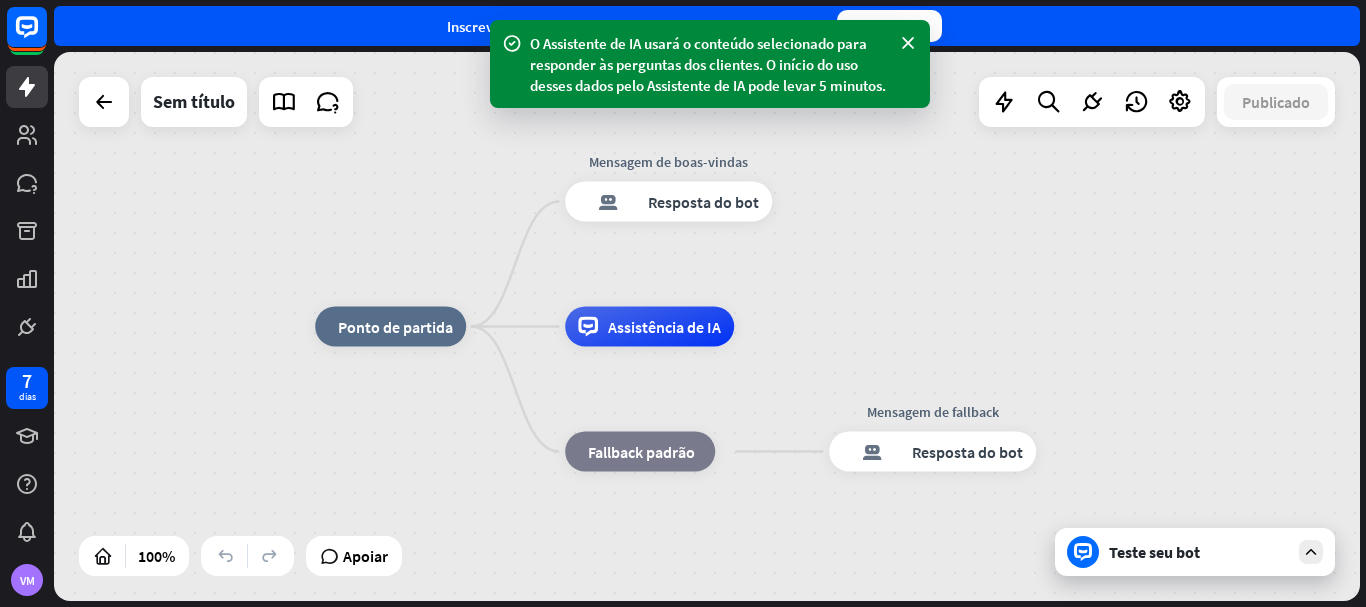 click on "Teste seu bot" at bounding box center (1154, 552) 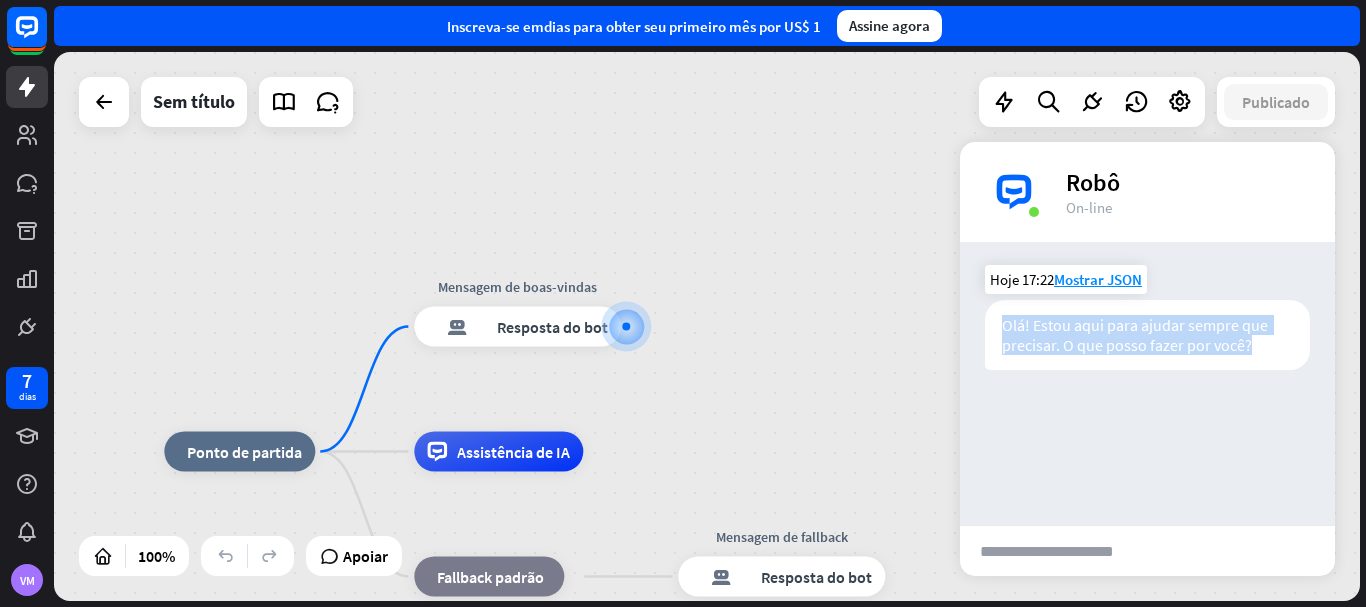 drag, startPoint x: 1254, startPoint y: 349, endPoint x: 1004, endPoint y: 321, distance: 251.56311 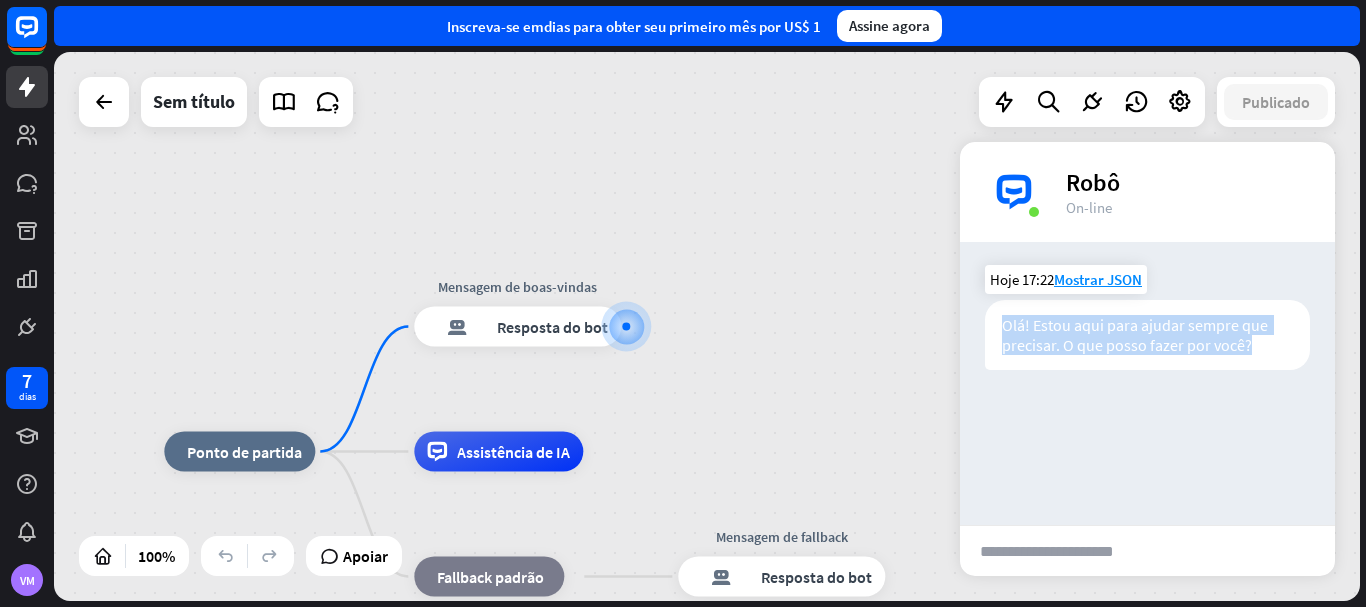 click on "Olá! Estou aqui para ajudar sempre que precisar. O que posso fazer por você?" at bounding box center (1147, 335) 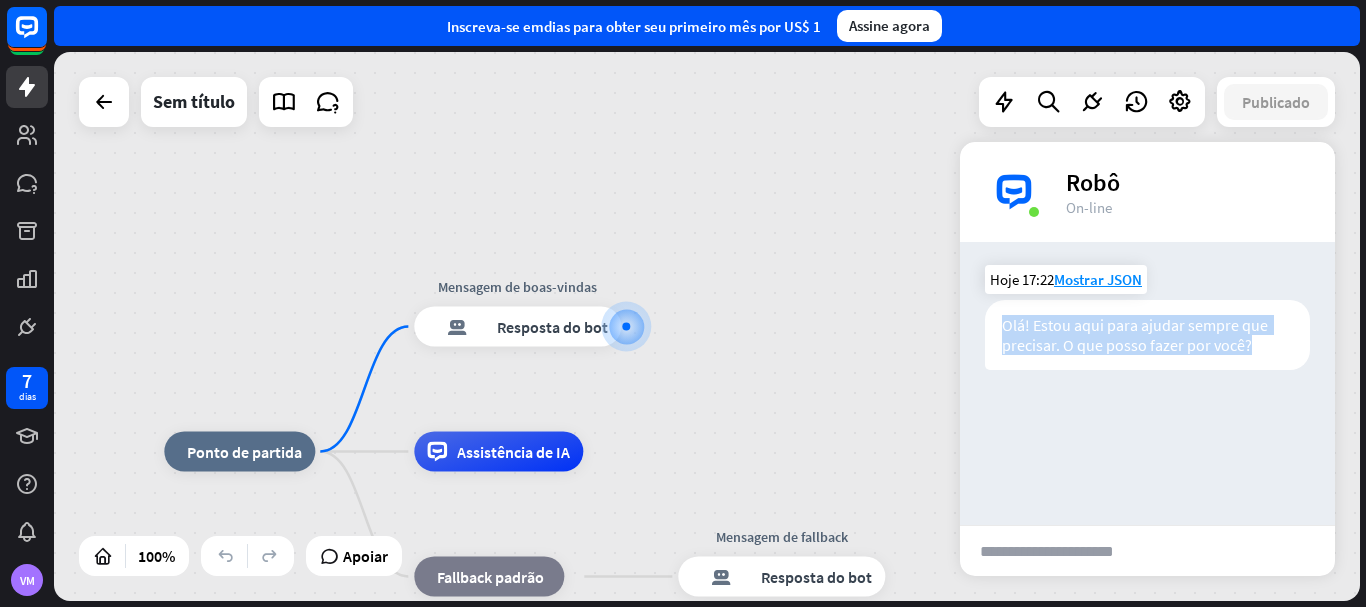 copy on "Olá! Estou aqui para ajudar sempre que precisar. O que posso fazer por você?" 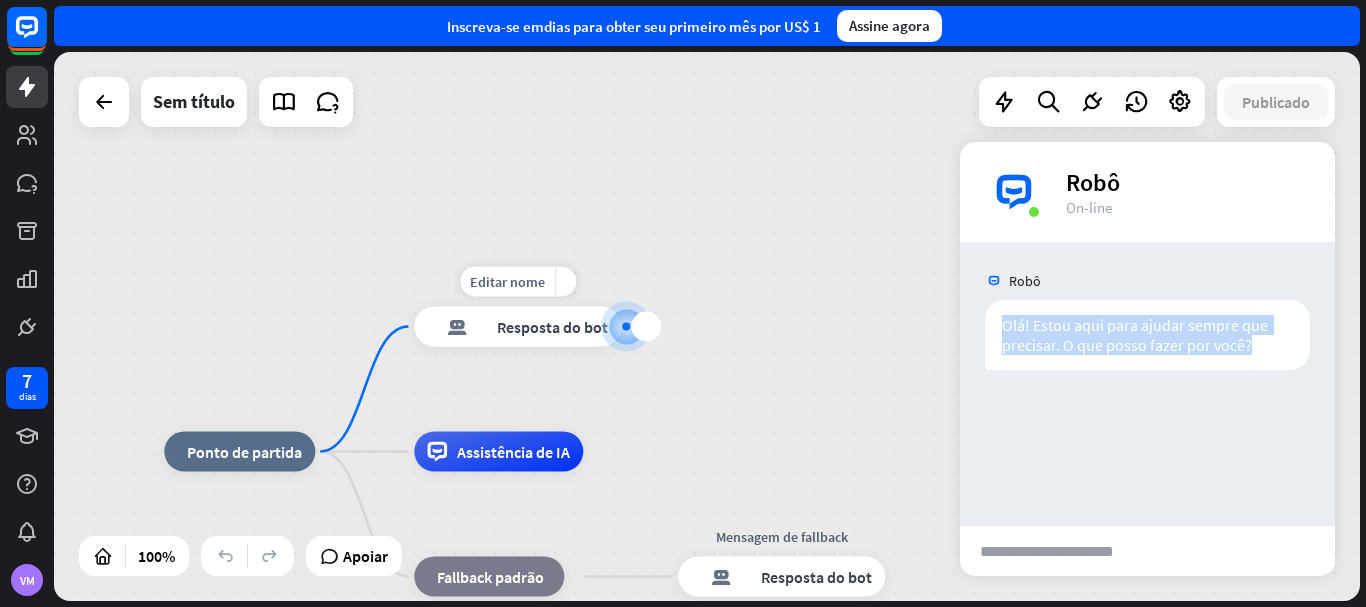 click on "Resposta do bot" at bounding box center (552, 327) 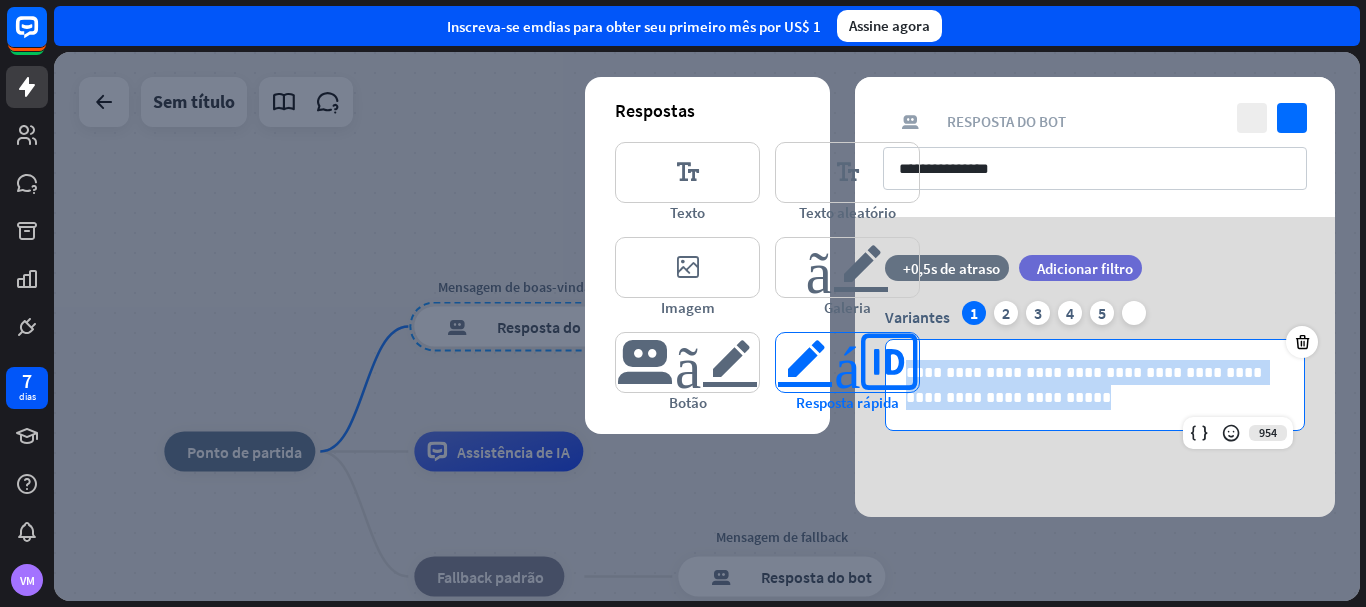 drag, startPoint x: 1046, startPoint y: 403, endPoint x: 885, endPoint y: 359, distance: 166.90416 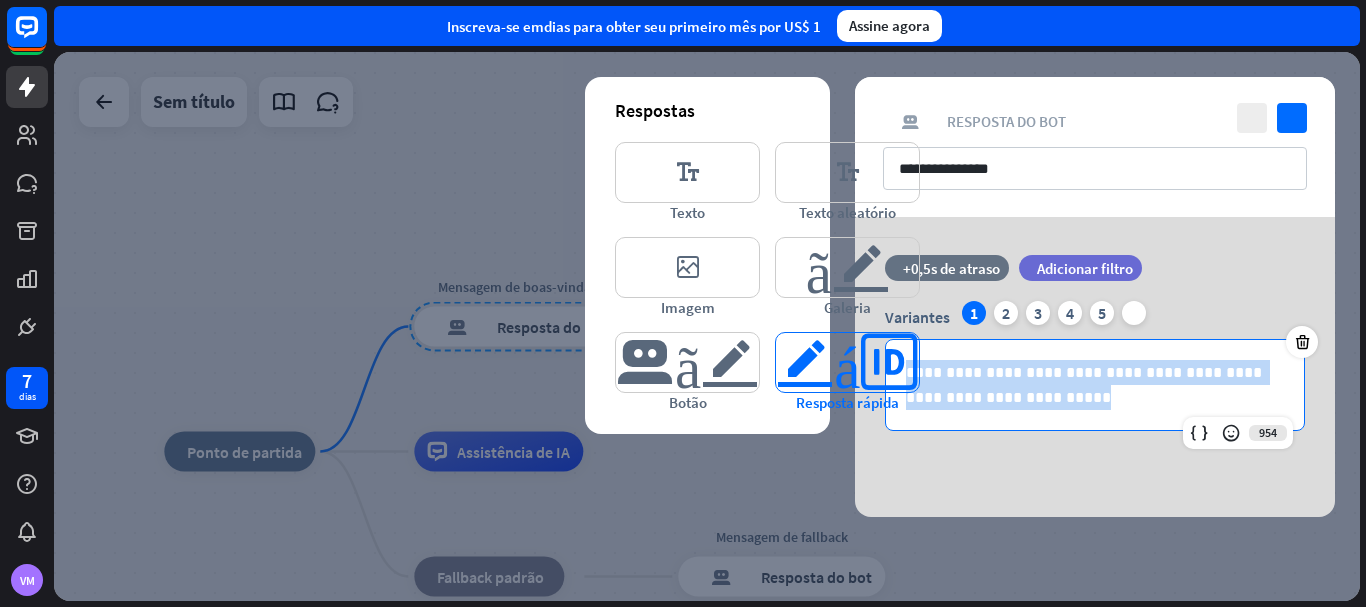 click on "**********" at bounding box center [1095, 367] 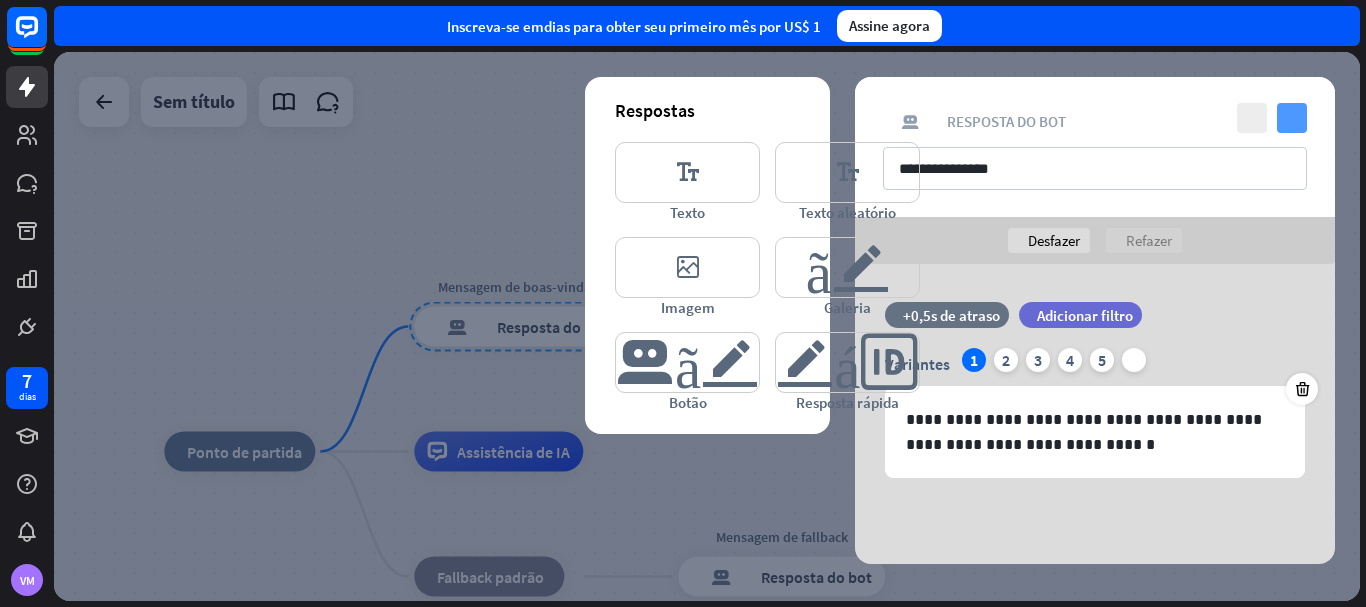 click on "verificar" at bounding box center [1292, 118] 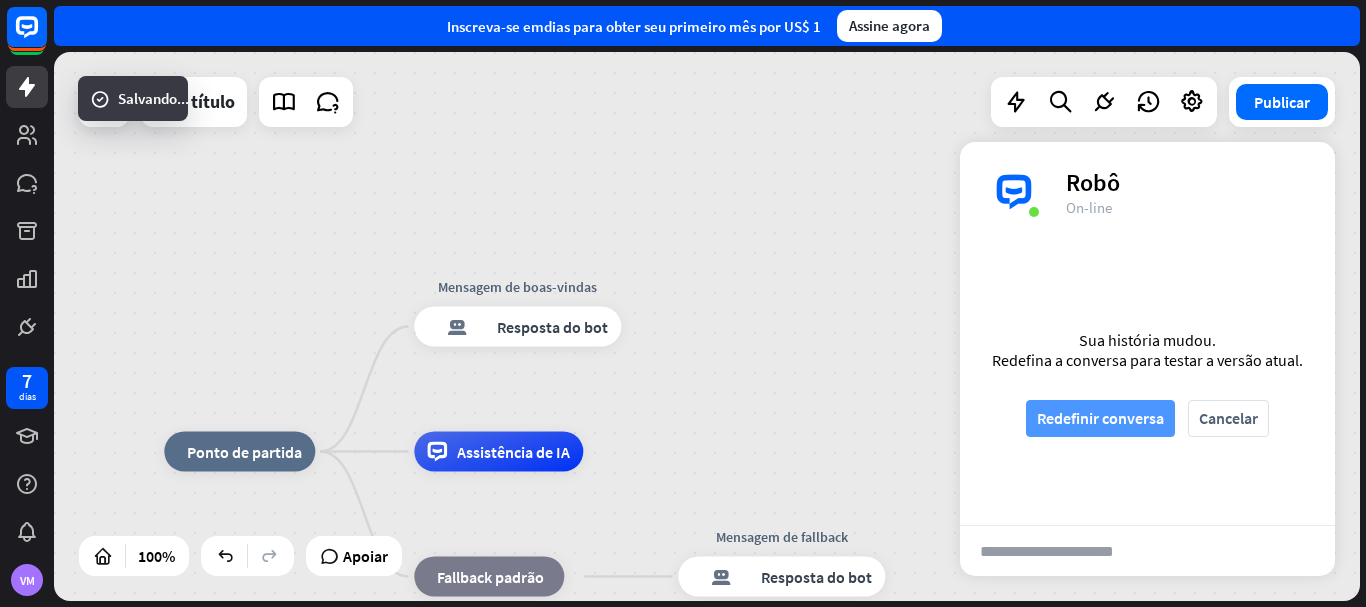 click on "Redefinir conversa" at bounding box center (1100, 418) 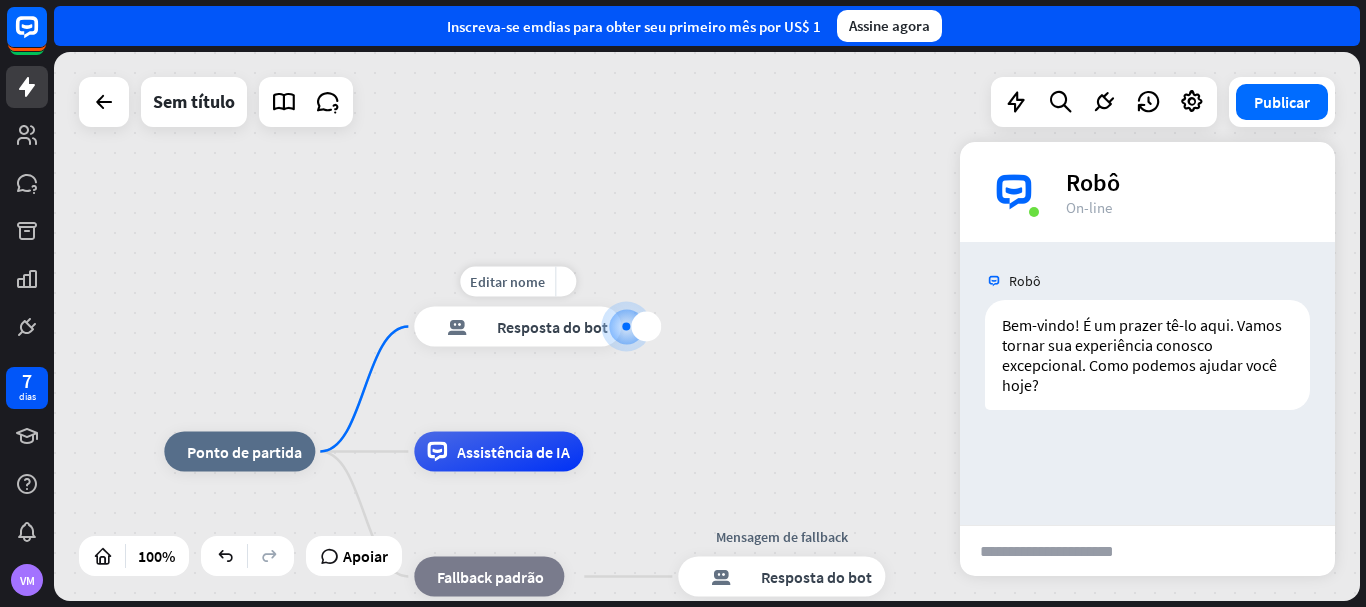 click on "resposta do bot de bloco   Resposta do bot" at bounding box center [517, 327] 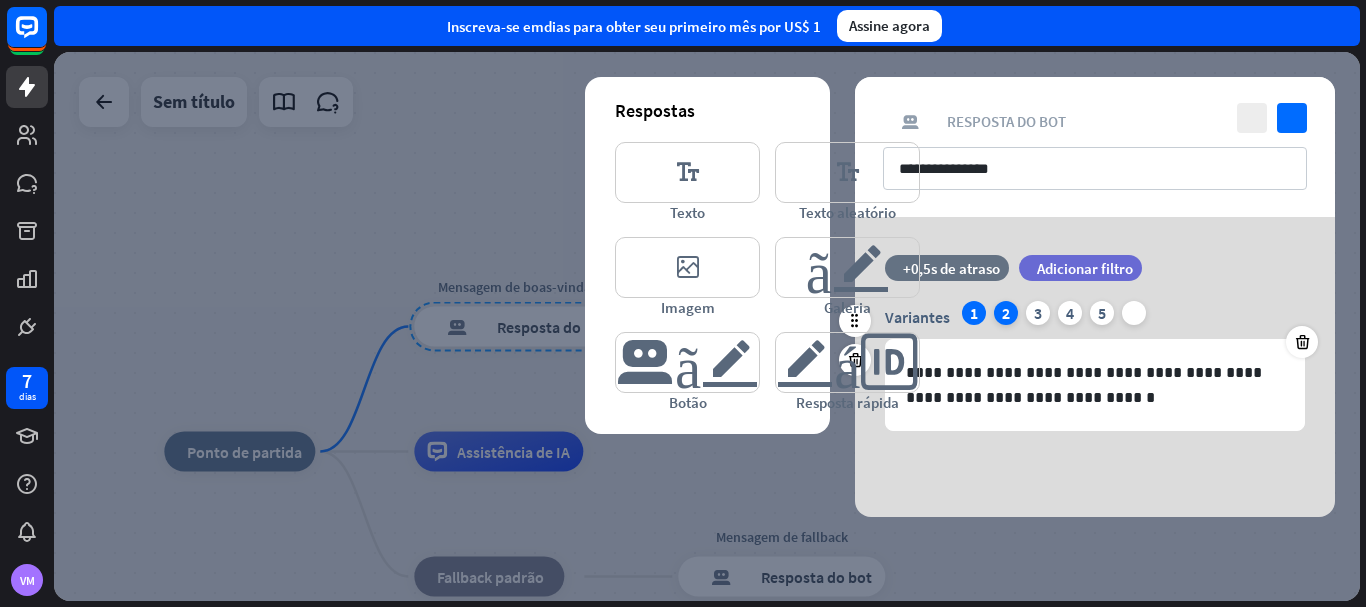 click on "2" at bounding box center (1006, 313) 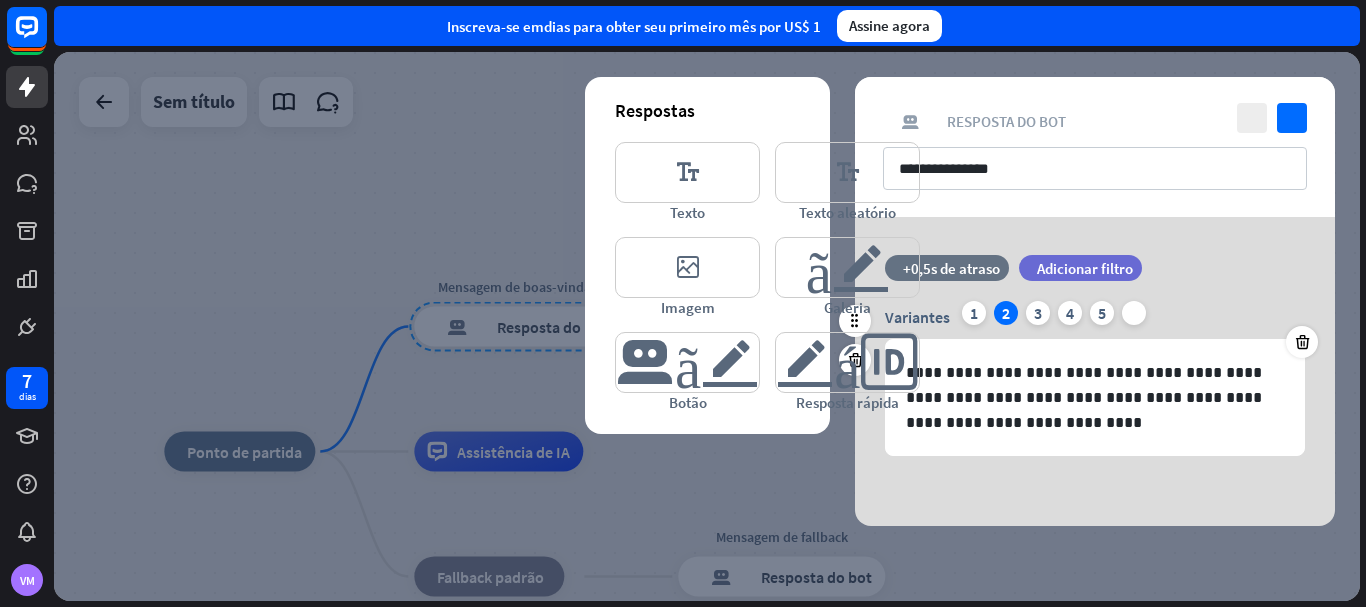 drag, startPoint x: 1005, startPoint y: 319, endPoint x: 1021, endPoint y: 328, distance: 18.35756 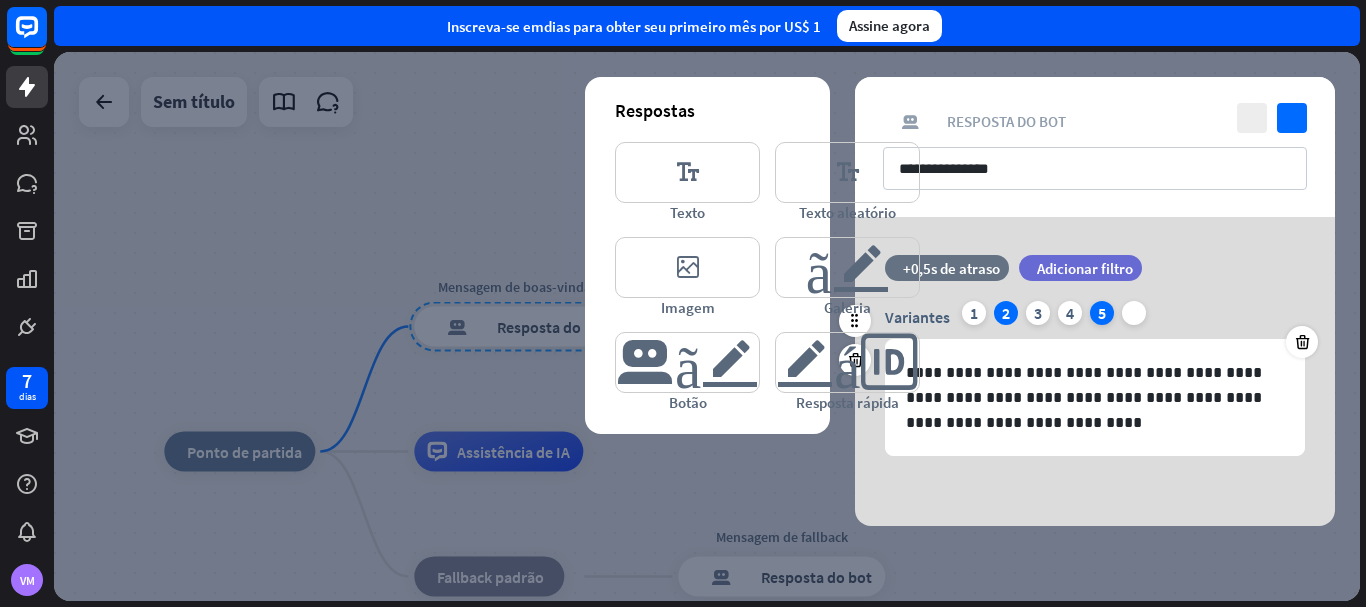 click on "5" at bounding box center (1102, 313) 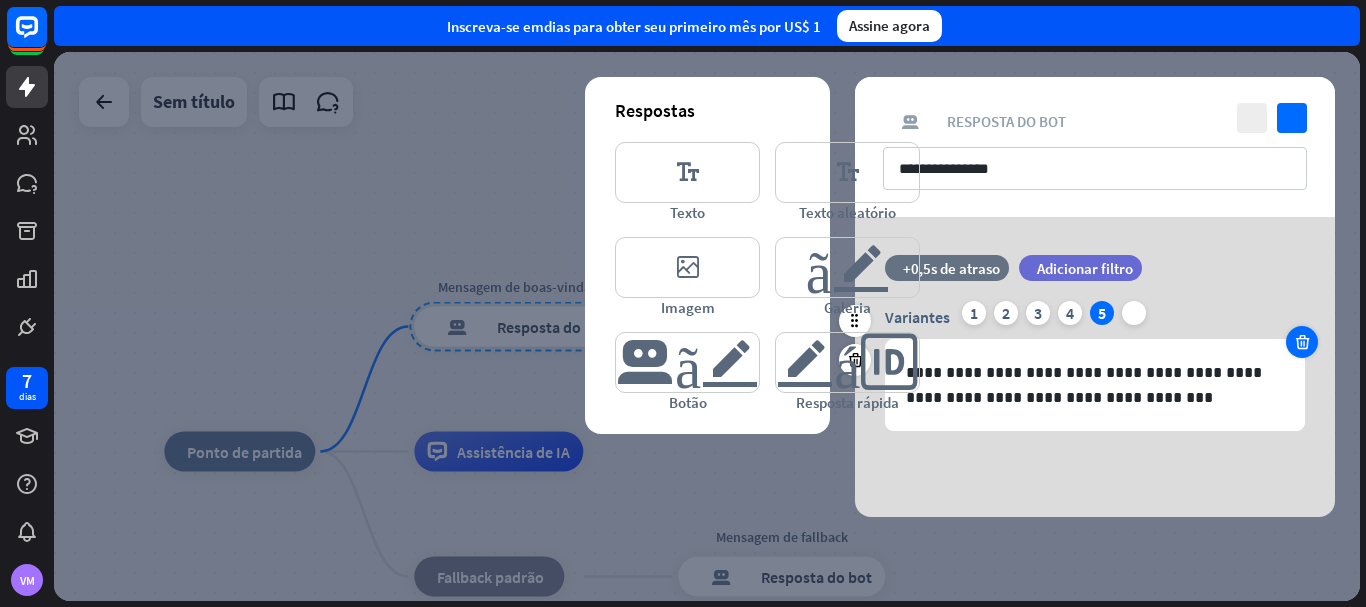 click at bounding box center (1302, 342) 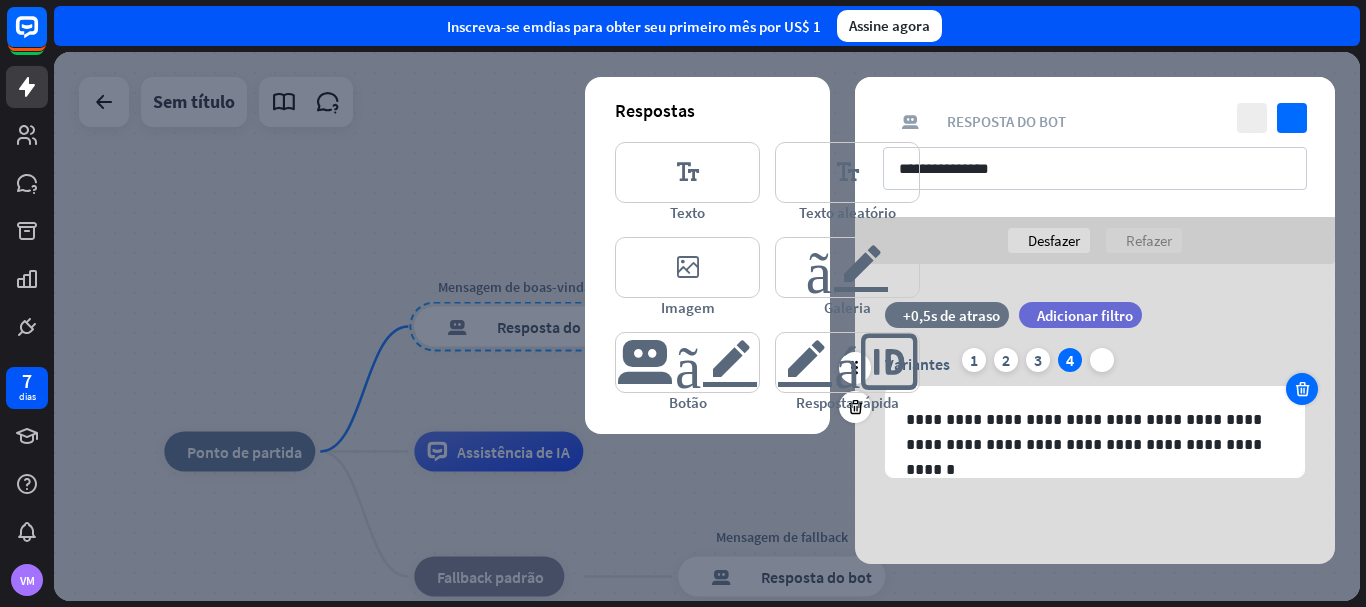 click at bounding box center (1302, 389) 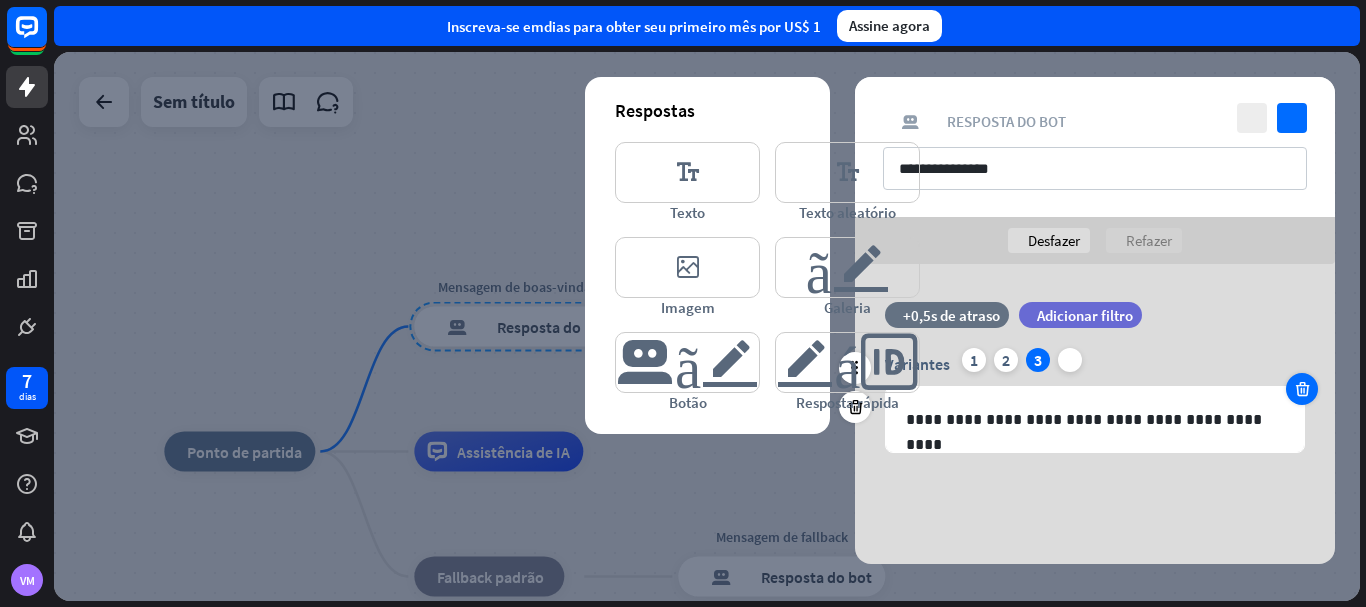 click at bounding box center (1302, 389) 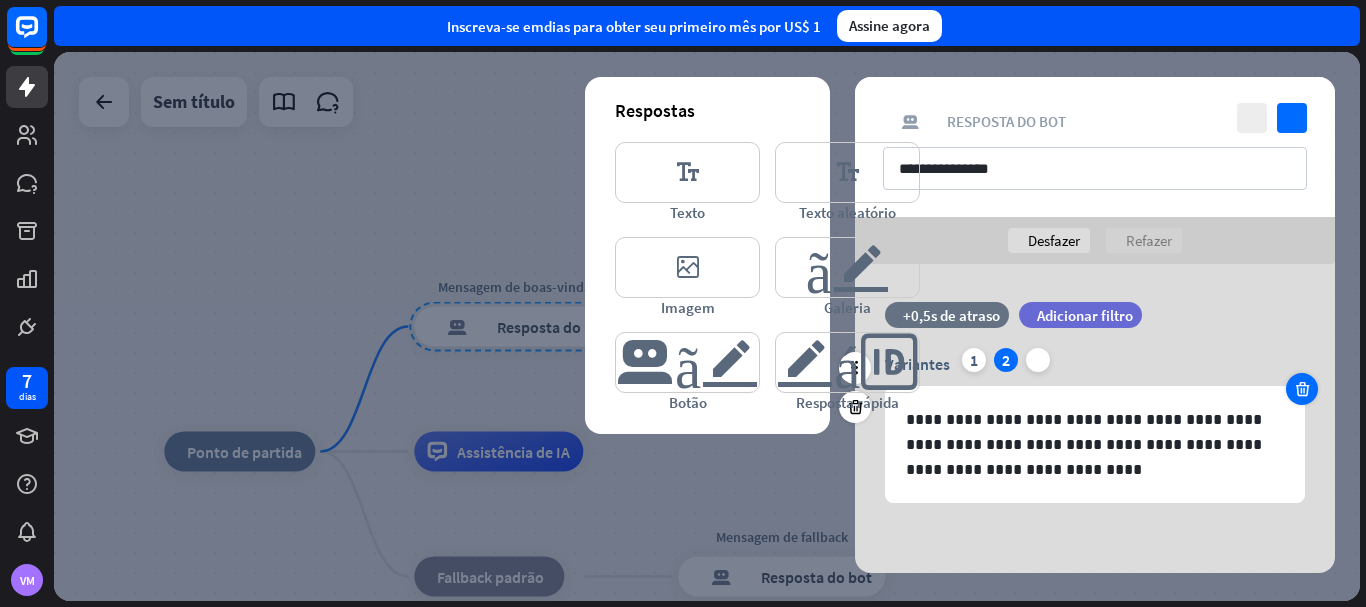 click at bounding box center [1302, 389] 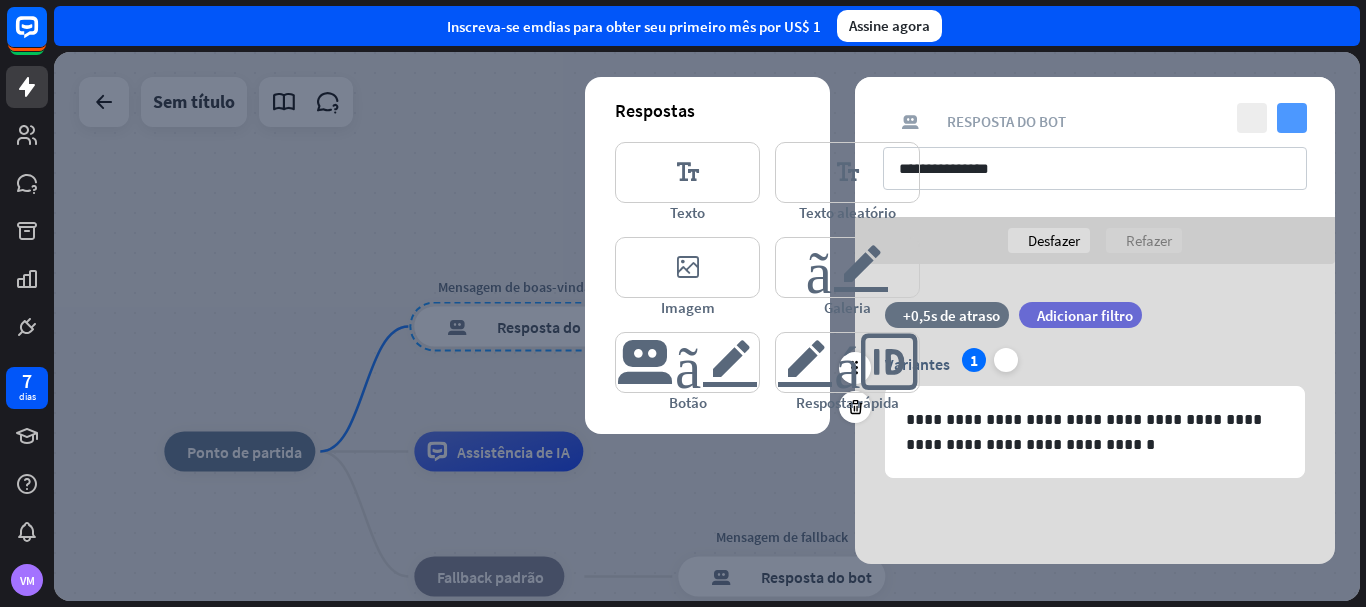click on "verificar" at bounding box center (1292, 118) 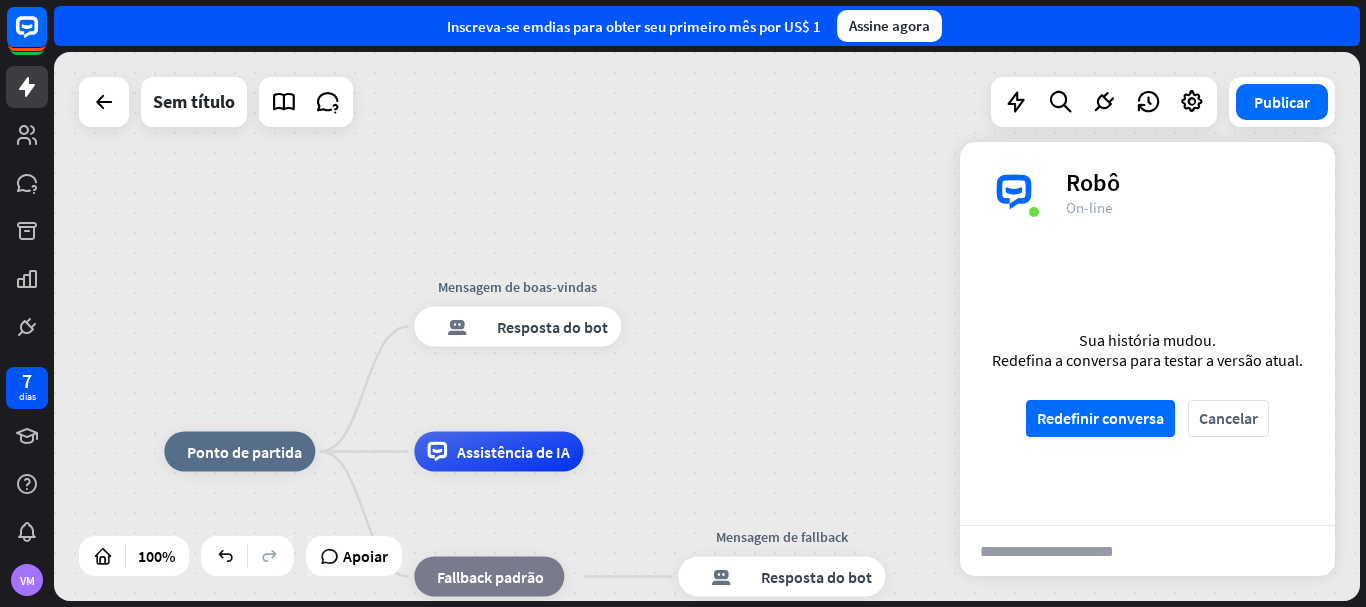click at bounding box center [1061, 551] 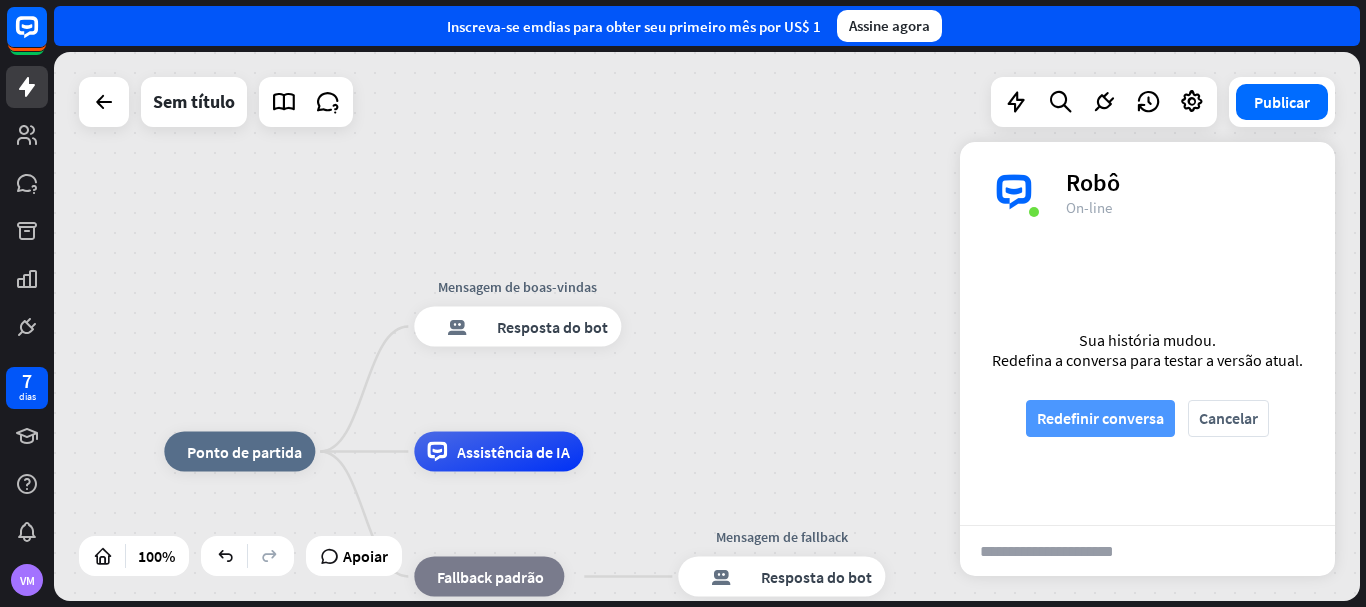 click on "Redefinir conversa" at bounding box center [1100, 418] 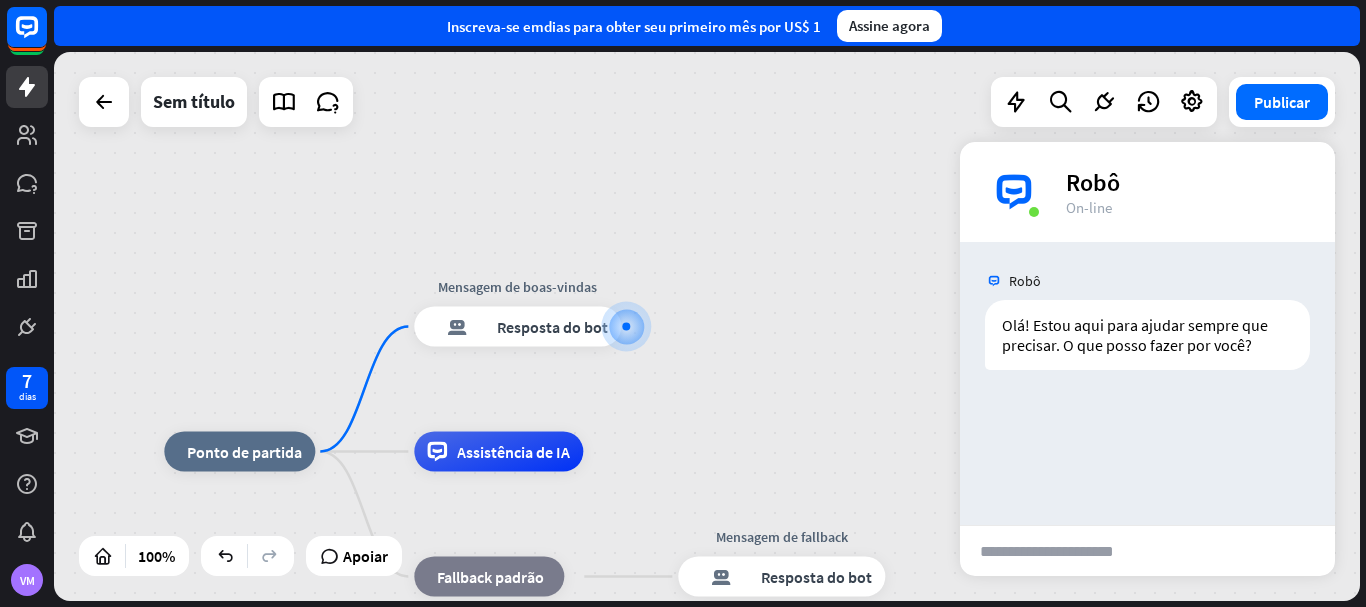 click at bounding box center [1061, 551] 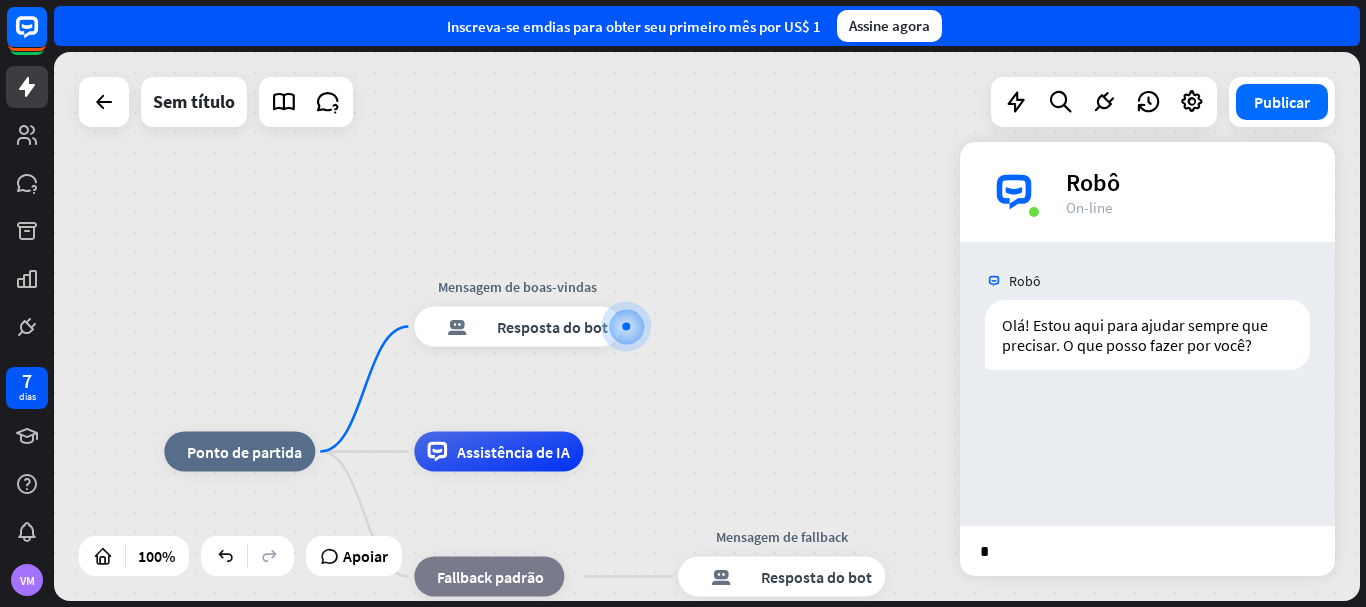type on "**" 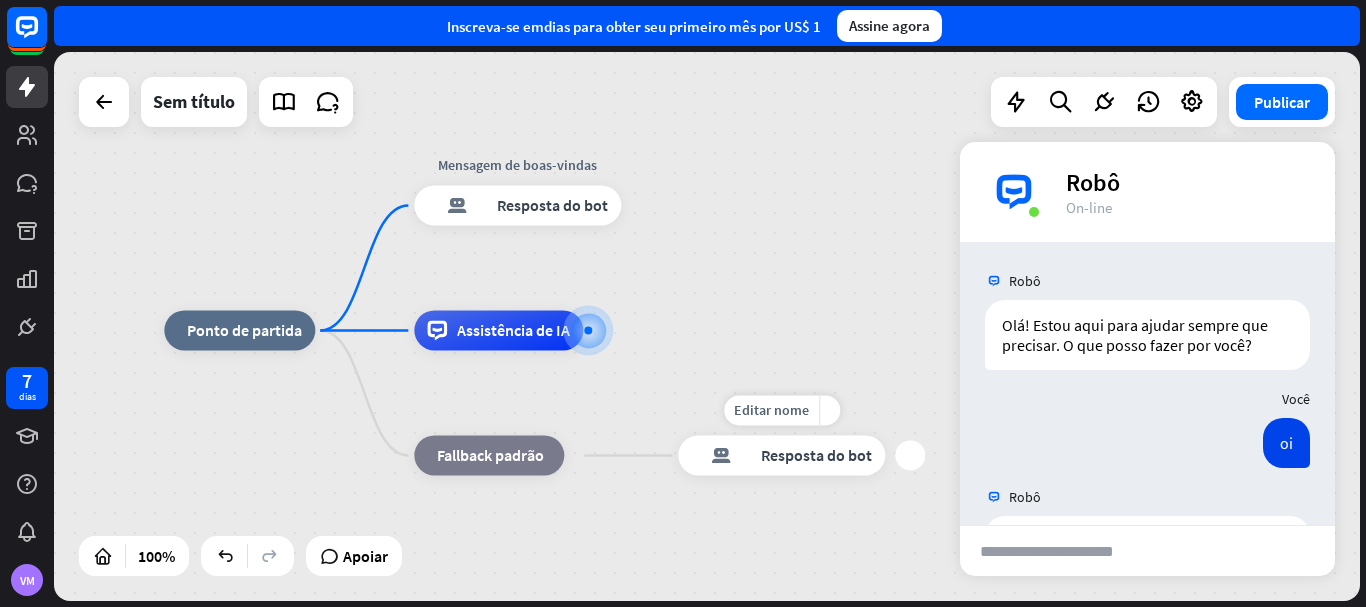 scroll, scrollTop: 511, scrollLeft: 0, axis: vertical 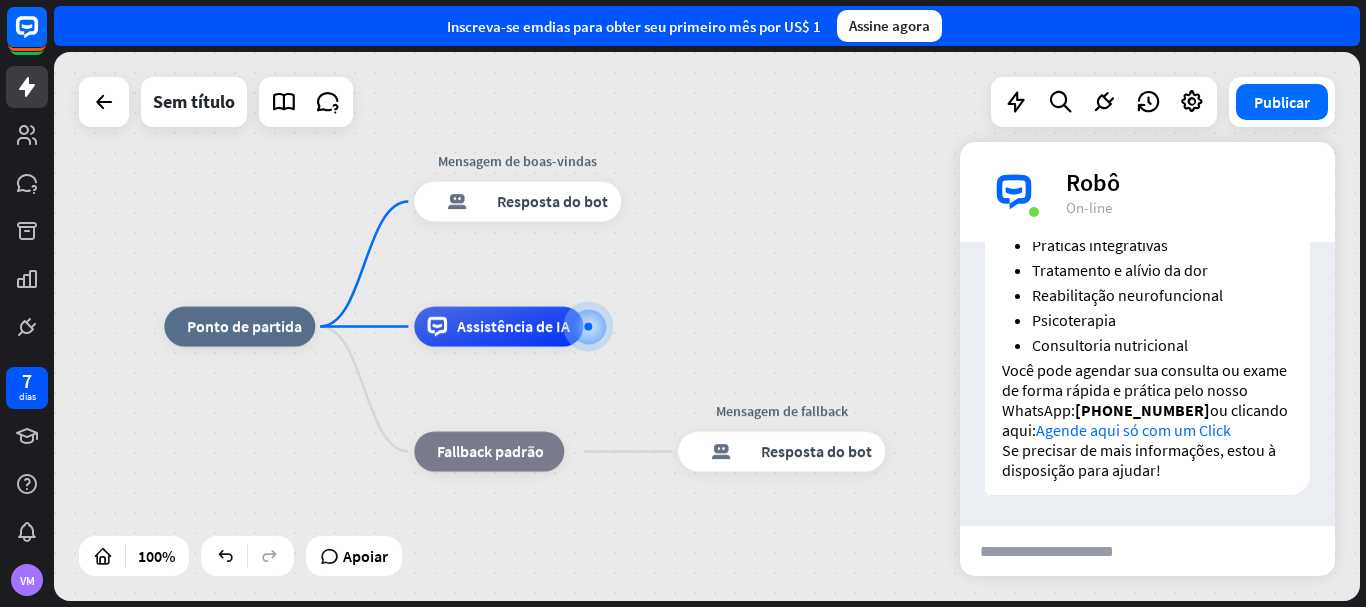 click at bounding box center (1061, 551) 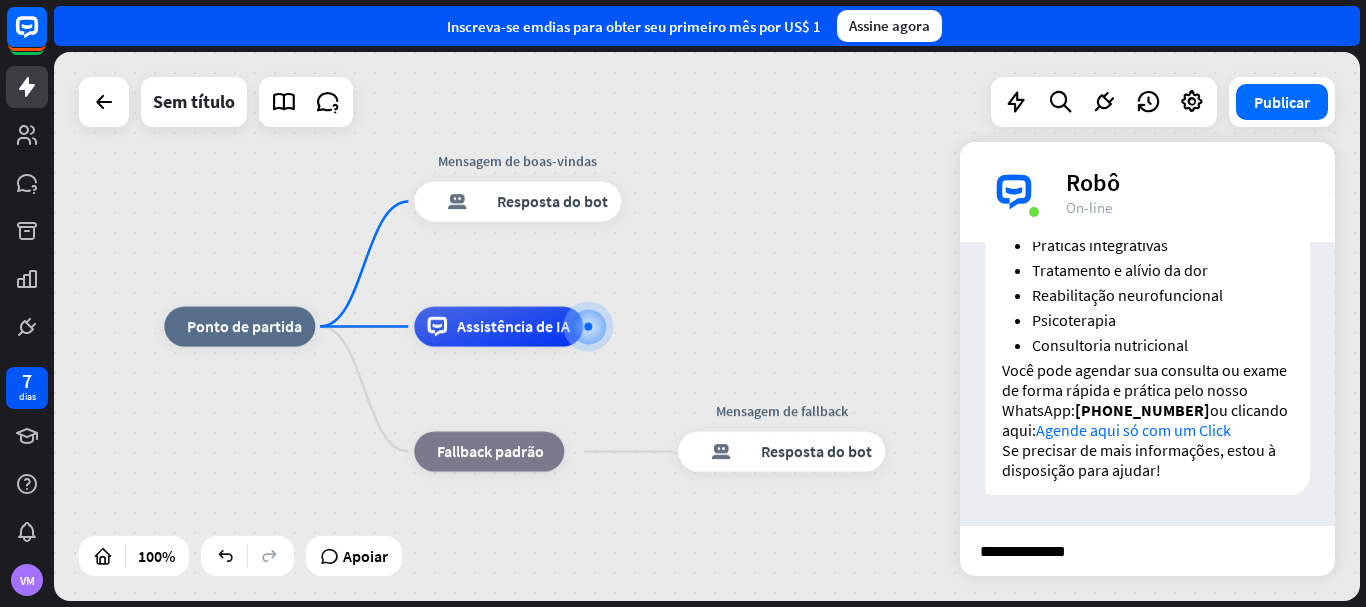 type on "**********" 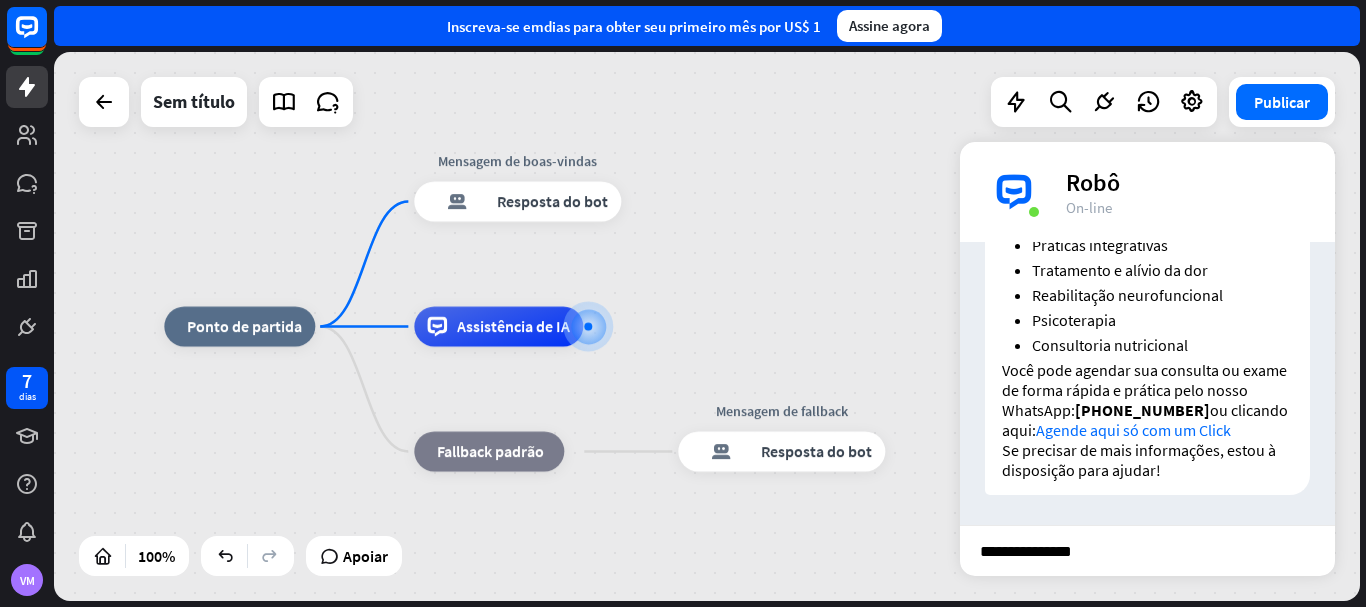 type 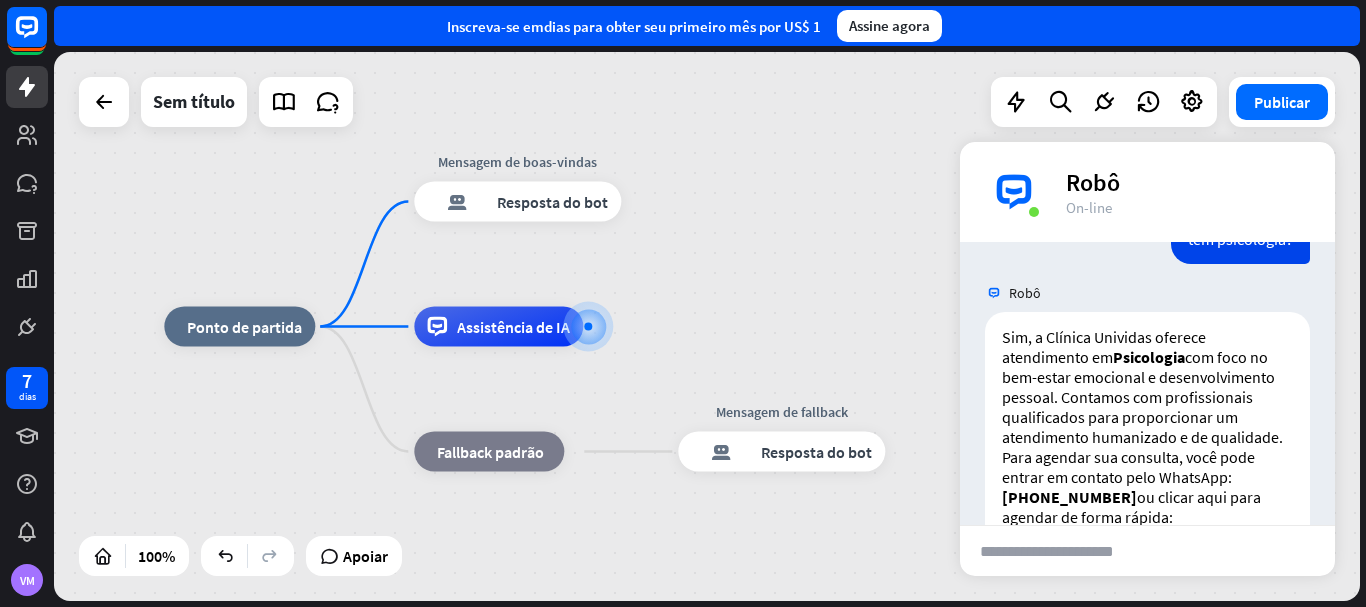 scroll, scrollTop: 927, scrollLeft: 0, axis: vertical 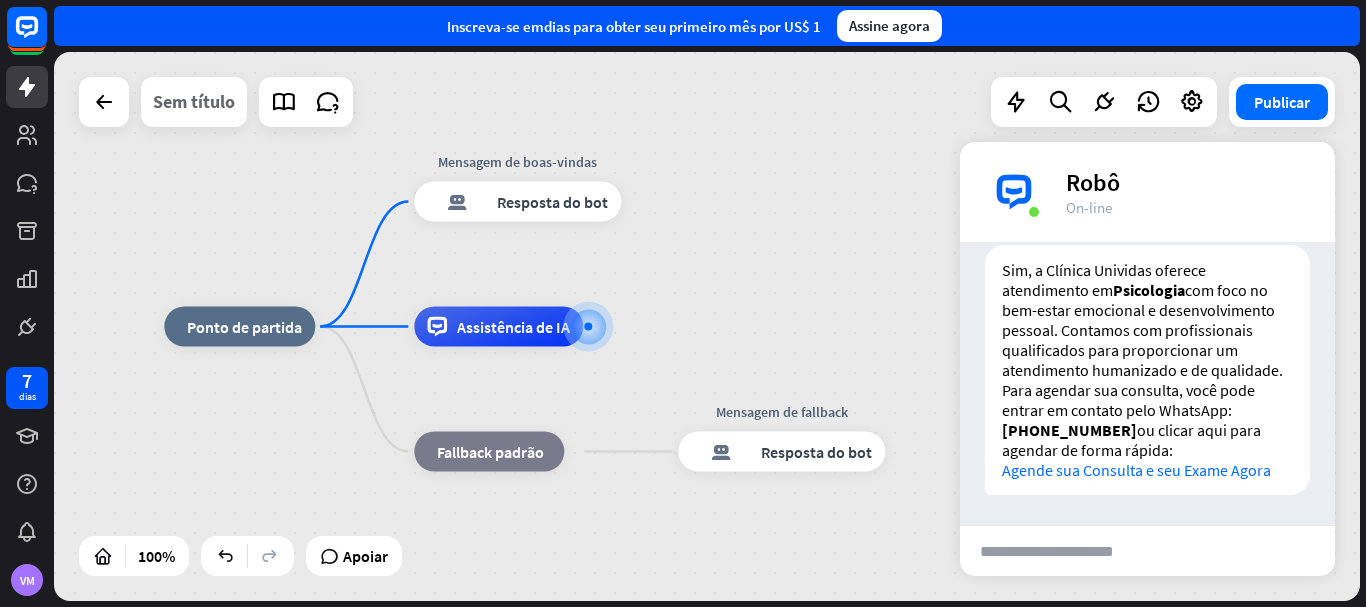click on "Sem título" at bounding box center [194, 101] 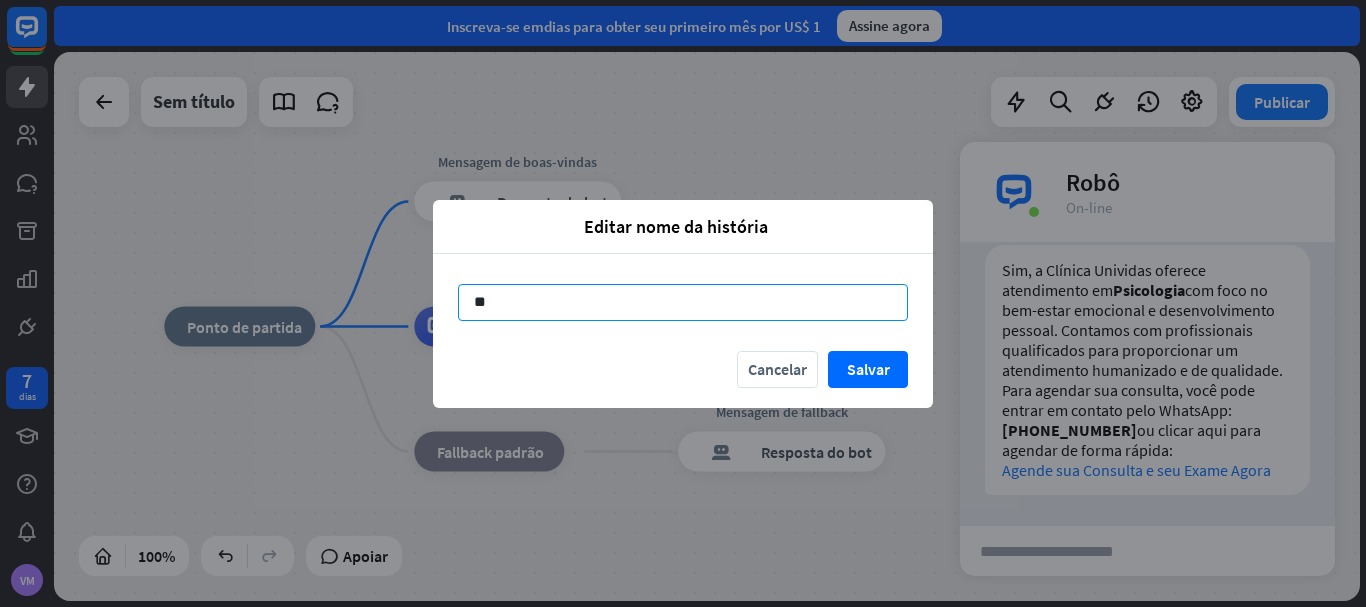 type on "*" 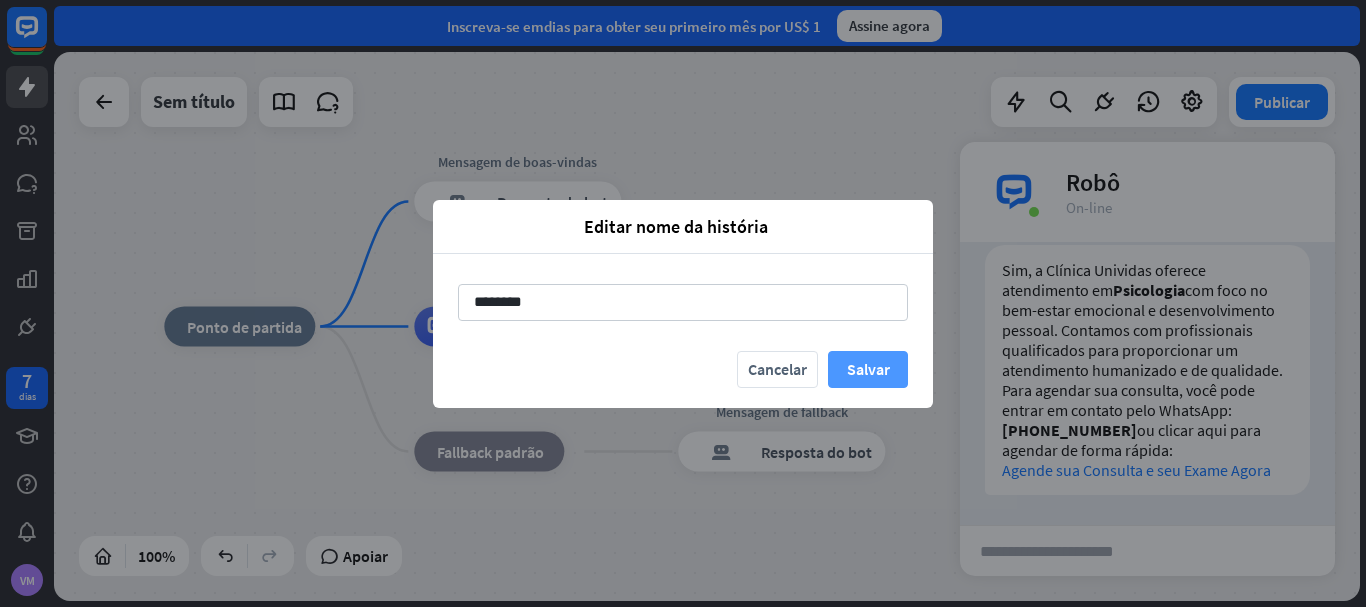 type on "********" 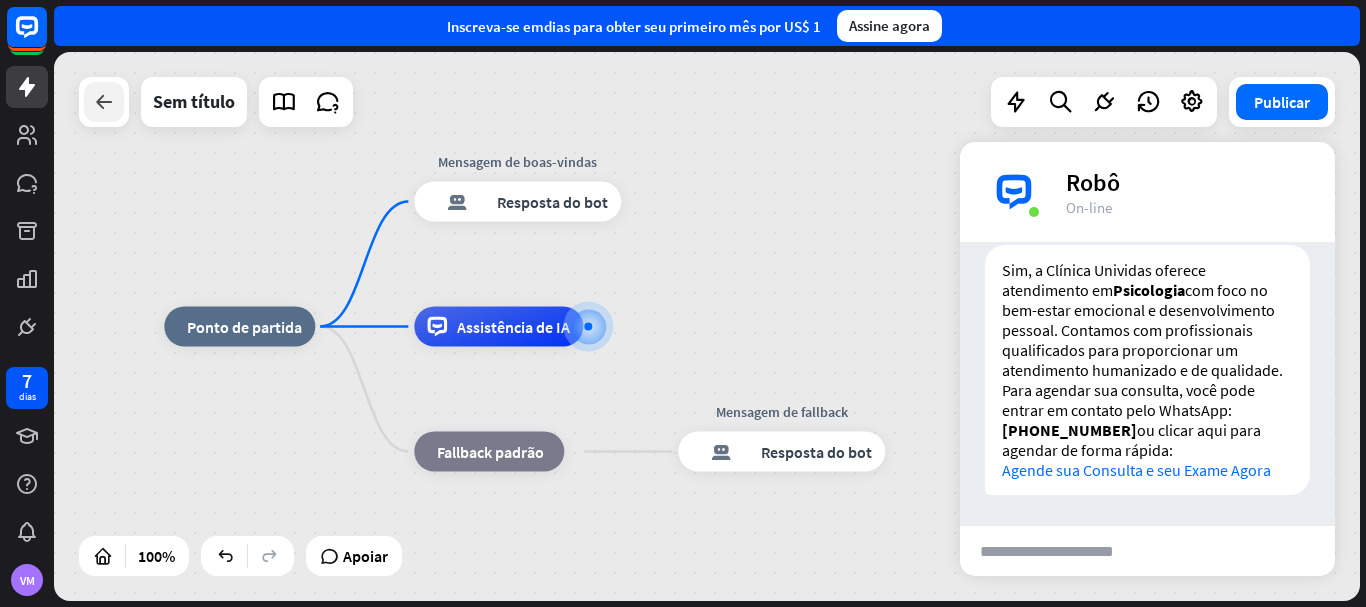 click at bounding box center [104, 102] 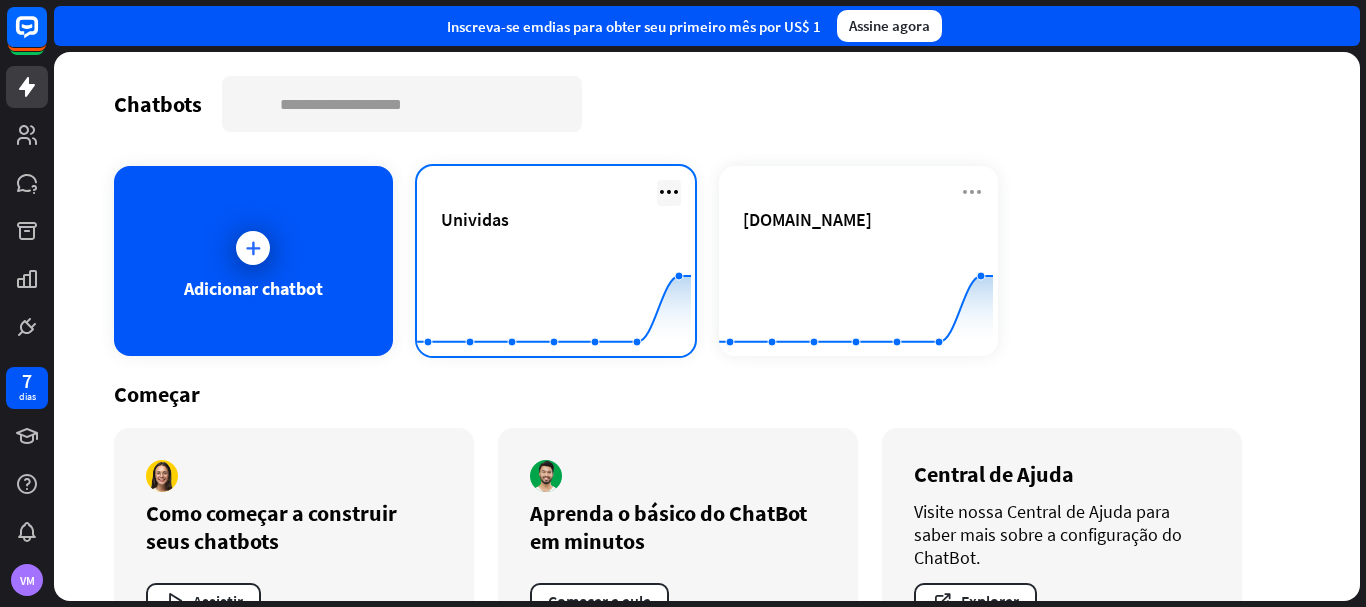 click at bounding box center [669, 192] 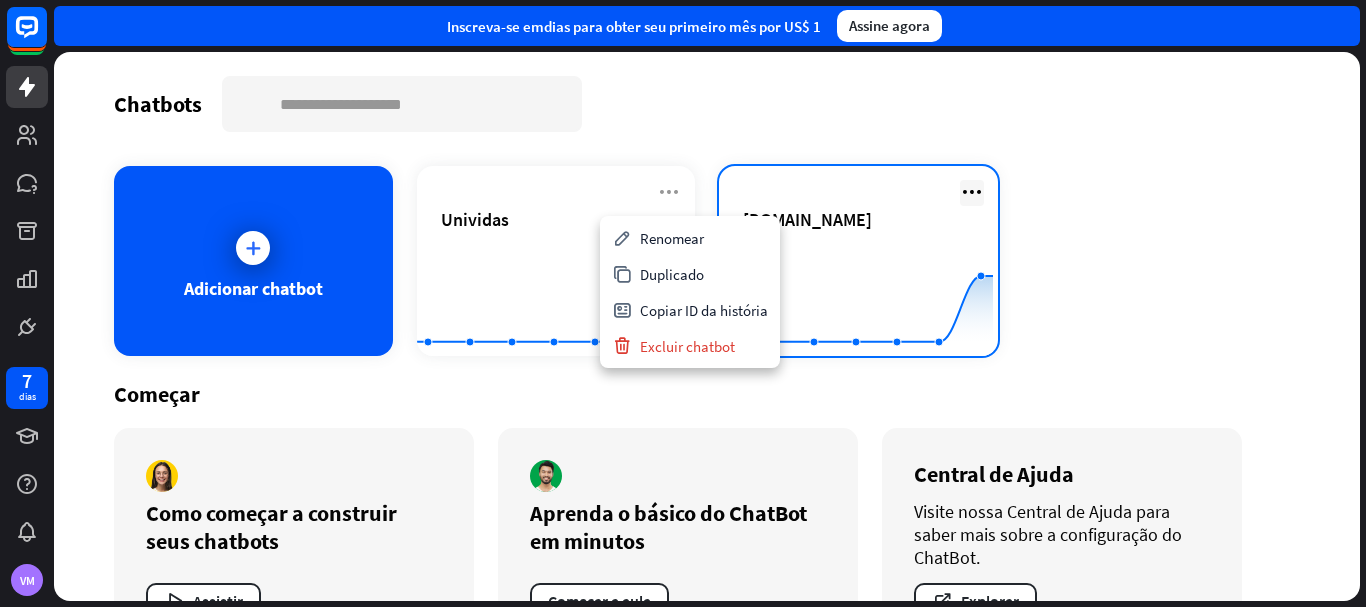 click at bounding box center [972, 192] 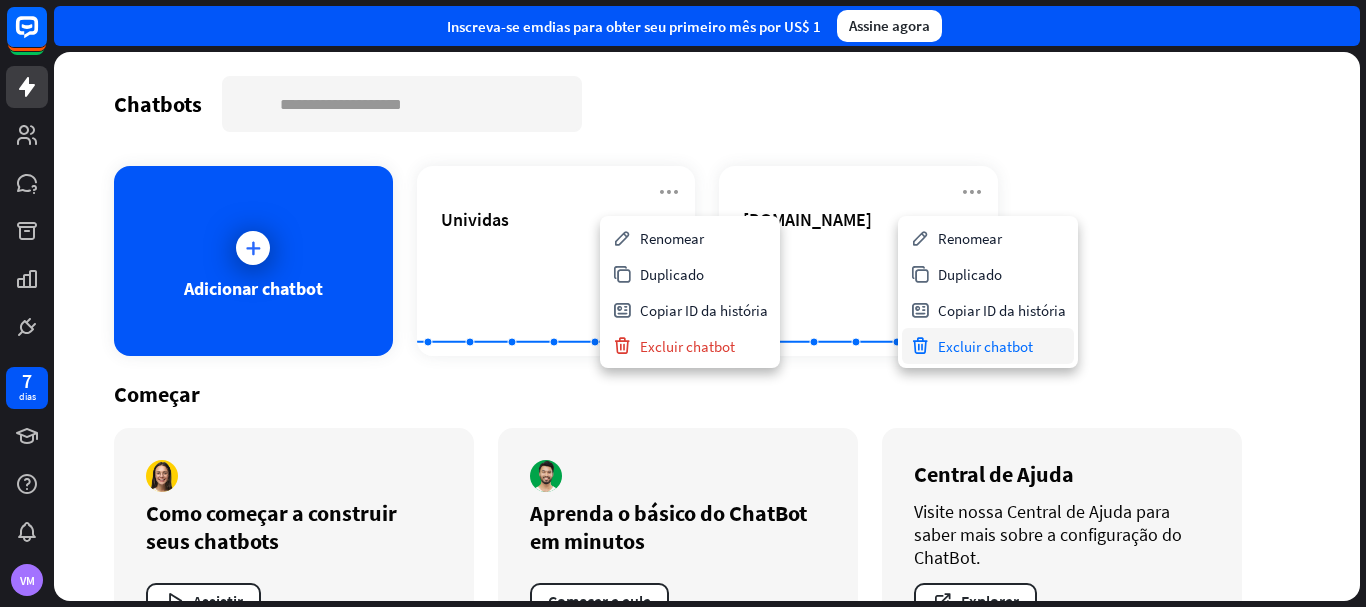 click on "Excluir chatbot" at bounding box center [985, 346] 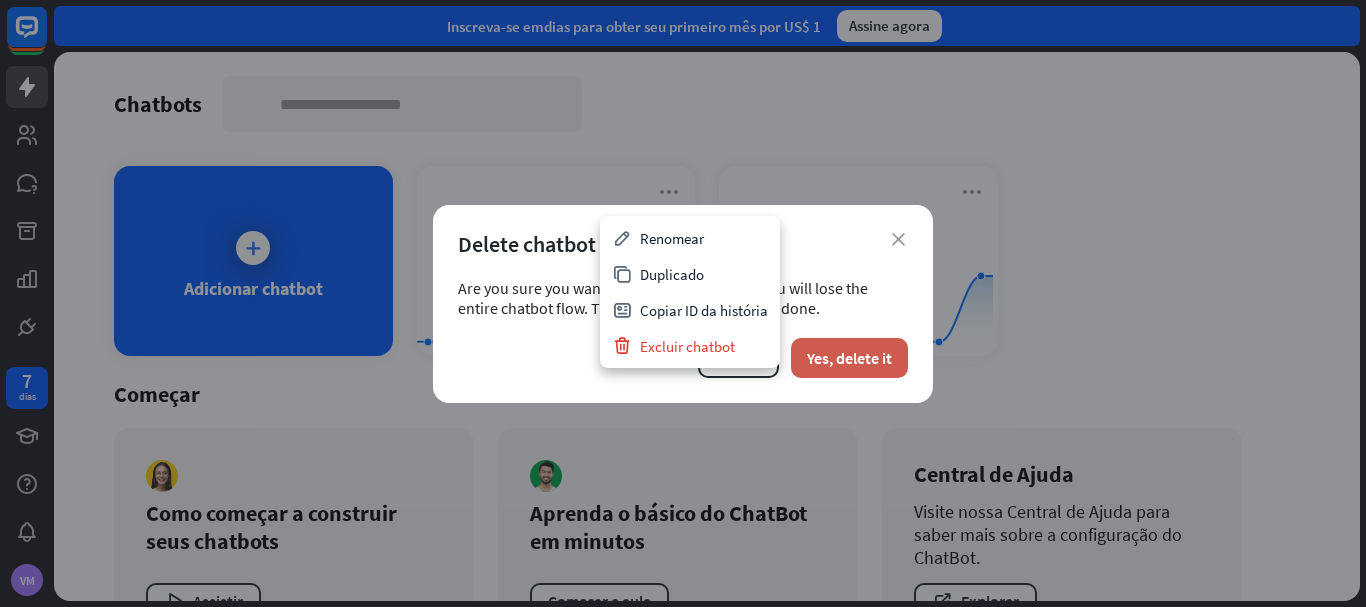 click on "Yes, delete it" at bounding box center (849, 358) 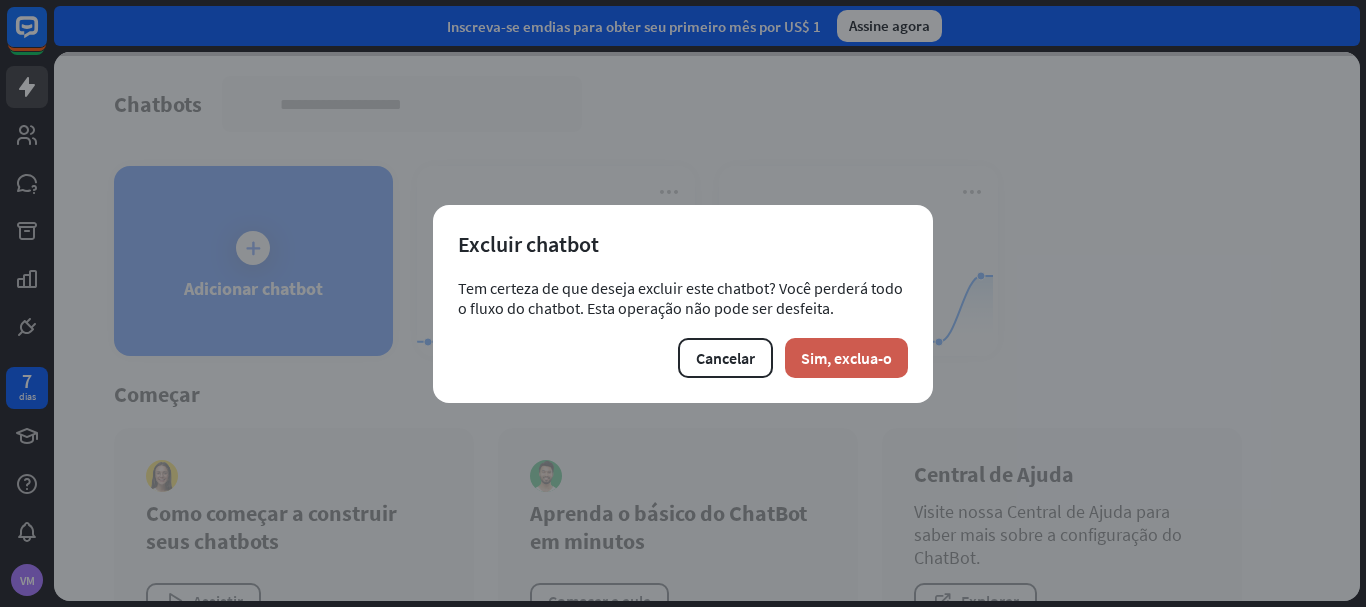 click on "Sim, exclua-o" at bounding box center (846, 358) 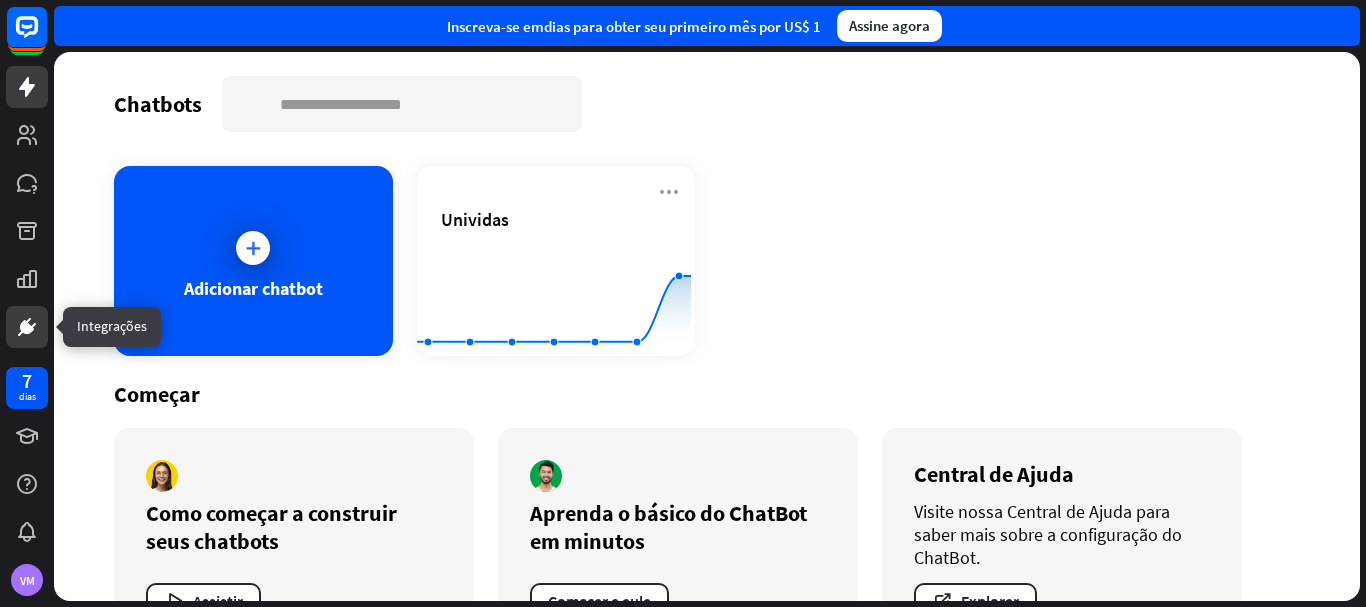 click 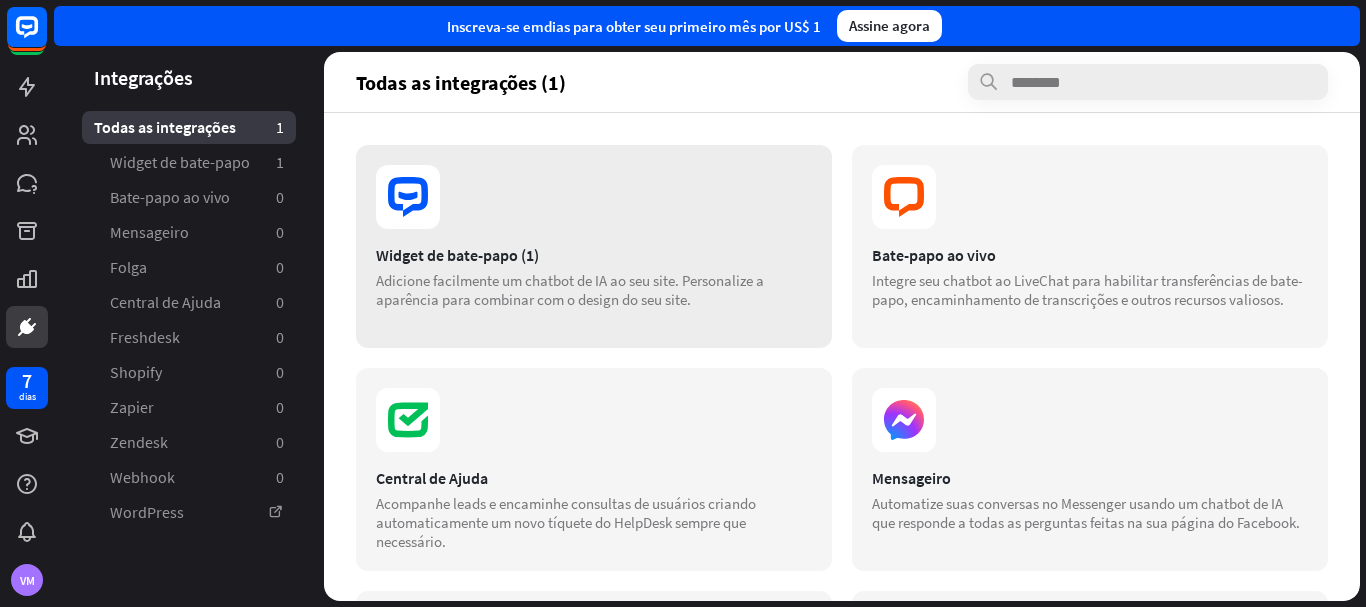 click on "Widget de bate-papo (1)
Adicione facilmente um chatbot de IA ao seu site. Personalize a aparência para combinar com o design do seu site." at bounding box center [594, 246] 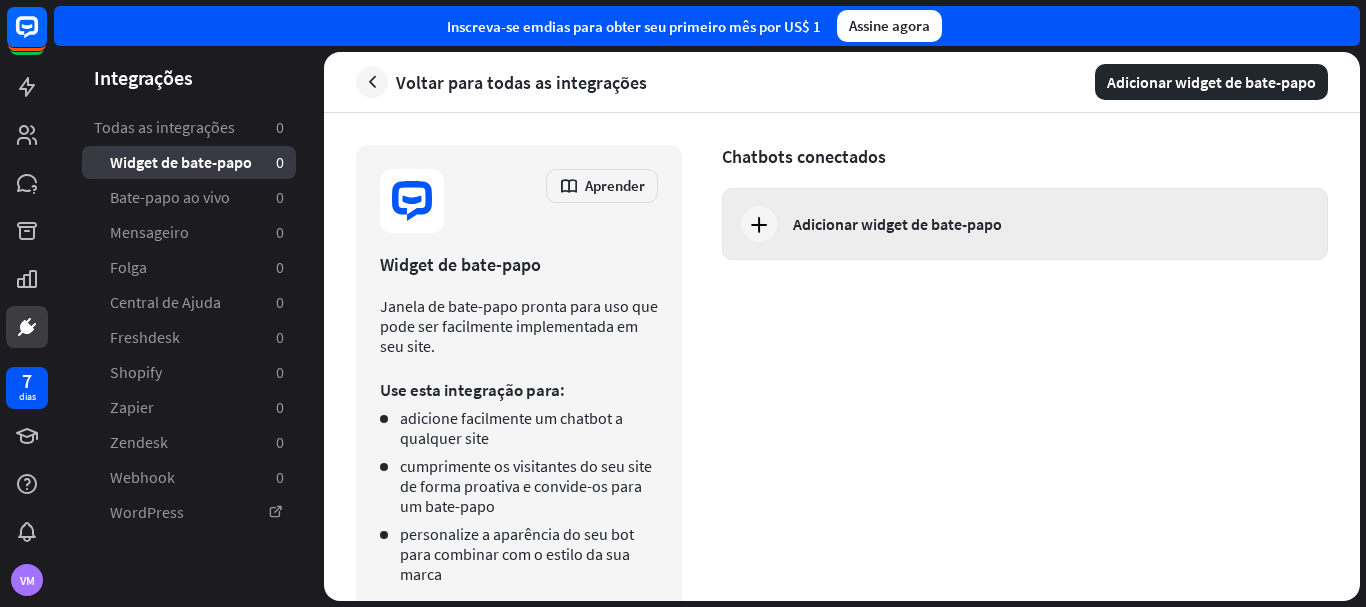 click at bounding box center (759, 224) 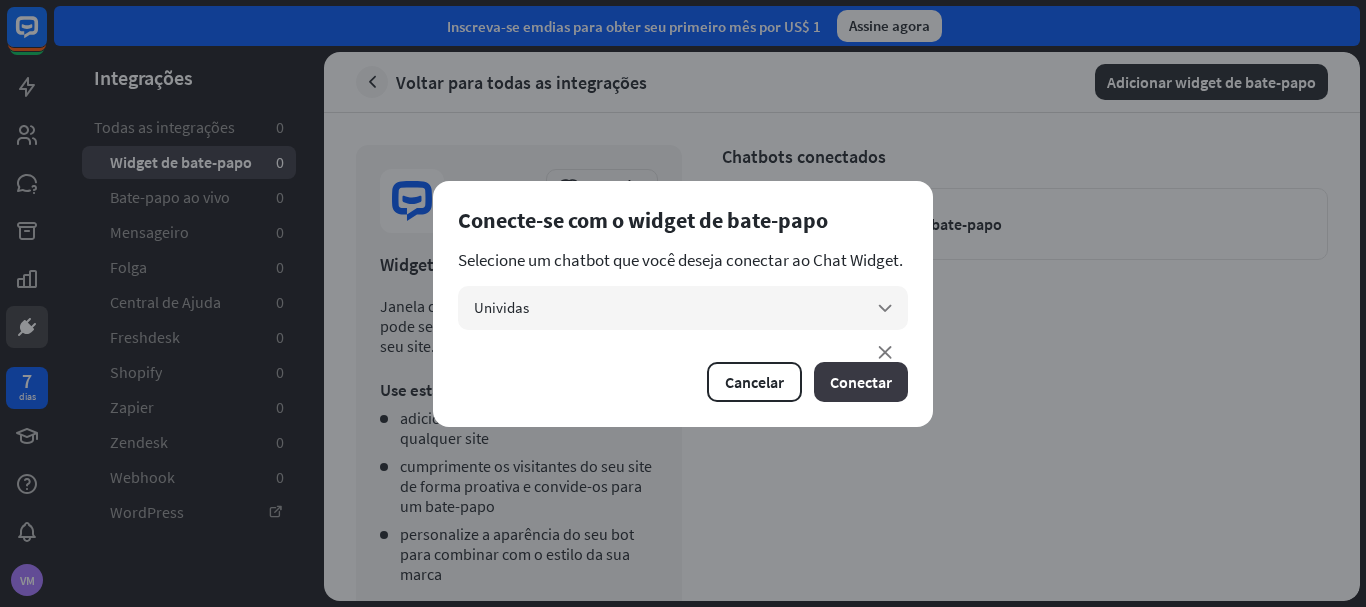 click on "Conectar" at bounding box center [861, 382] 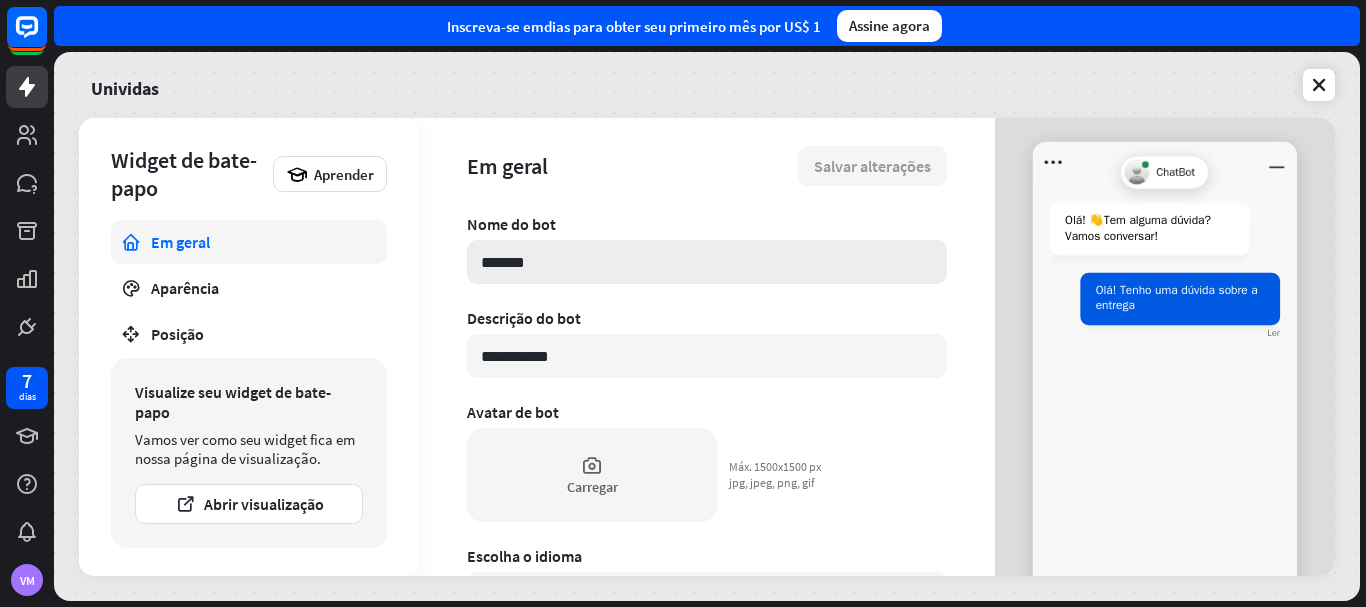 click on "*******" at bounding box center [707, 262] 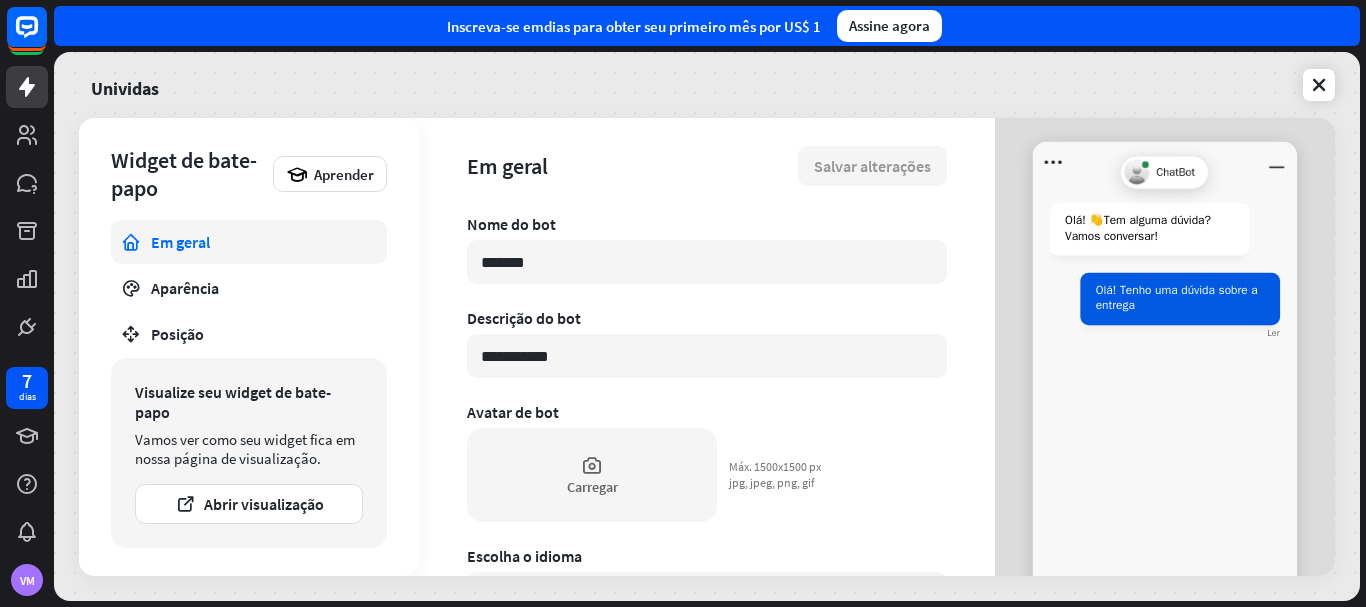 drag, startPoint x: 646, startPoint y: 259, endPoint x: 449, endPoint y: 231, distance: 198.9799 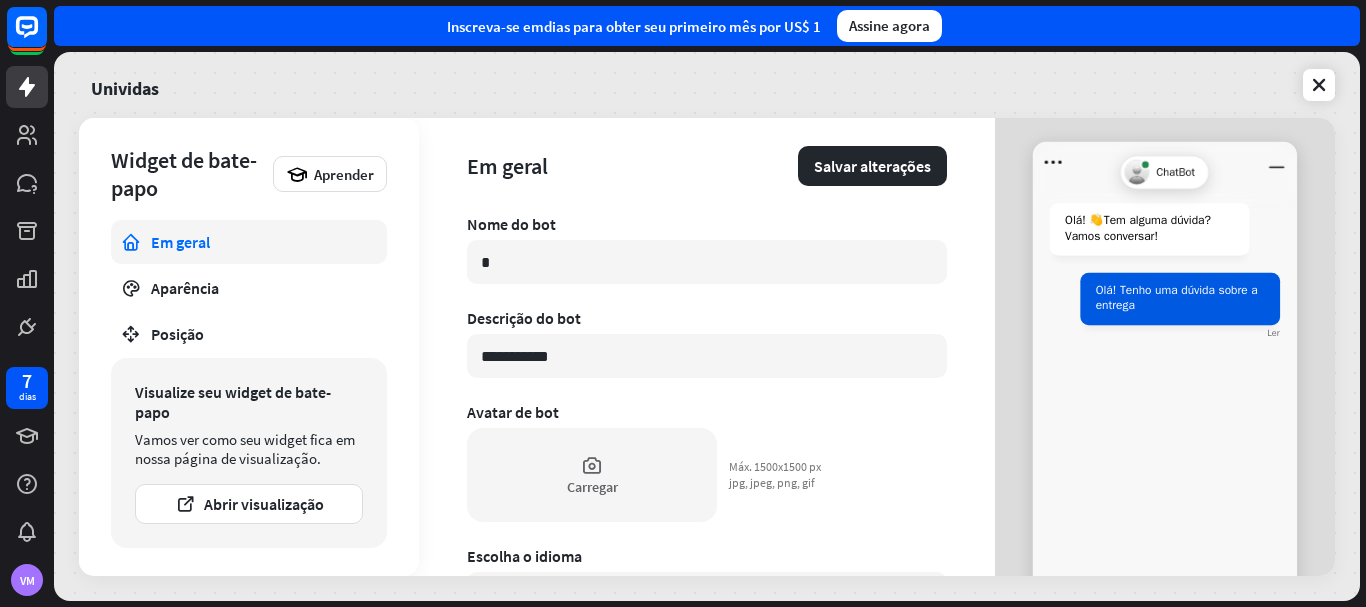 type on "*" 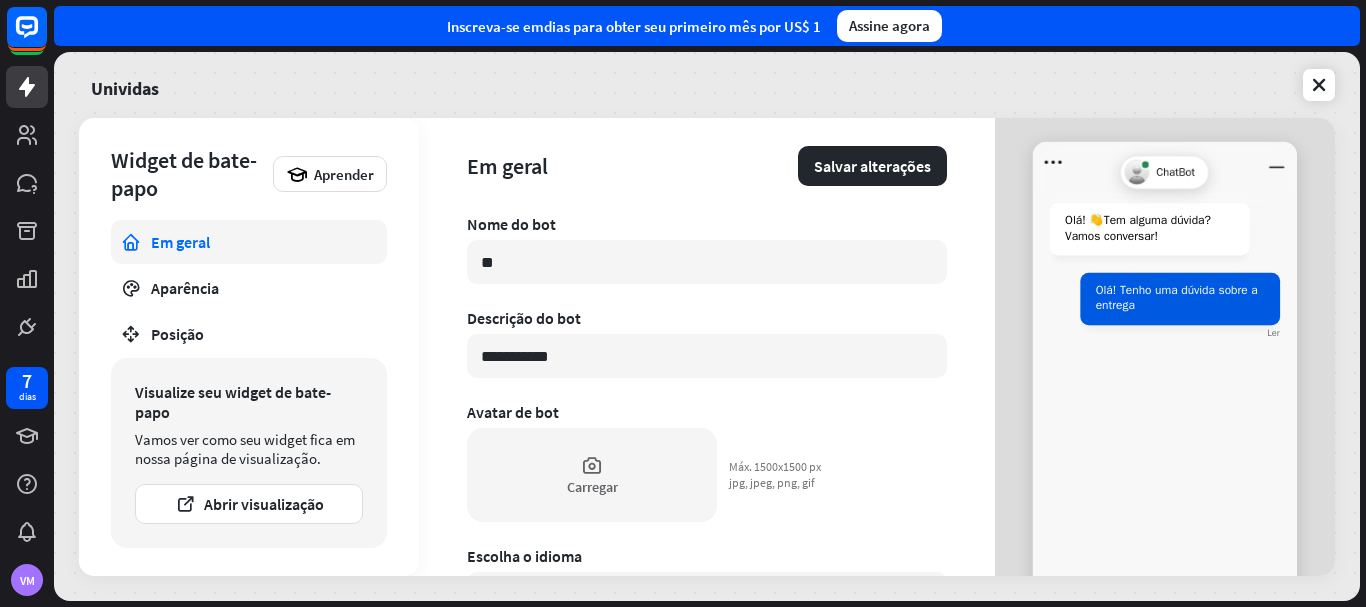 type on "*" 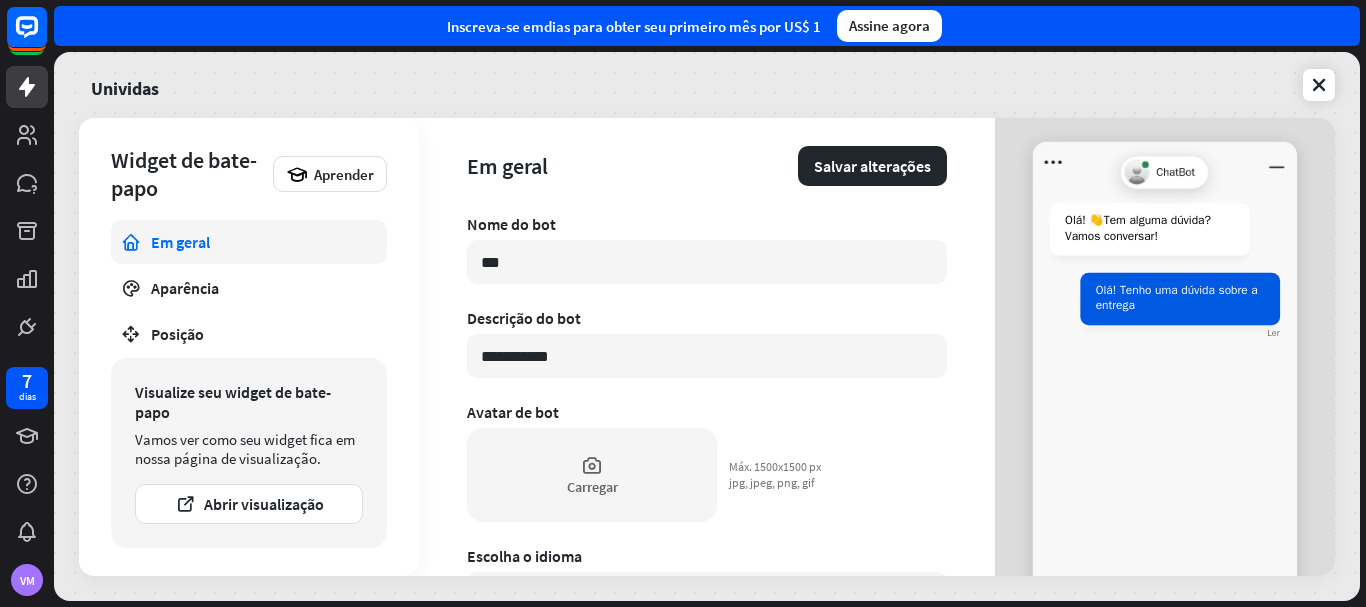 type on "*" 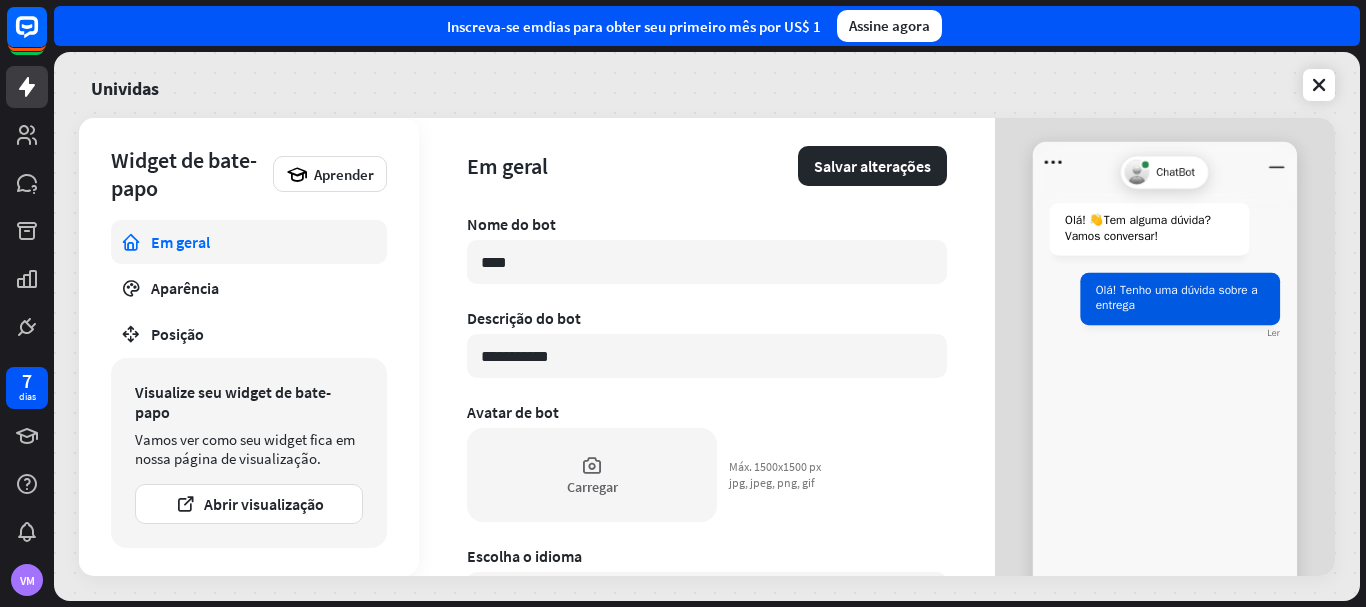 type on "*" 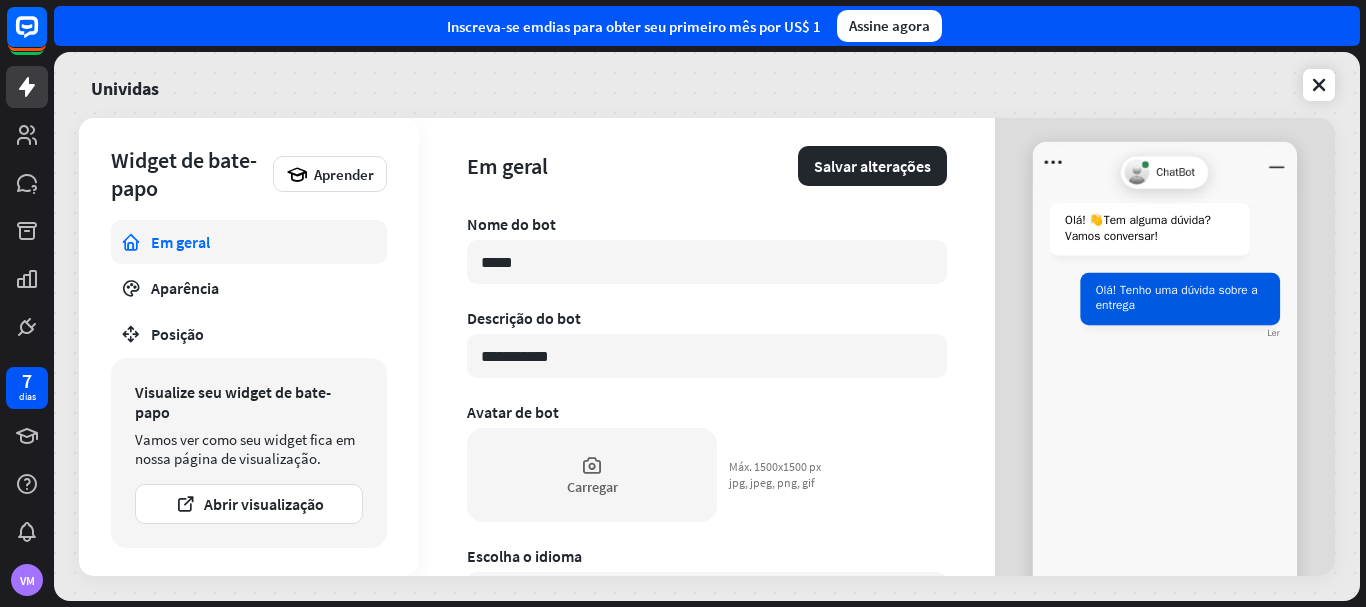 type on "*" 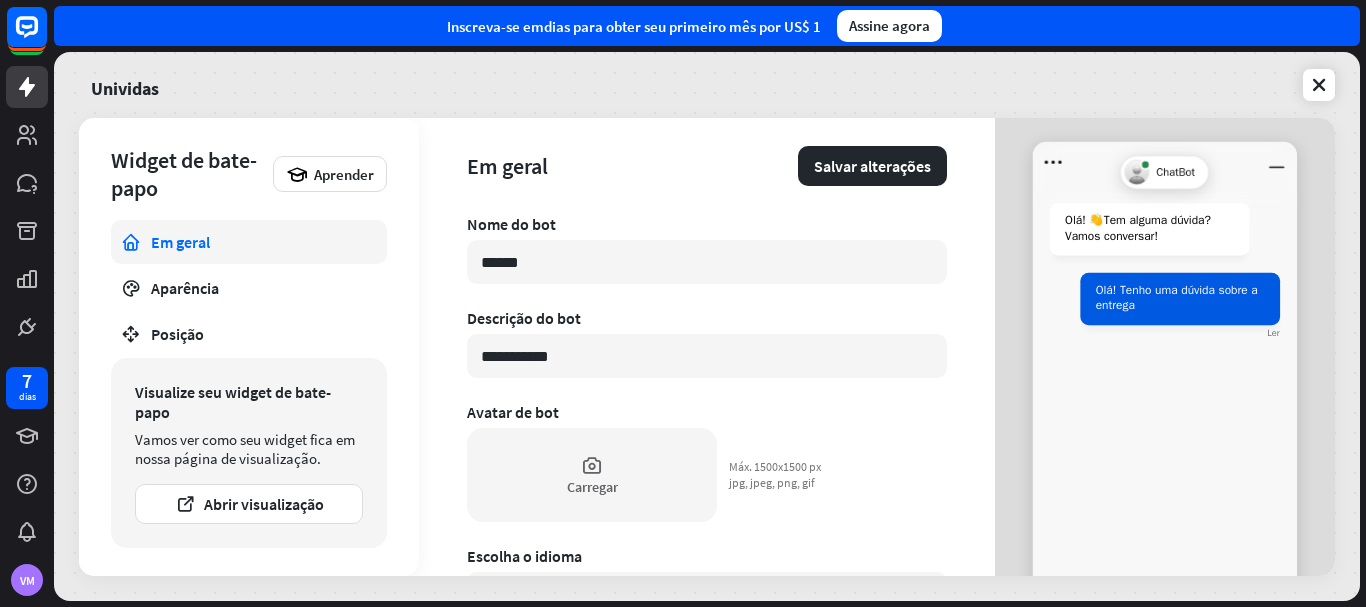 type on "*" 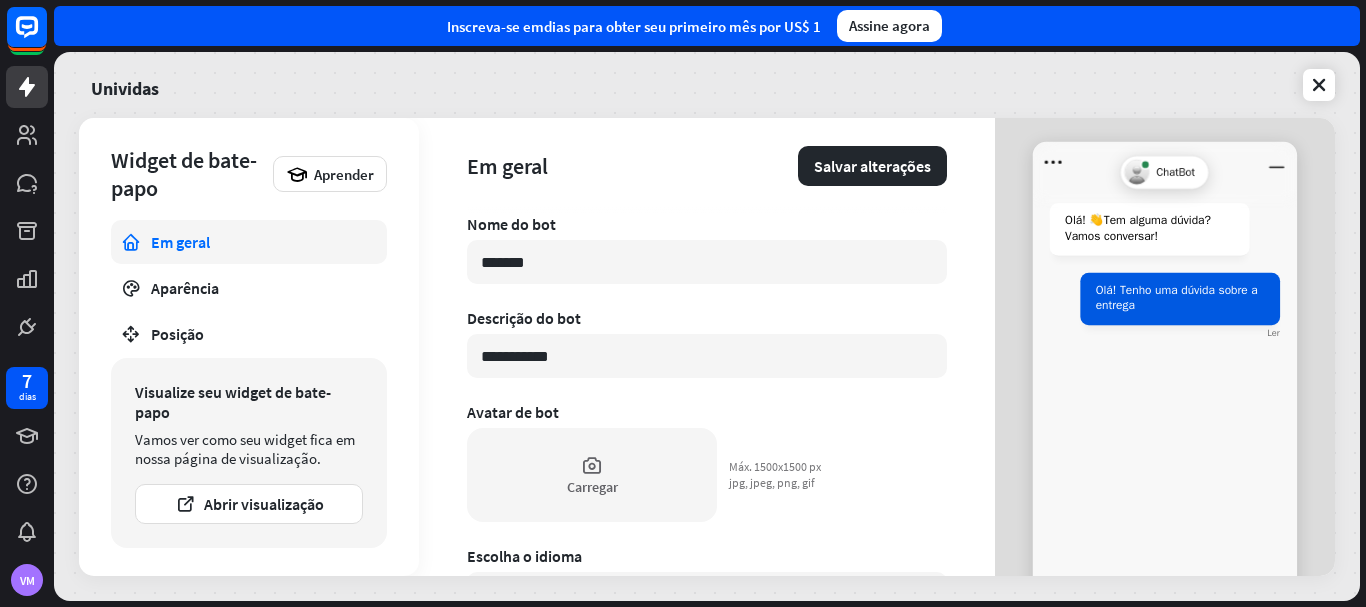 type on "*" 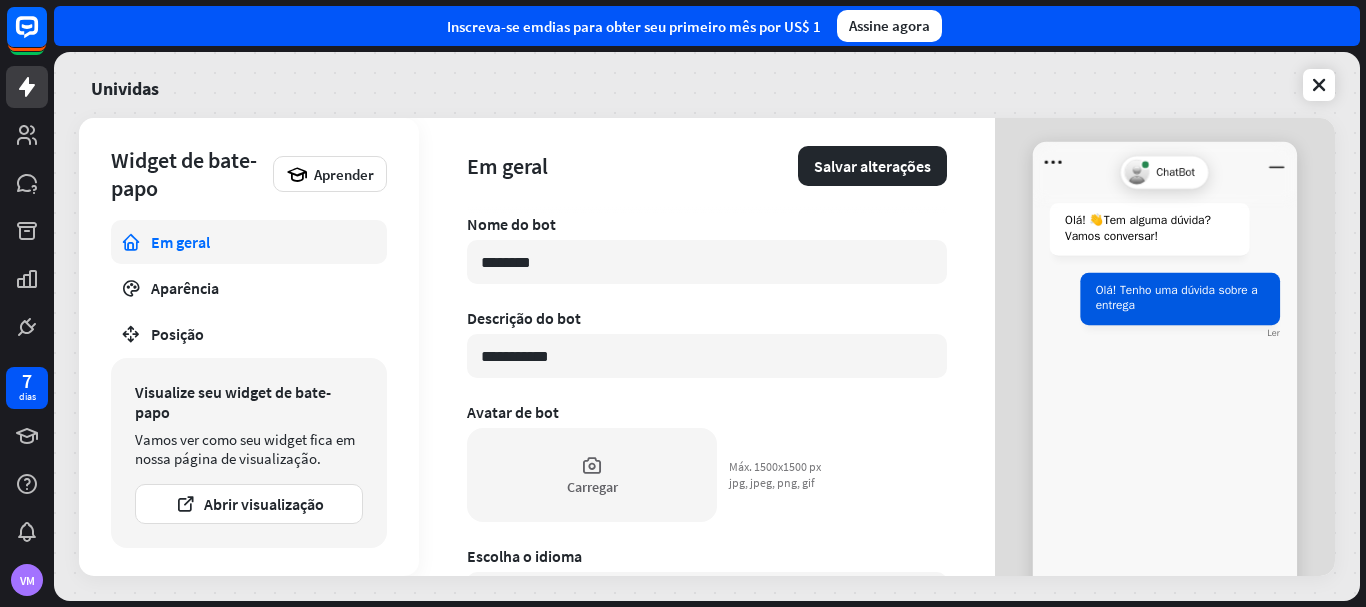 type on "*" 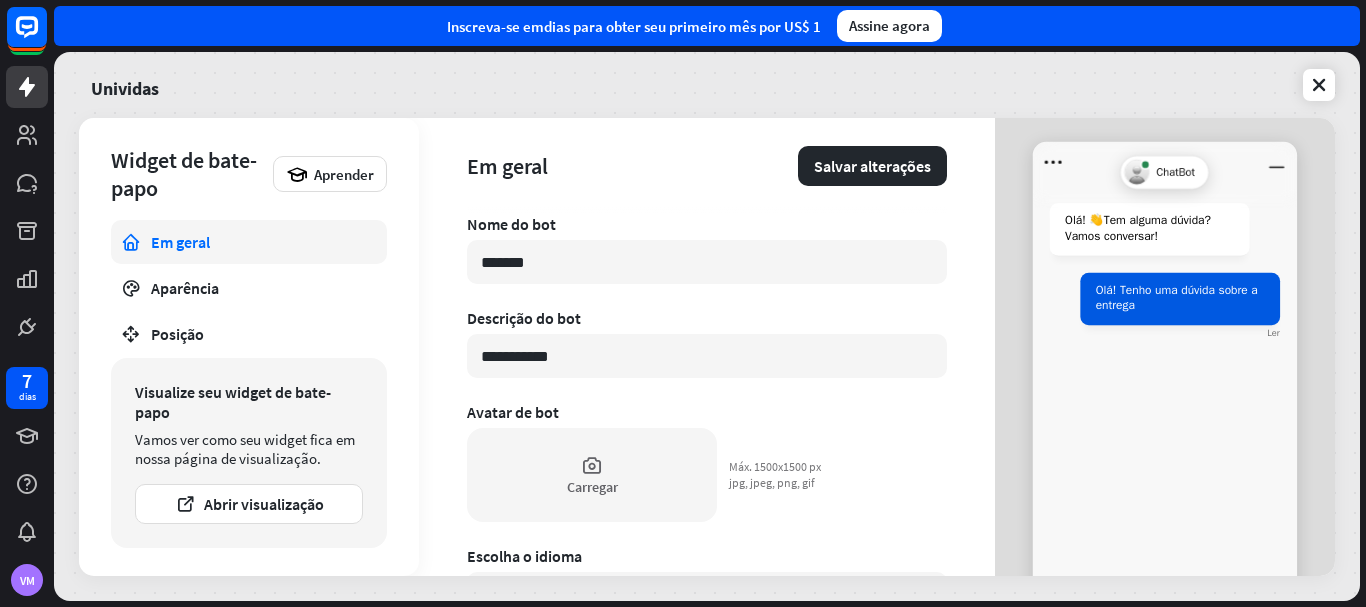 type on "*" 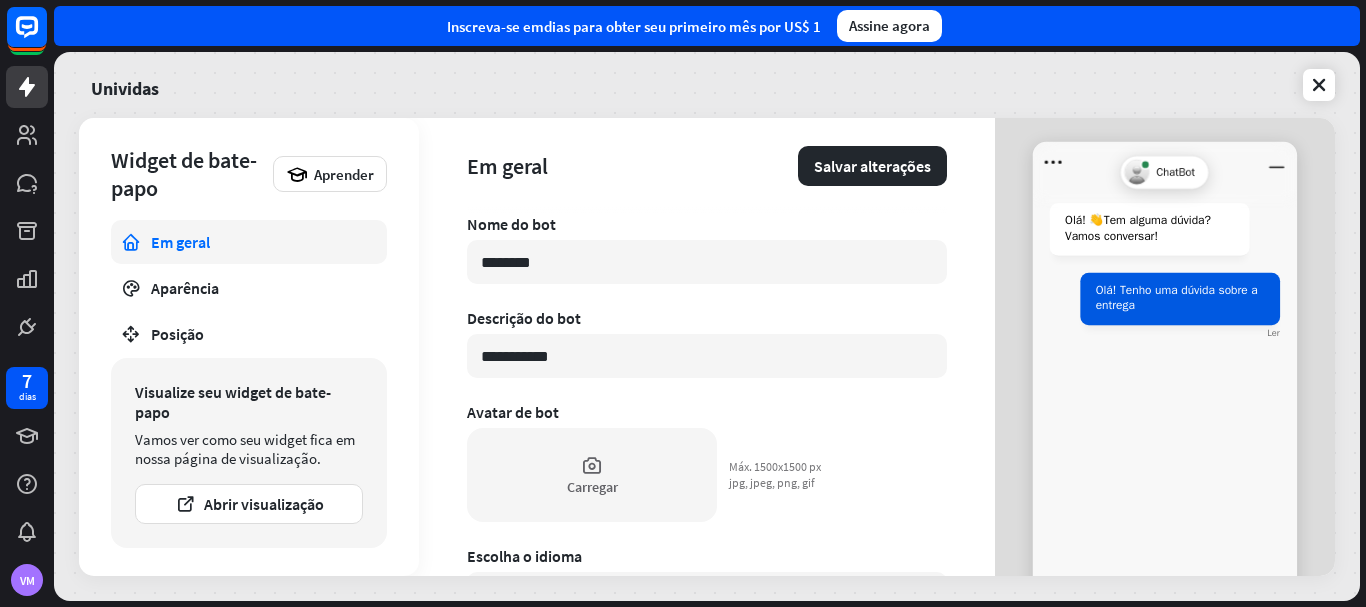 type on "*" 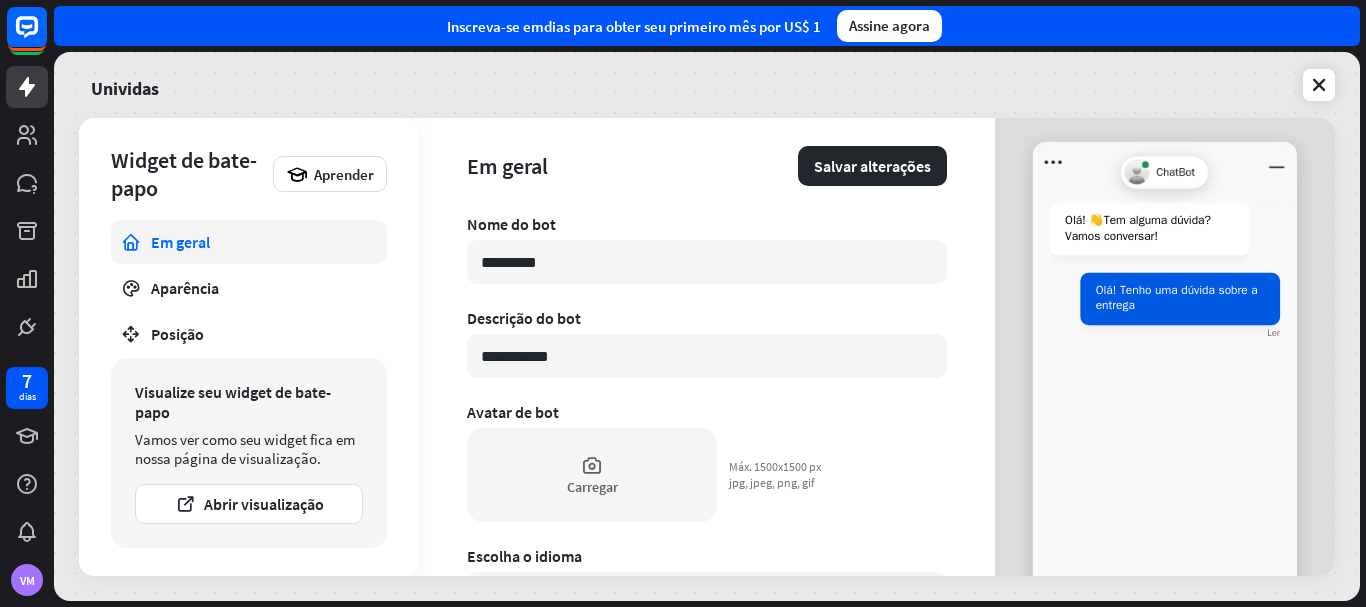 type on "*" 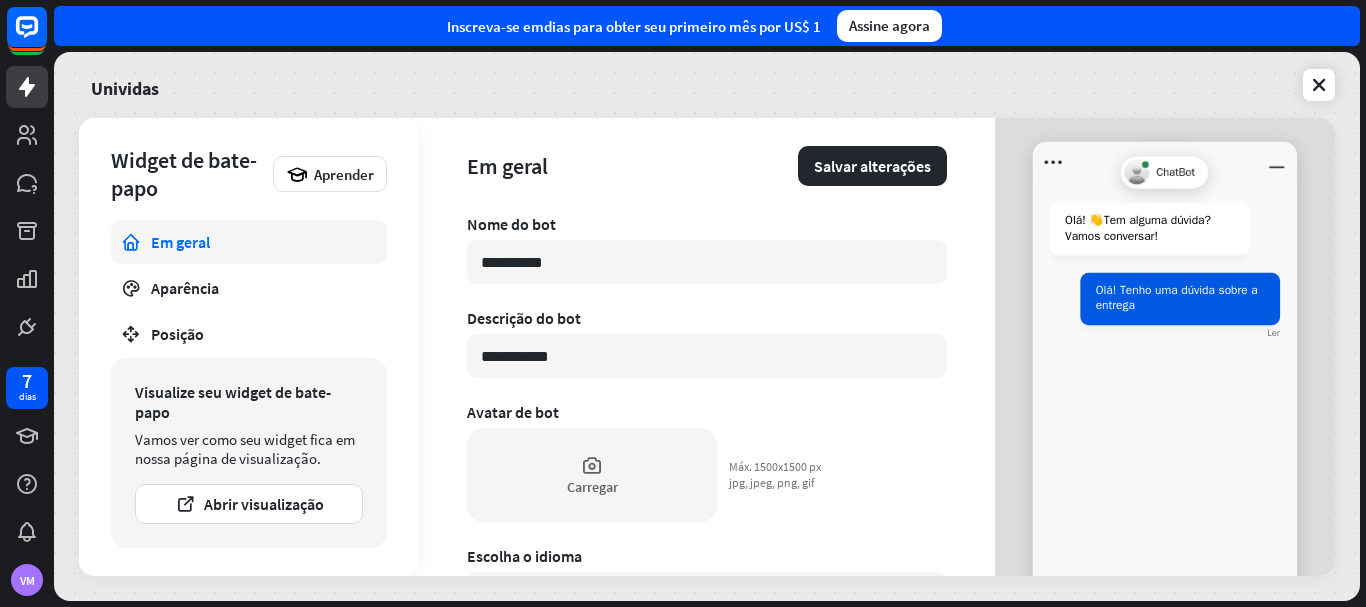type on "*" 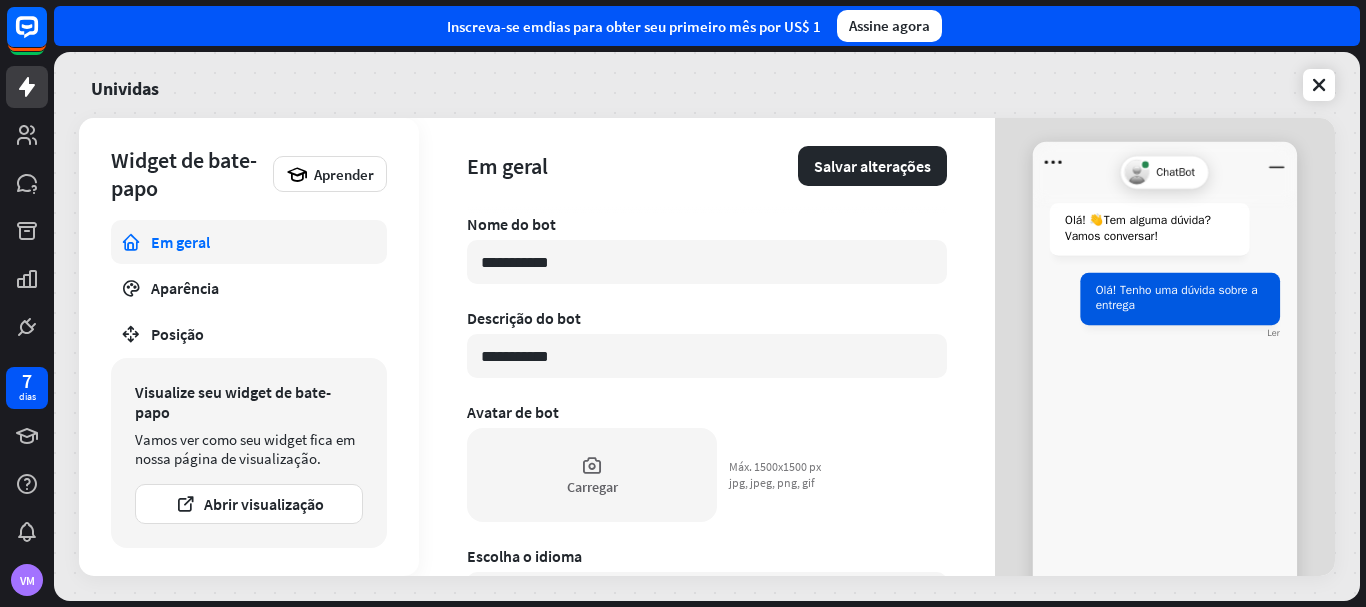 type on "*" 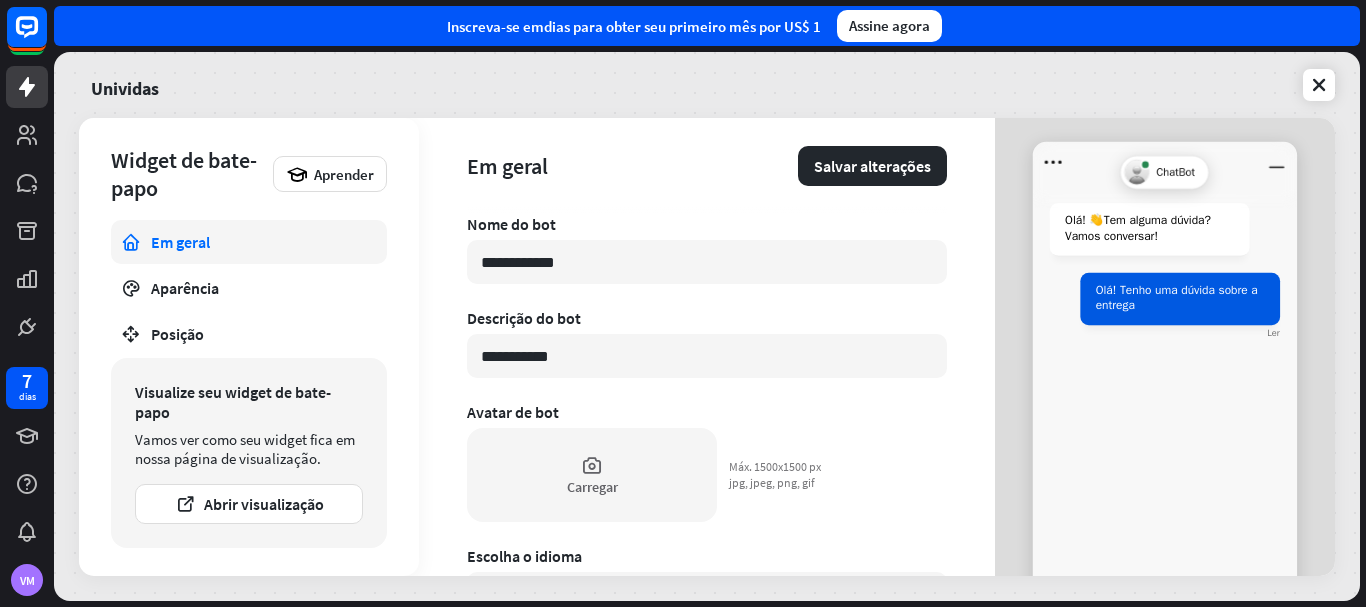 type on "*" 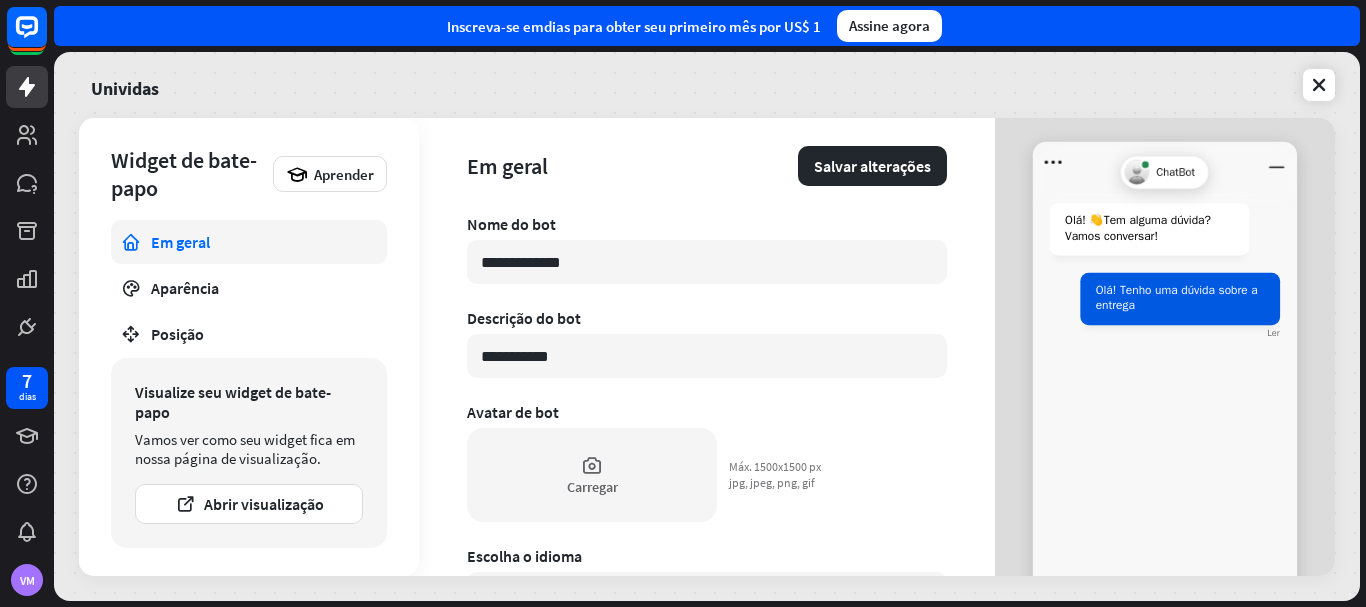 type on "*" 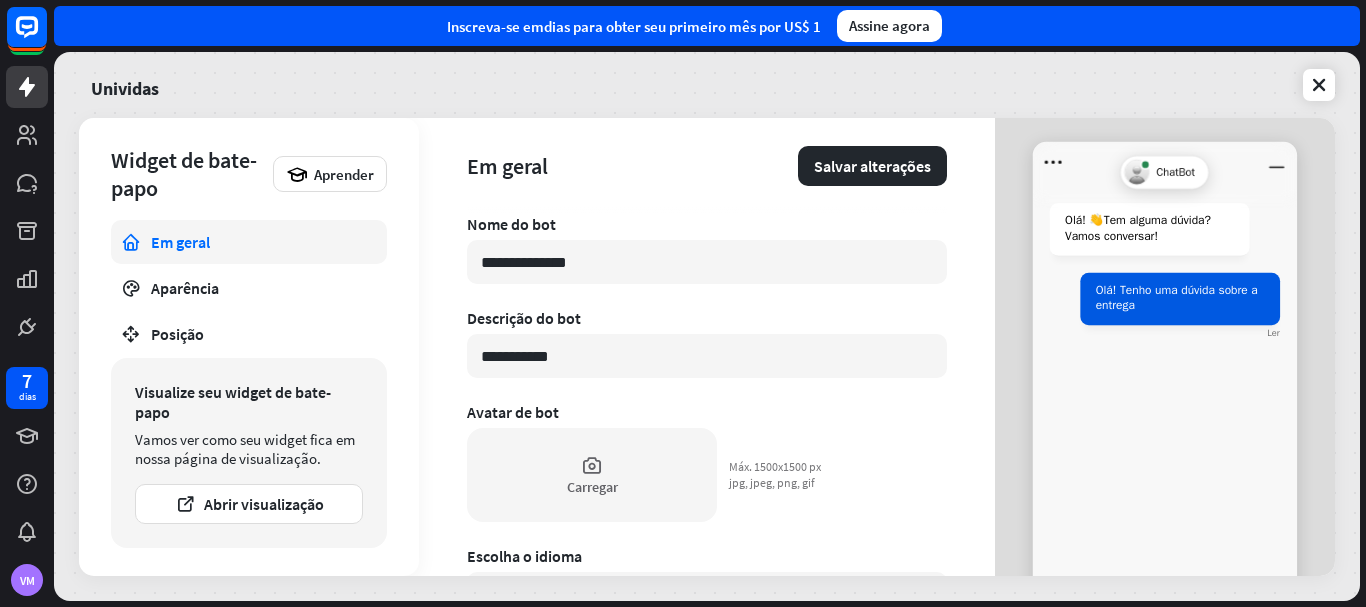 type on "*" 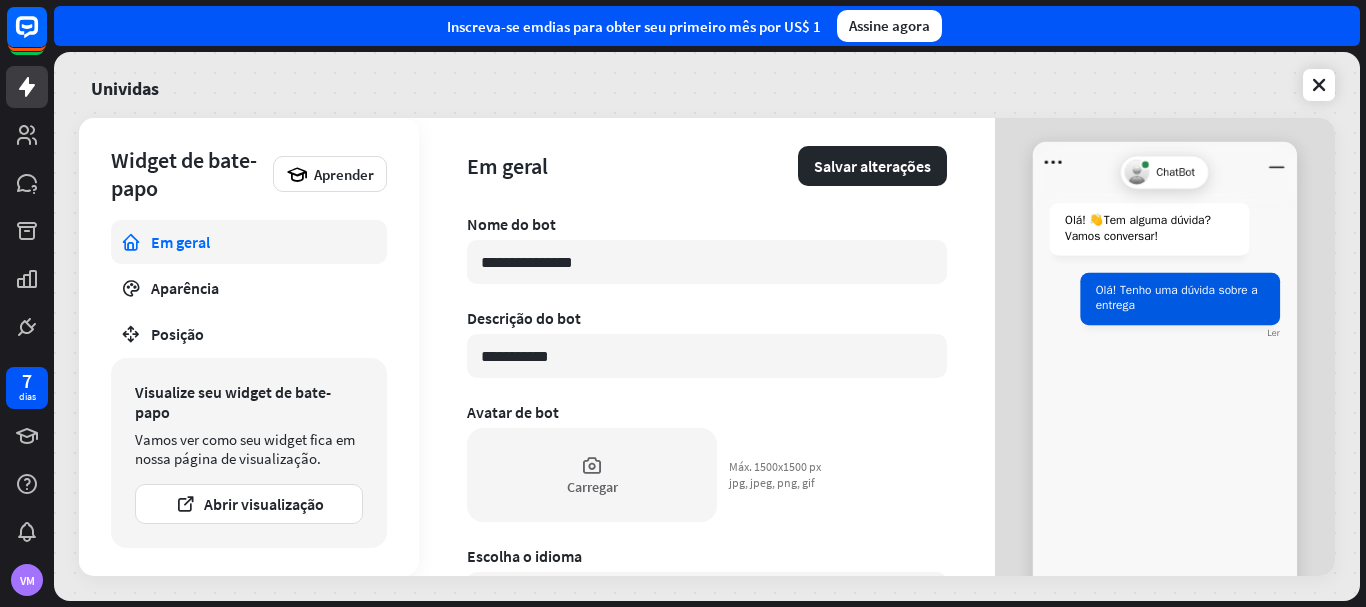 type on "*" 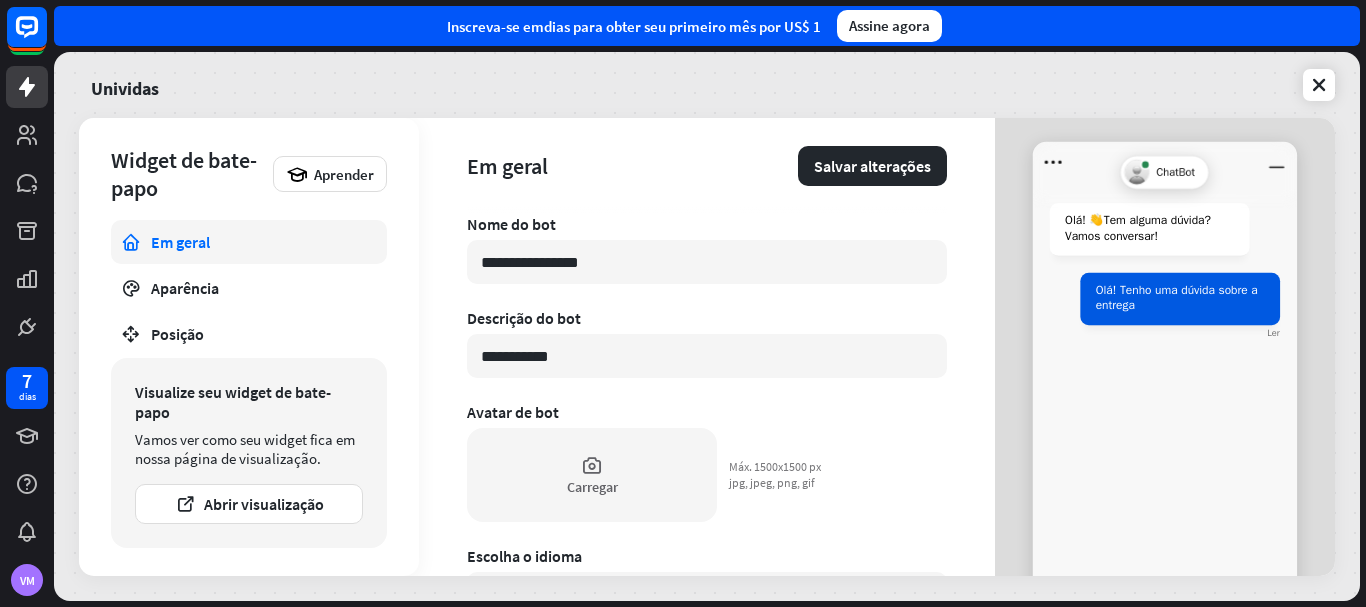 type on "*" 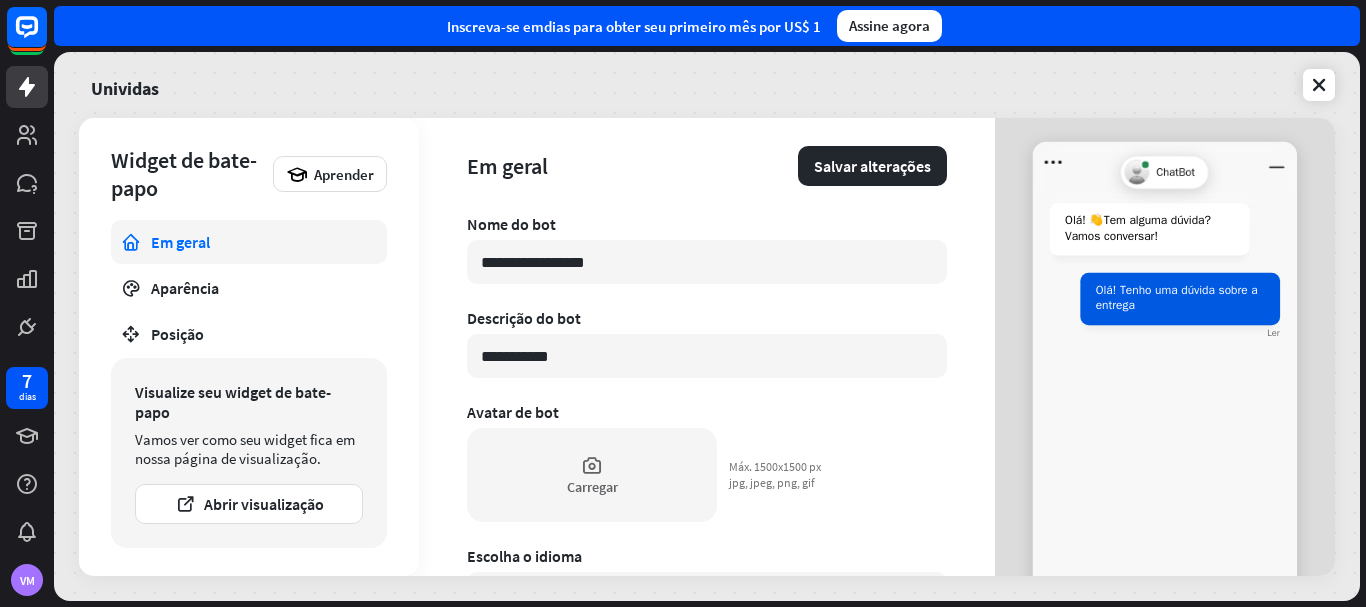 type on "*" 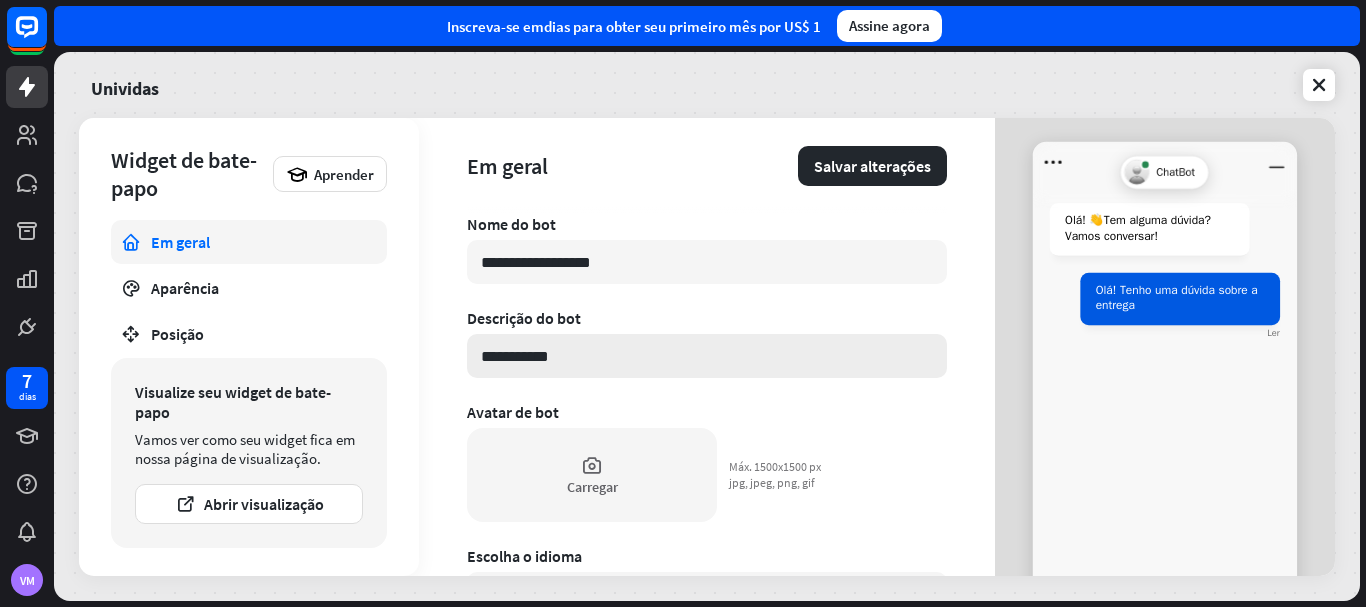 type on "**********" 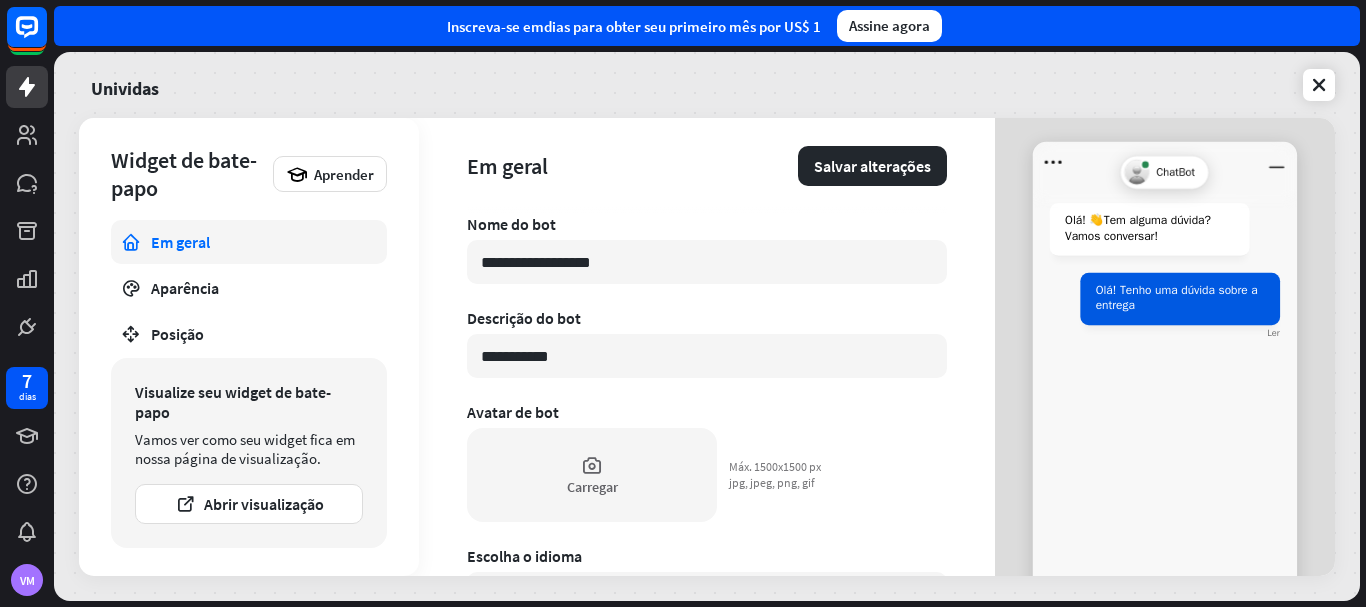 drag, startPoint x: 557, startPoint y: 351, endPoint x: 413, endPoint y: 333, distance: 145.12064 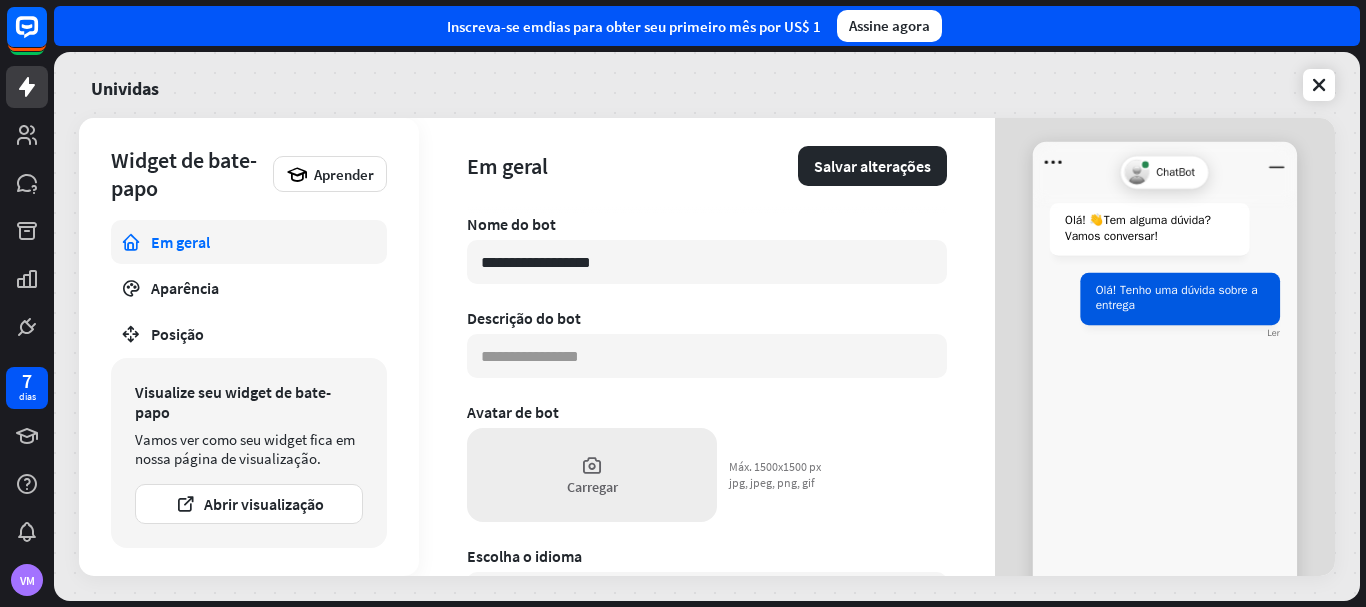 type 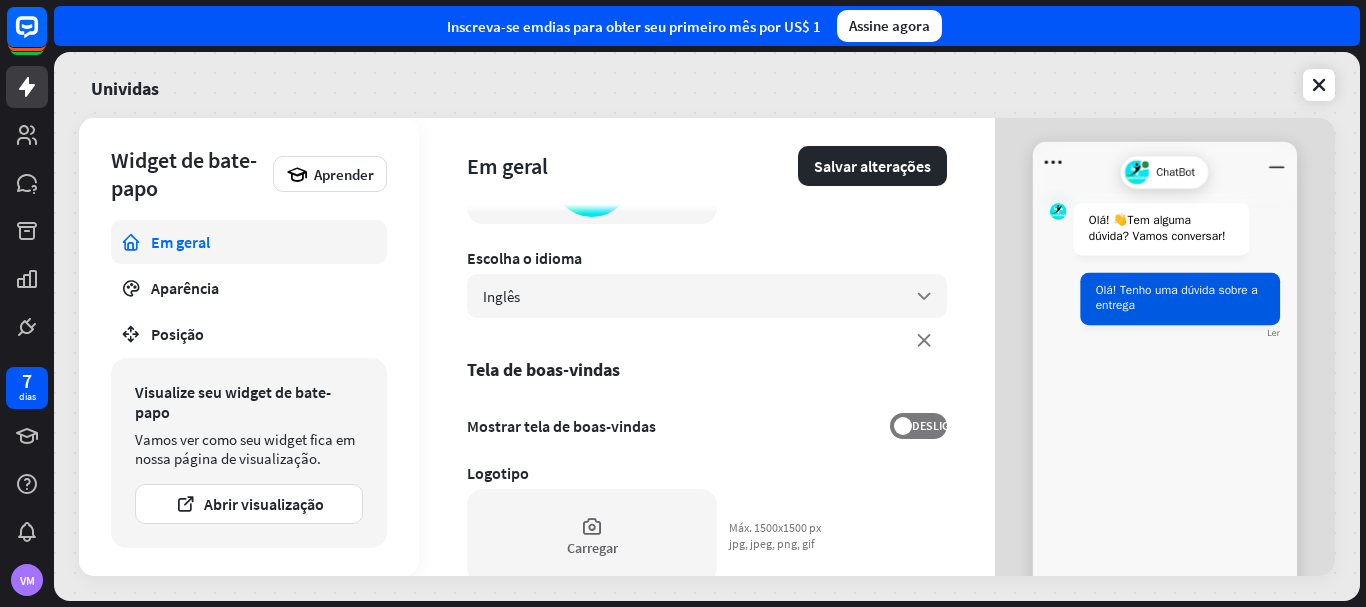 scroll, scrollTop: 307, scrollLeft: 0, axis: vertical 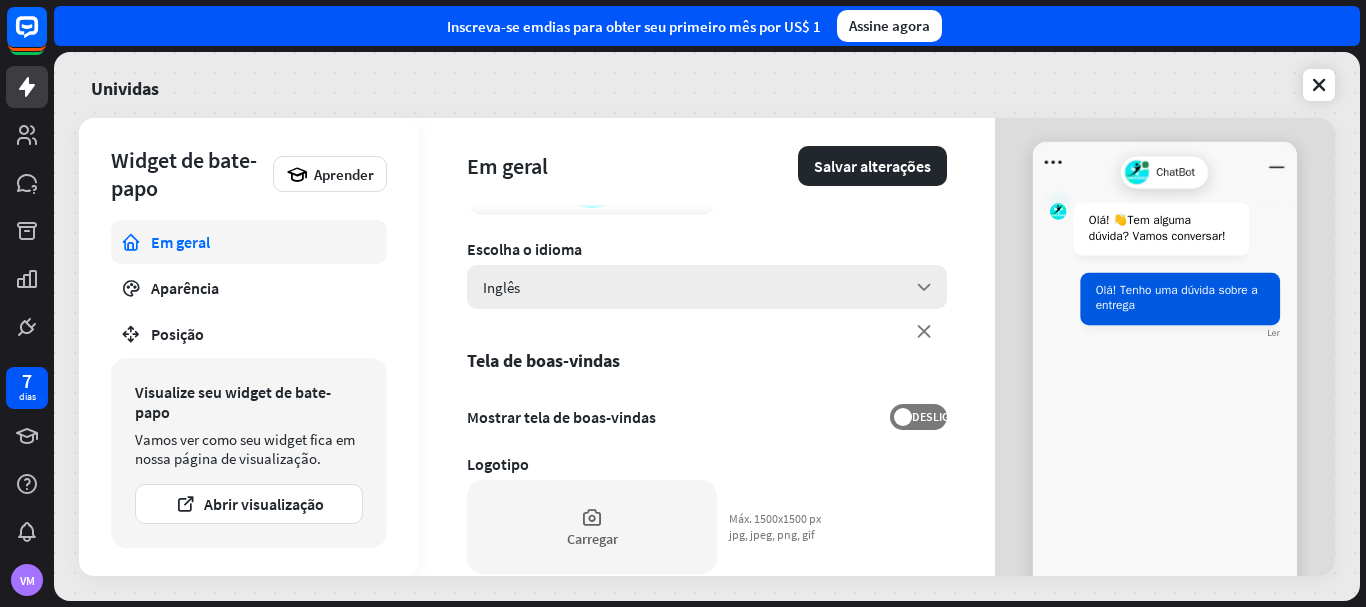 click on "Inglês
seta para baixo" at bounding box center (707, 287) 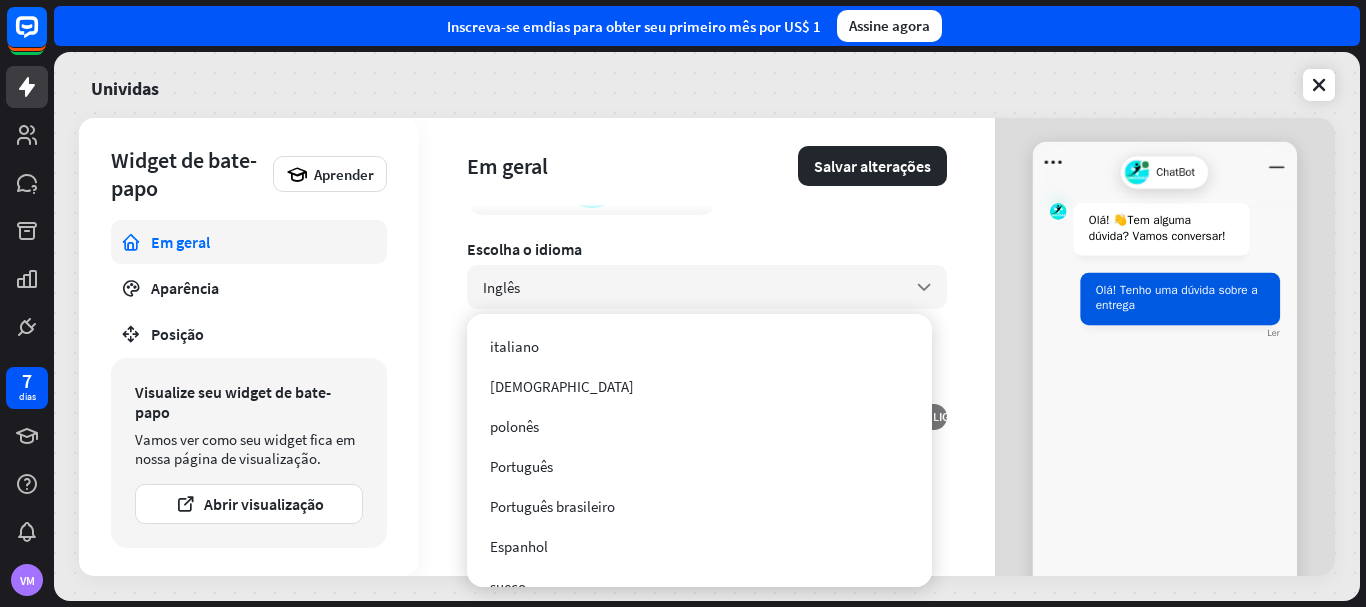 scroll, scrollTop: 223, scrollLeft: 0, axis: vertical 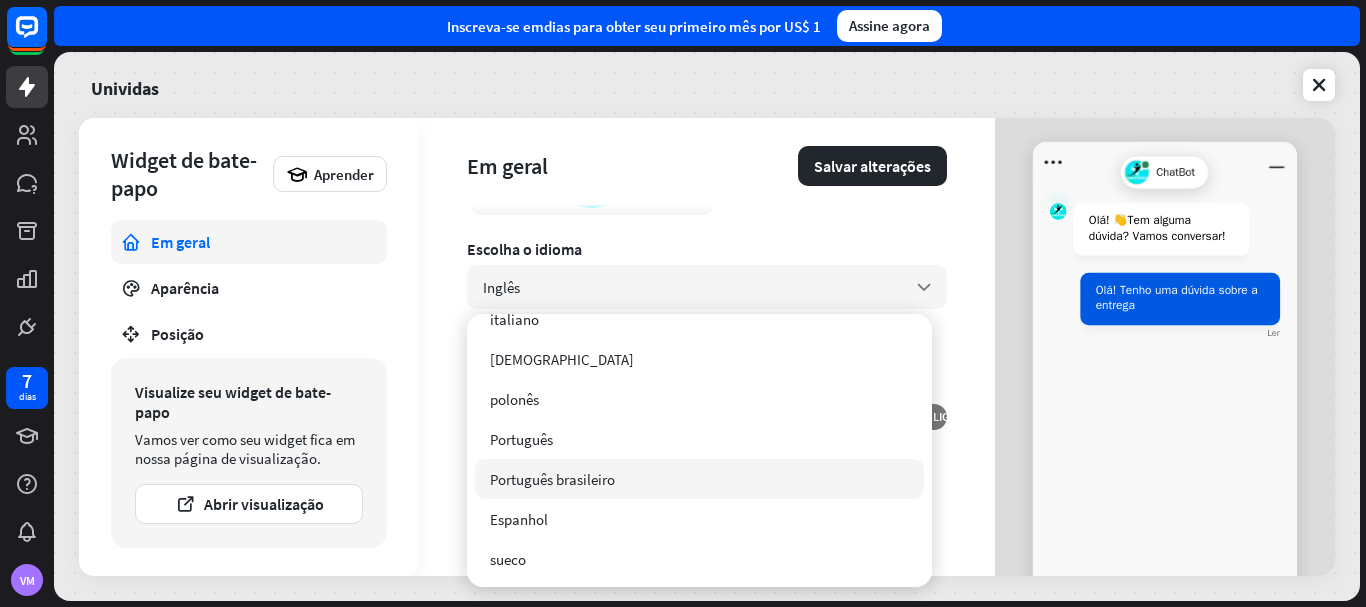 click on "Português brasileiro" at bounding box center (699, 479) 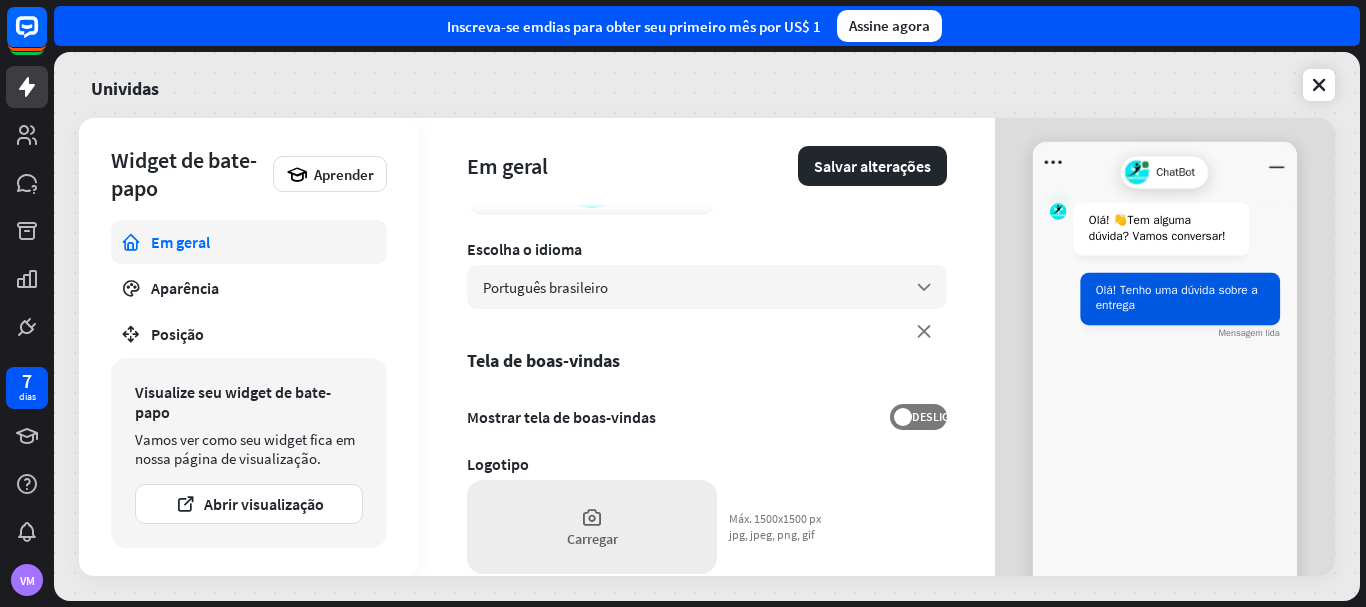 click on "Carregar" at bounding box center [592, 527] 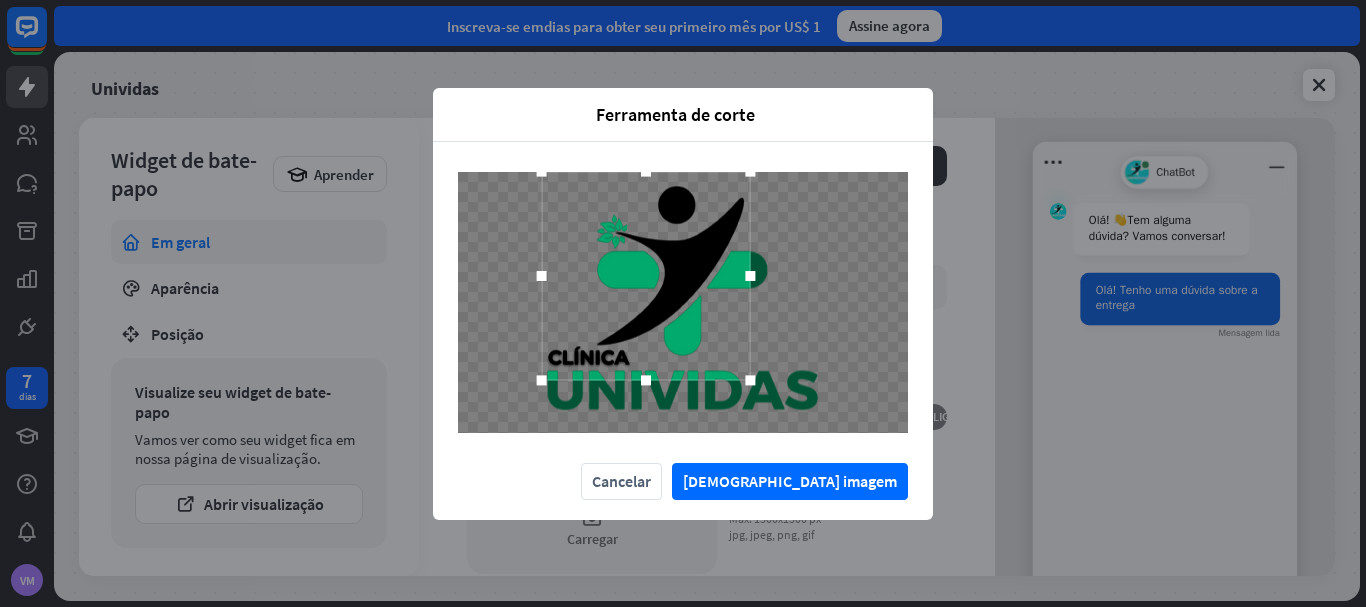 drag, startPoint x: 755, startPoint y: 357, endPoint x: 718, endPoint y: 330, distance: 45.80393 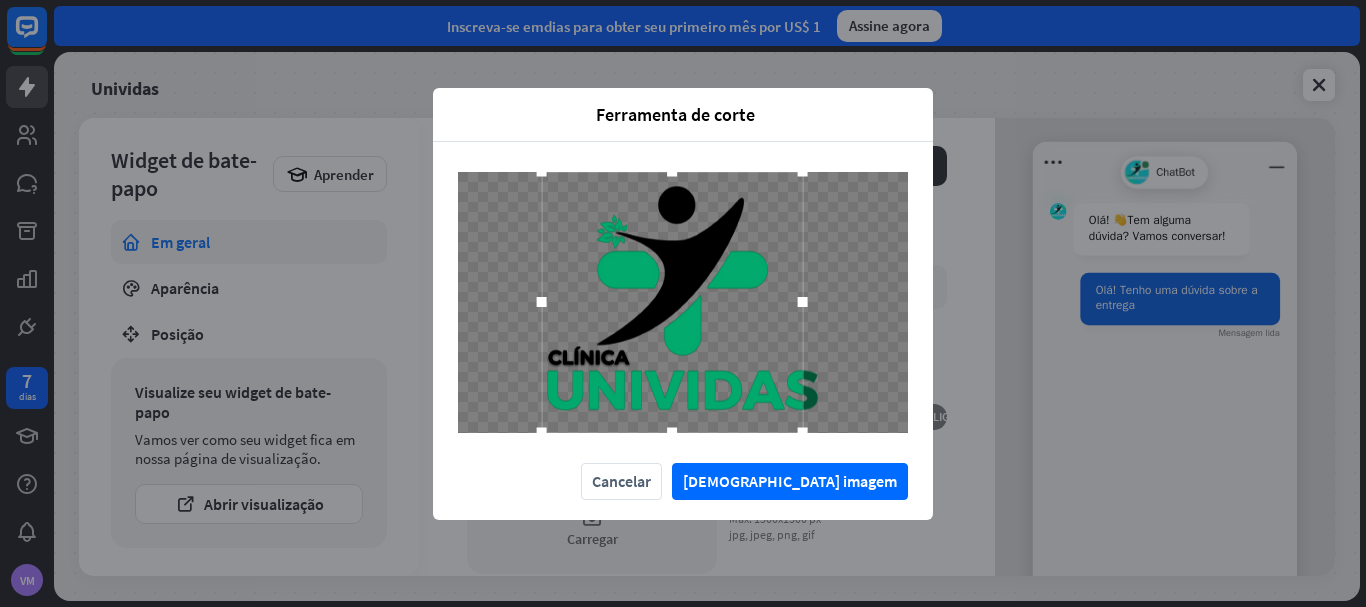 drag, startPoint x: 754, startPoint y: 383, endPoint x: 848, endPoint y: 452, distance: 116.60618 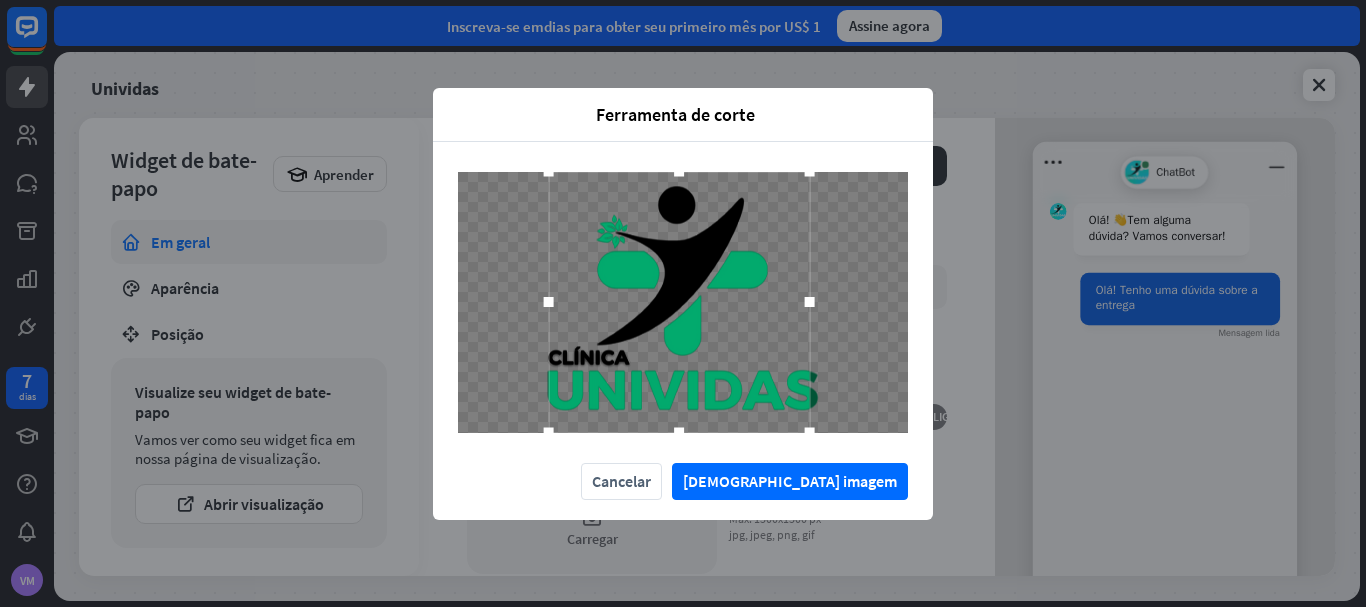 click at bounding box center (679, 302) 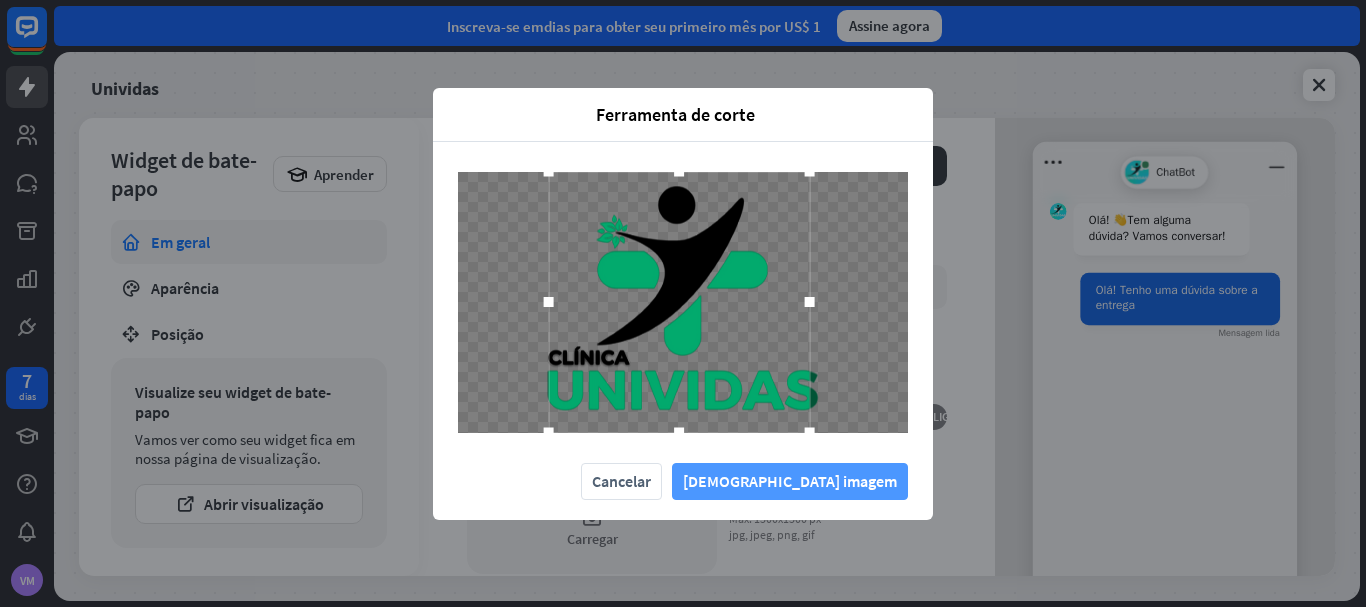 click on "[DEMOGRAPHIC_DATA] imagem" at bounding box center (790, 481) 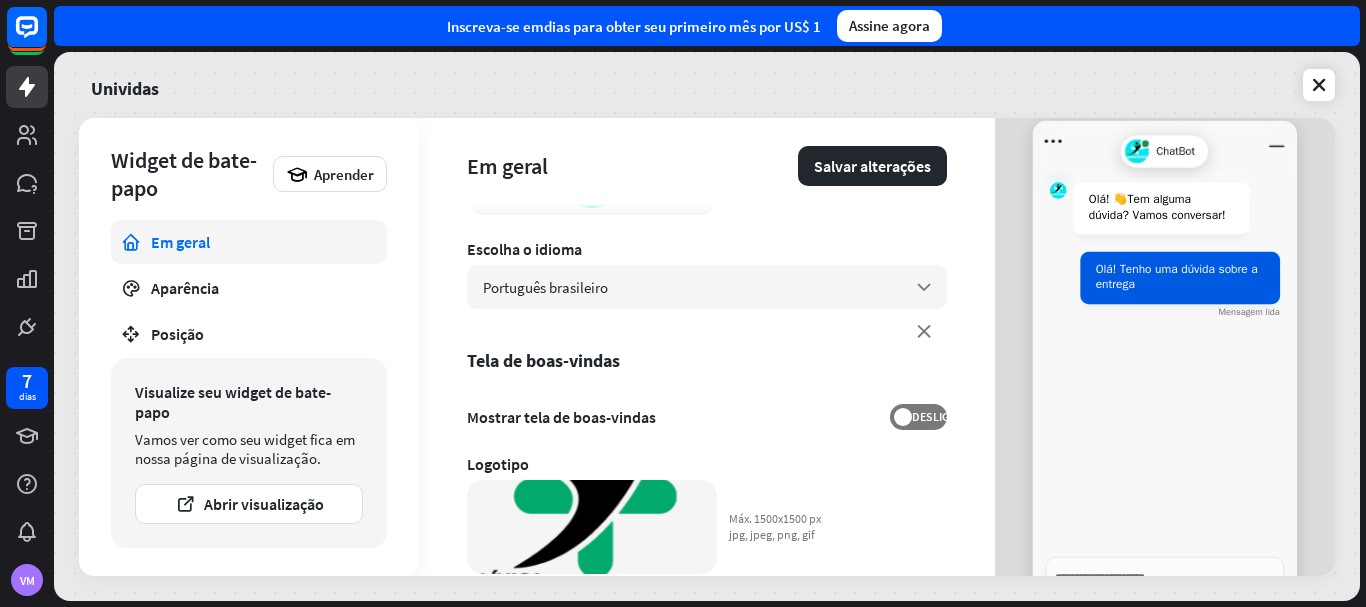 scroll, scrollTop: 28, scrollLeft: 0, axis: vertical 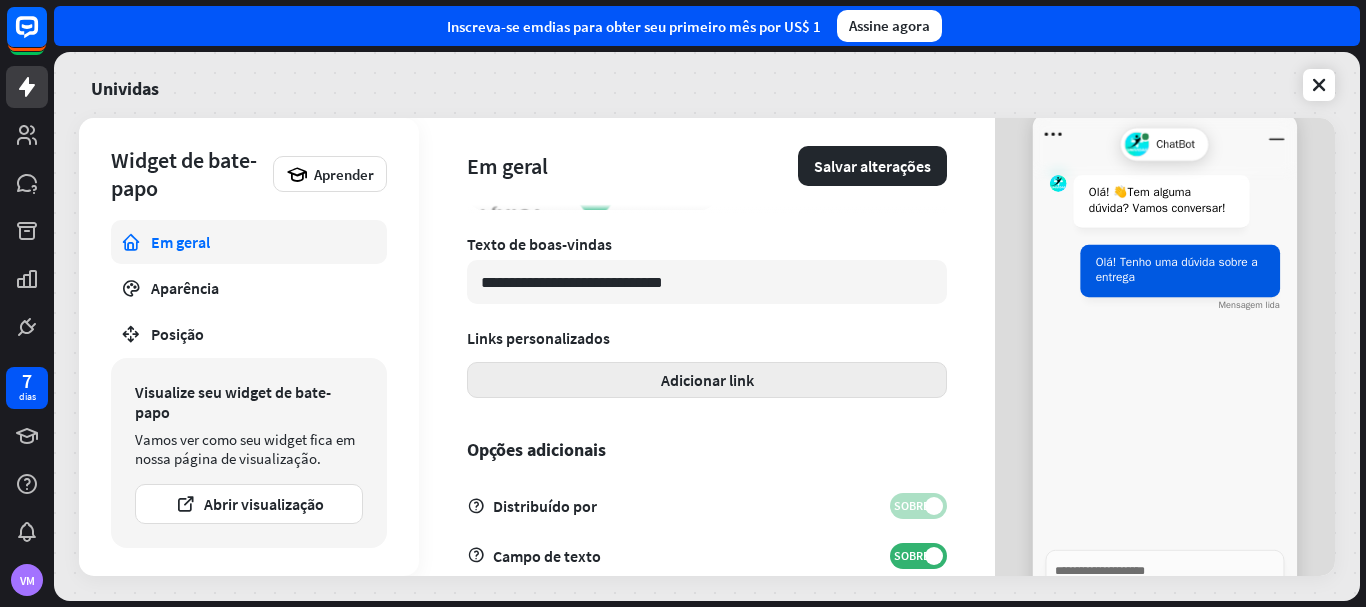 click on "Adicionar link" at bounding box center (707, 380) 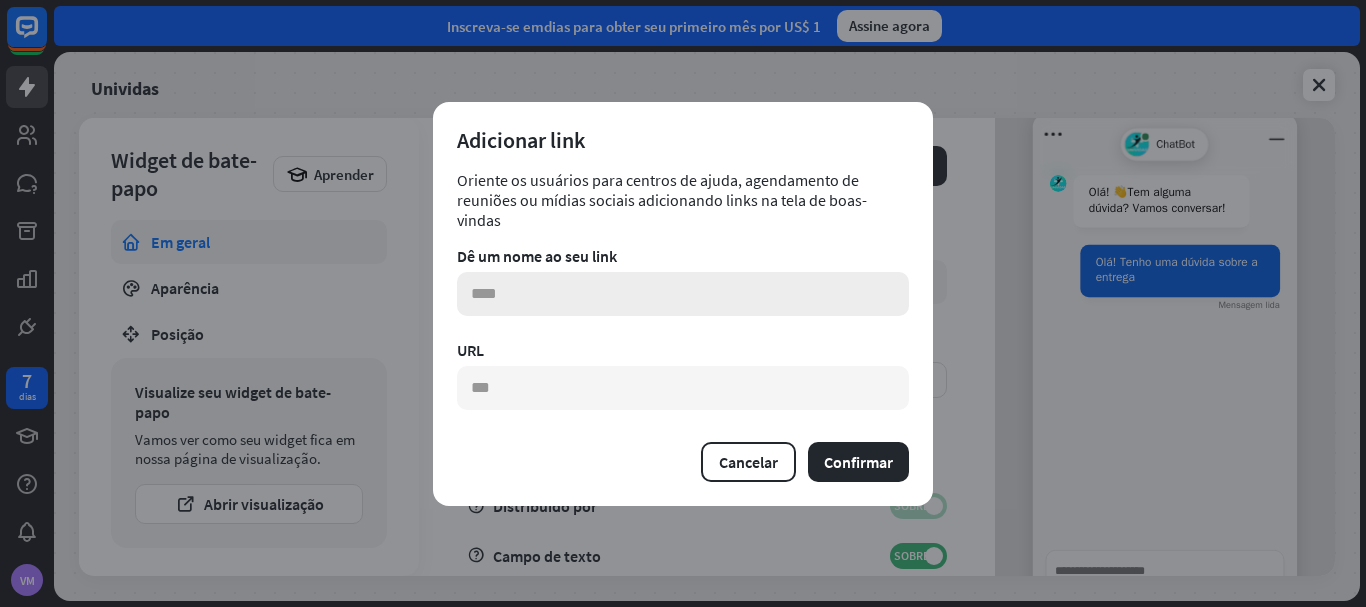 click at bounding box center (683, 294) 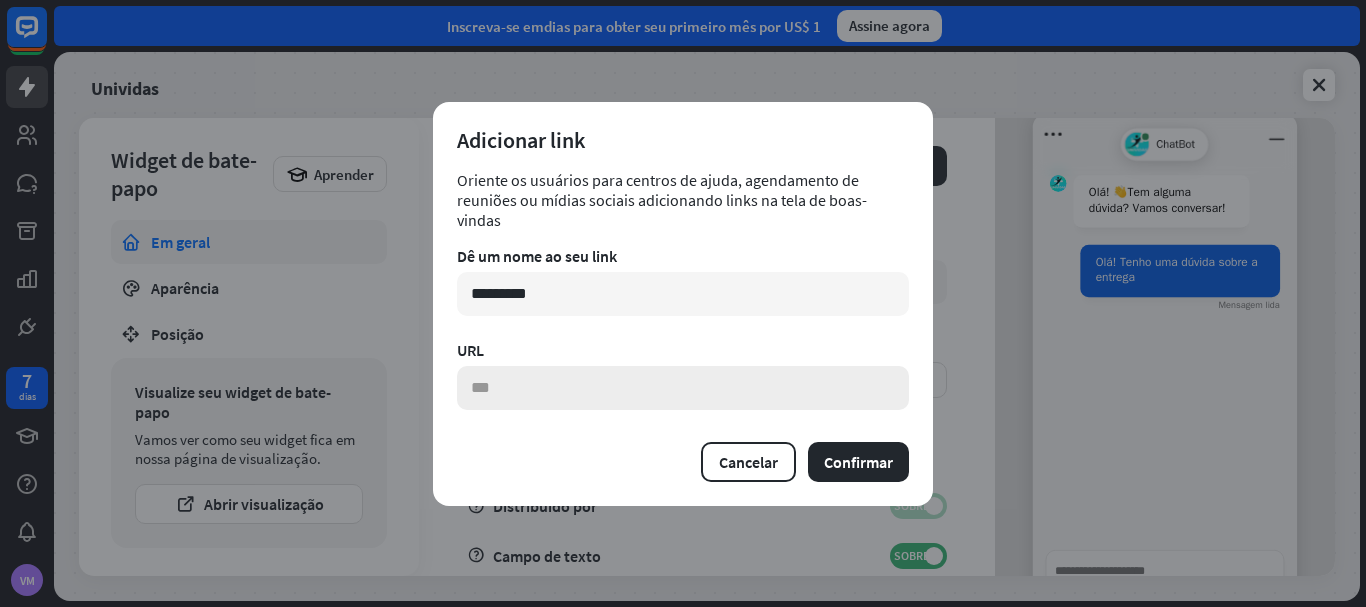 type on "*********" 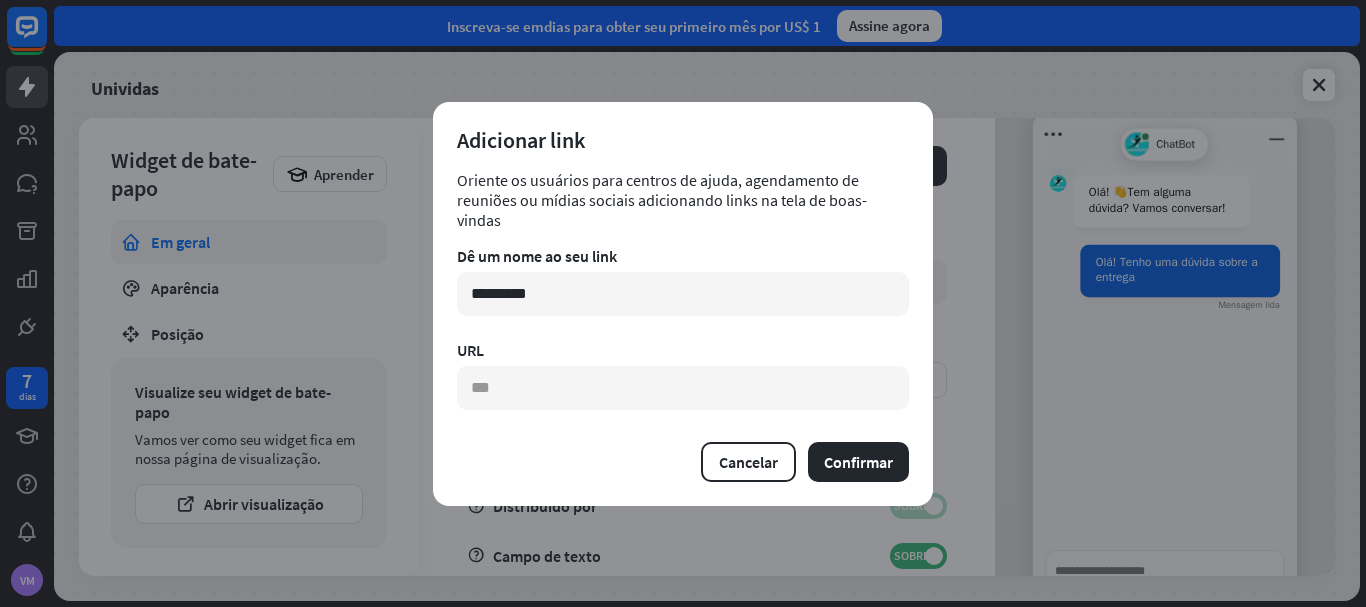 paste on "**********" 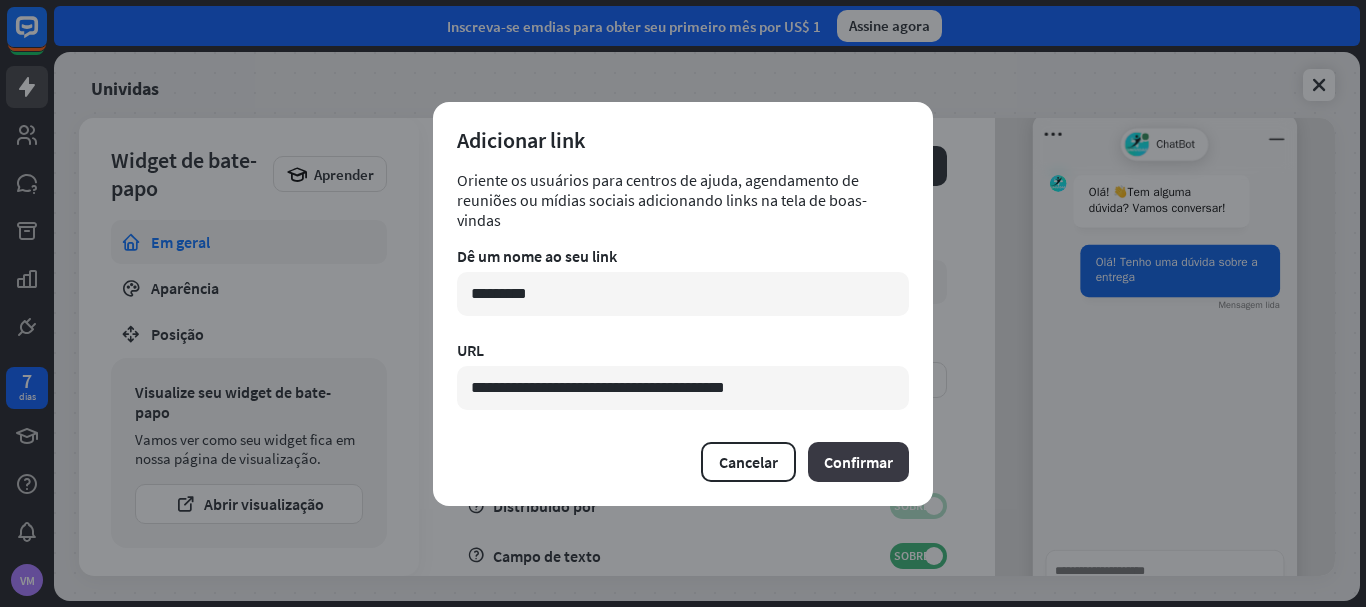 type on "**********" 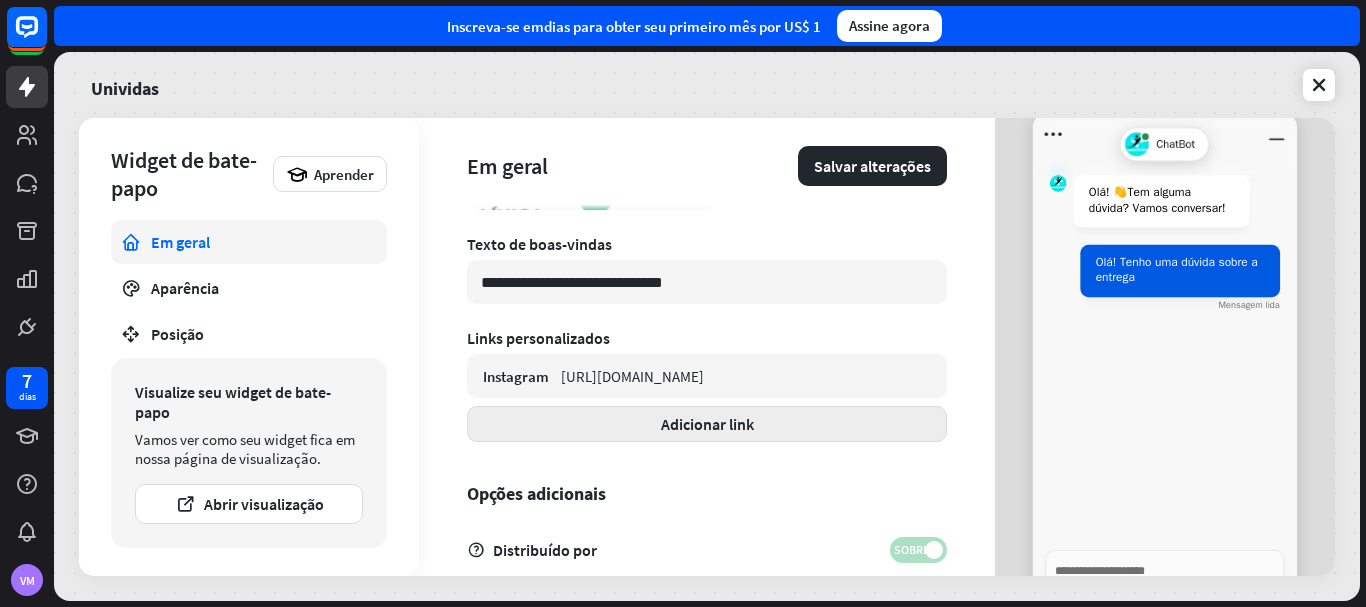 click on "Adicionar link" at bounding box center (707, 424) 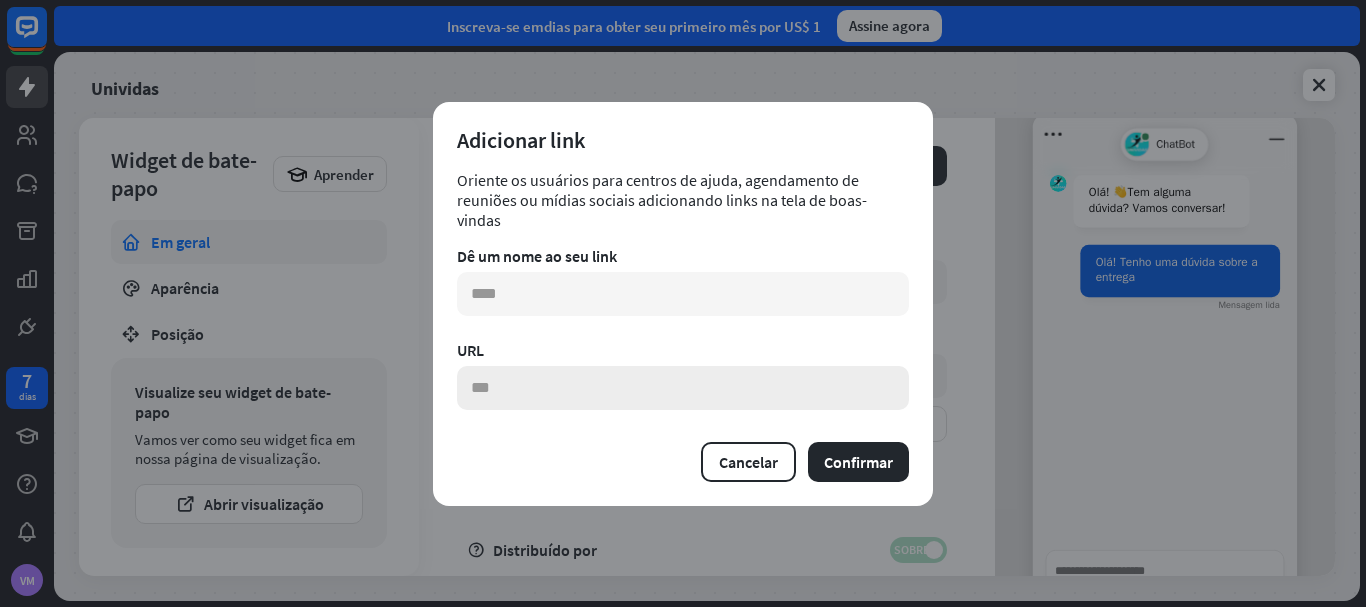 click at bounding box center [683, 388] 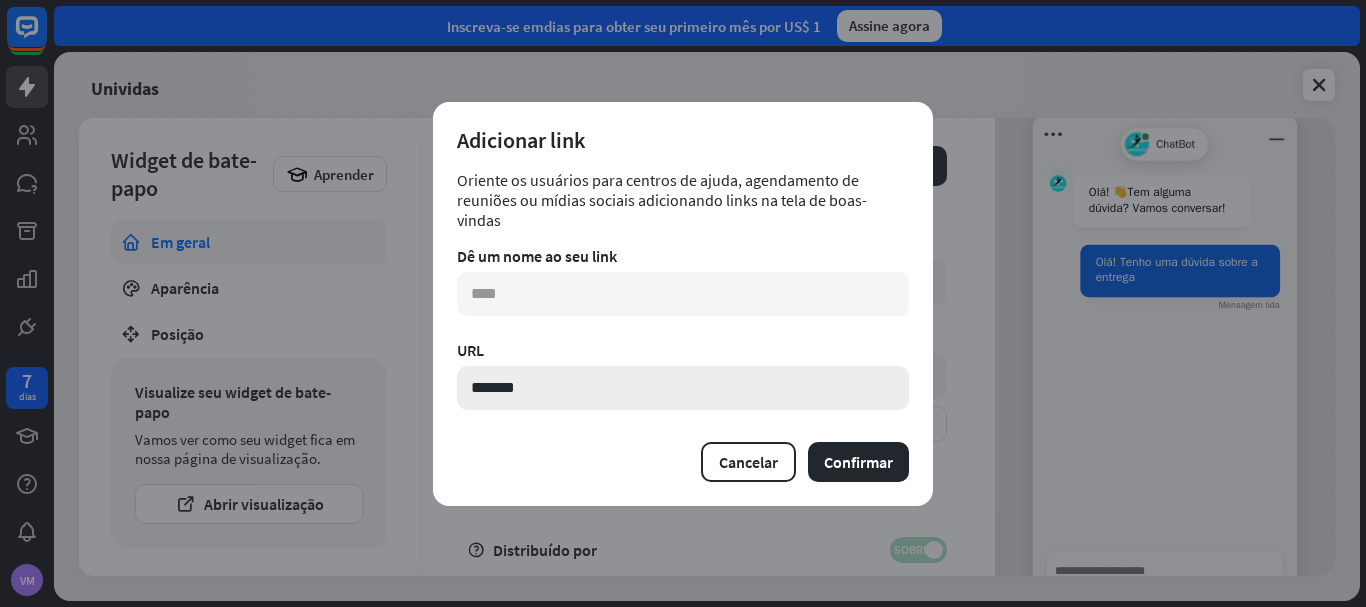 type on "********" 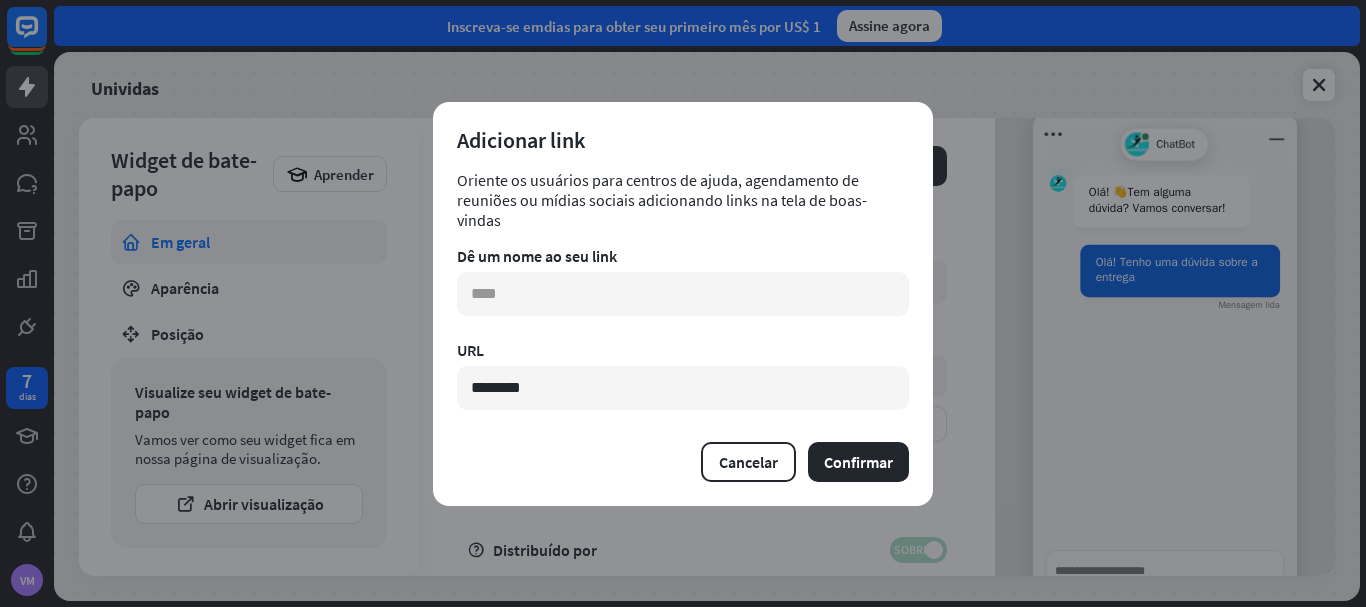 drag, startPoint x: 642, startPoint y: 391, endPoint x: 413, endPoint y: 348, distance: 233.00215 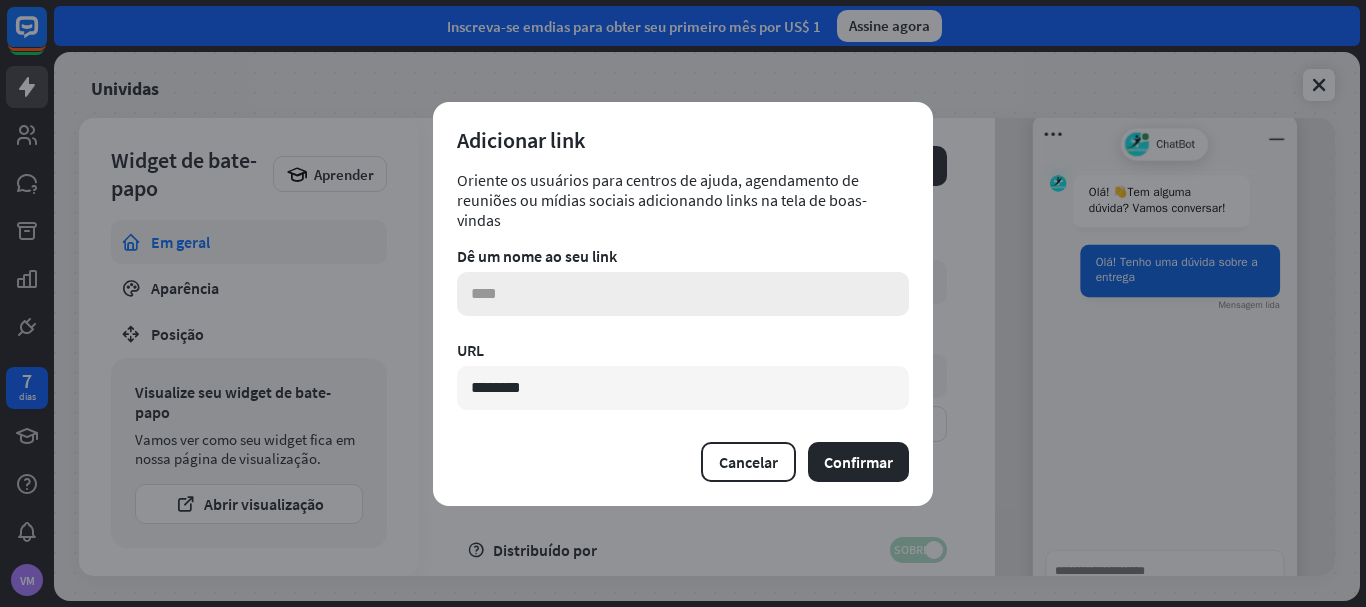 type on "********" 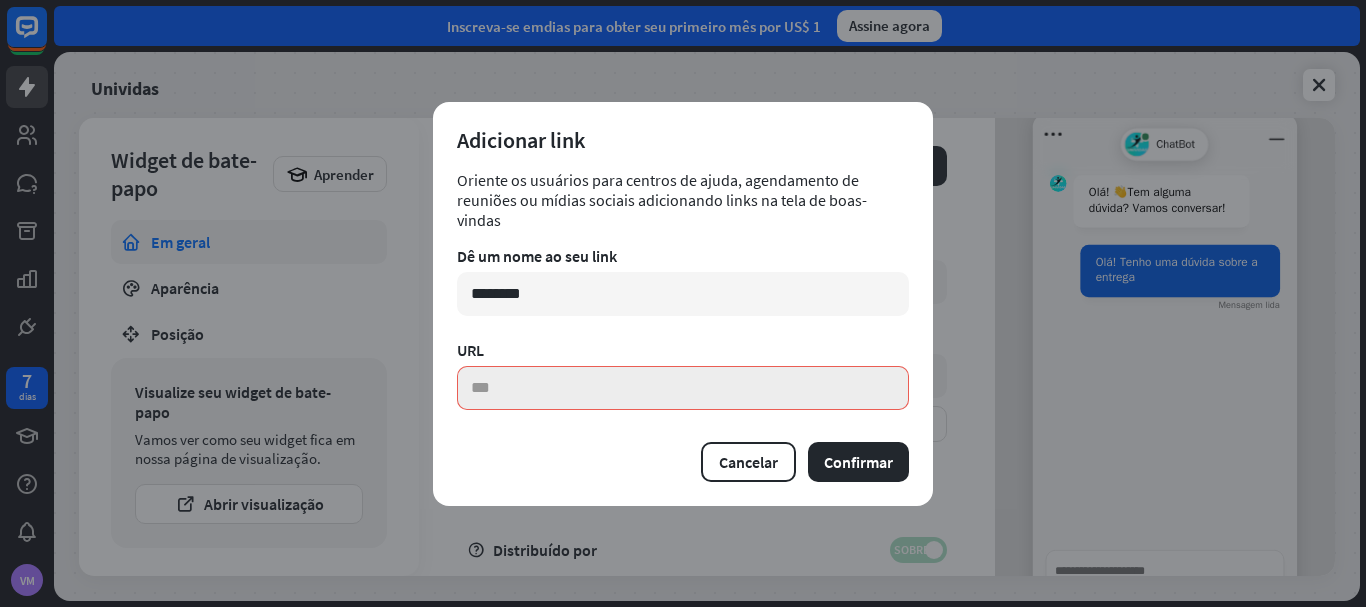 type on "********" 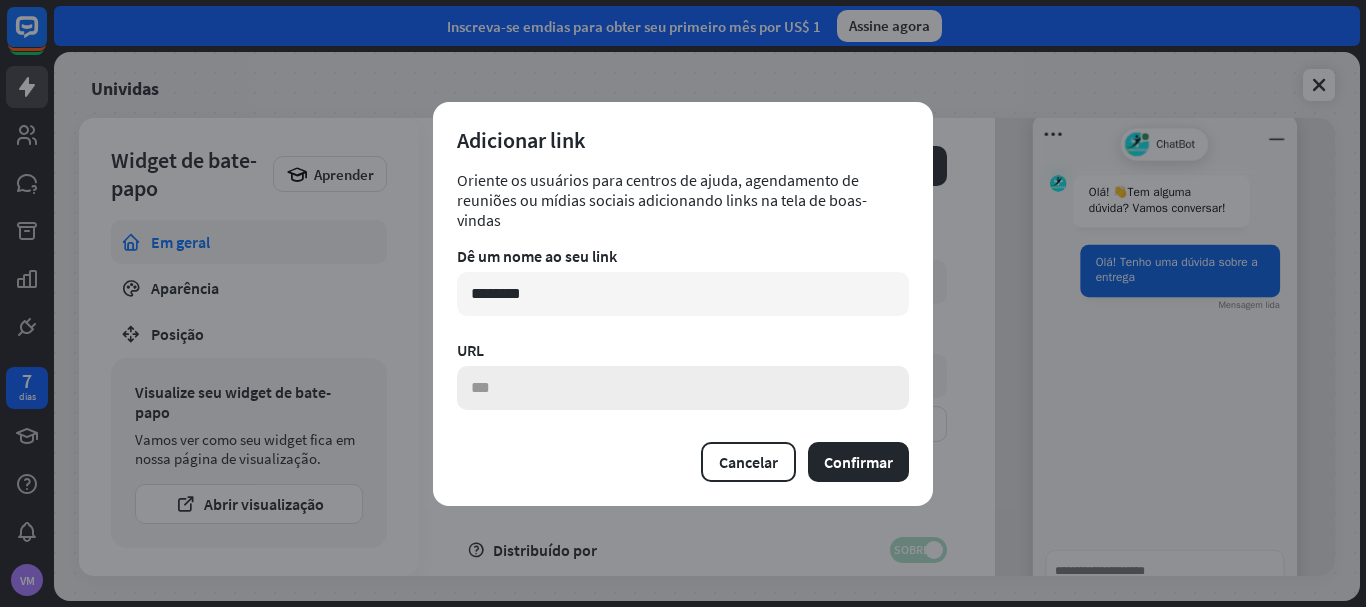 click at bounding box center (683, 388) 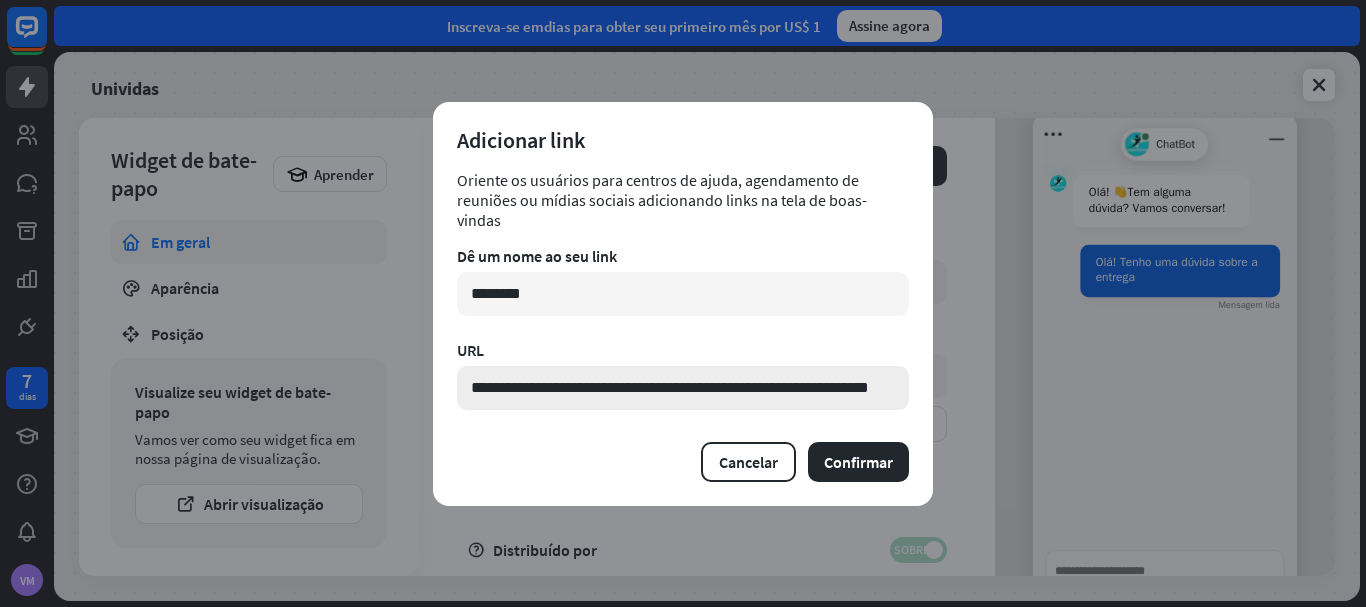 scroll, scrollTop: 0, scrollLeft: 70, axis: horizontal 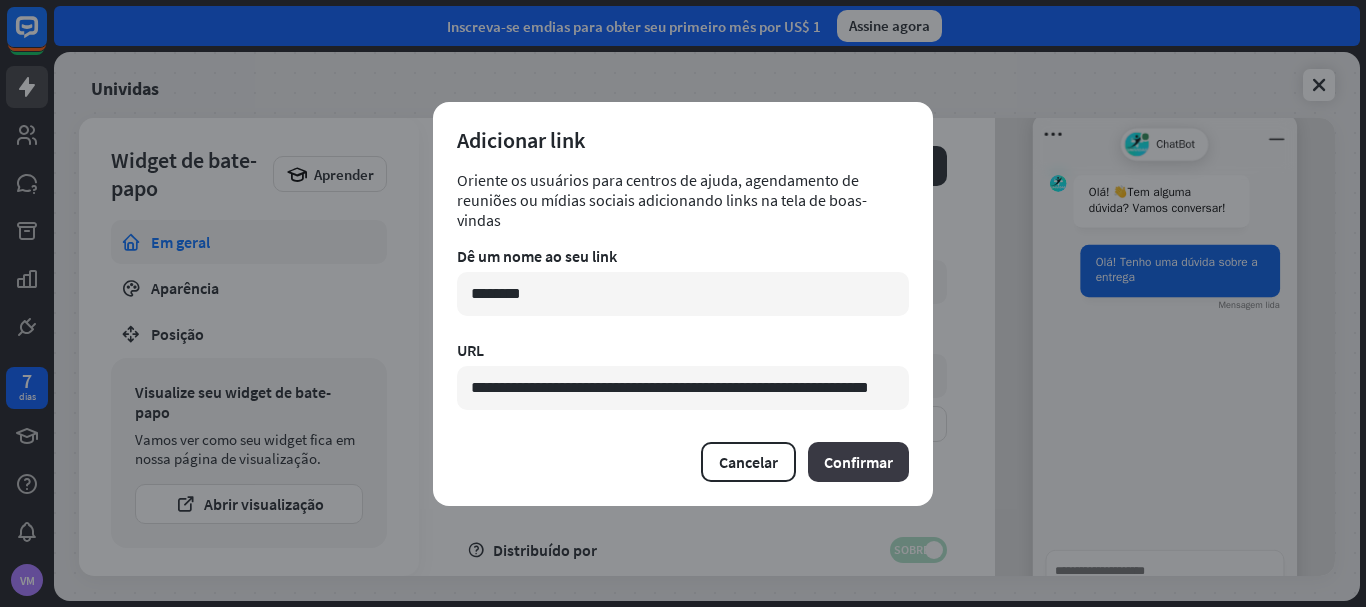 type on "**********" 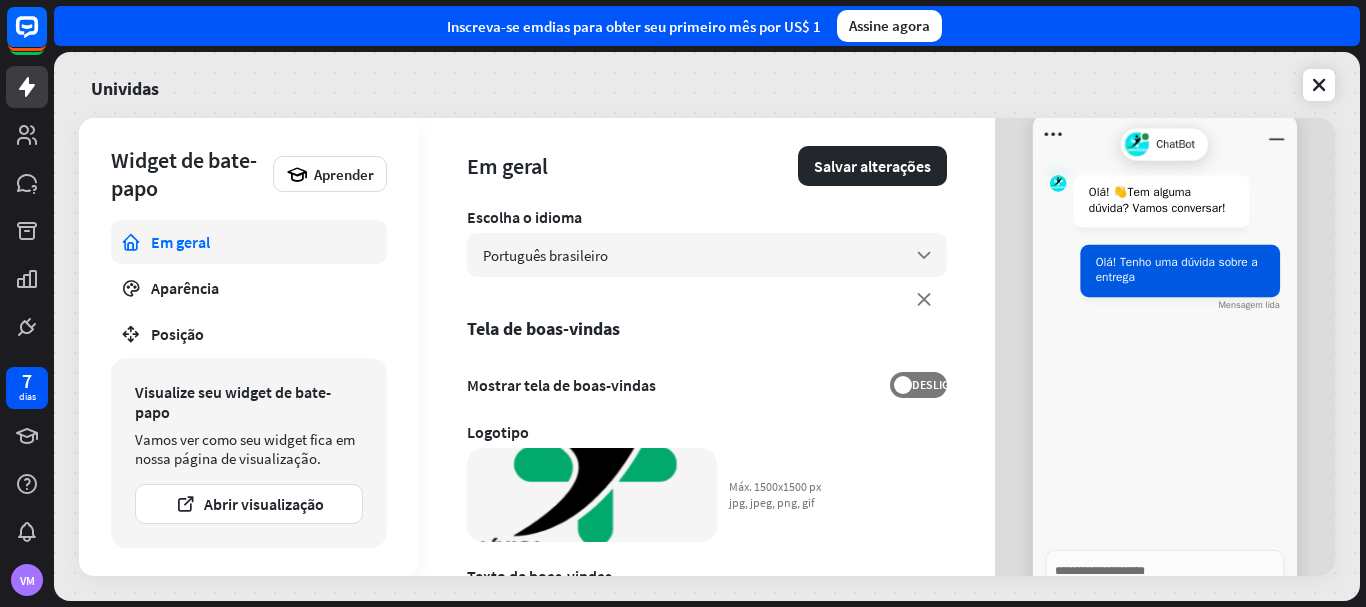 scroll, scrollTop: 360, scrollLeft: 0, axis: vertical 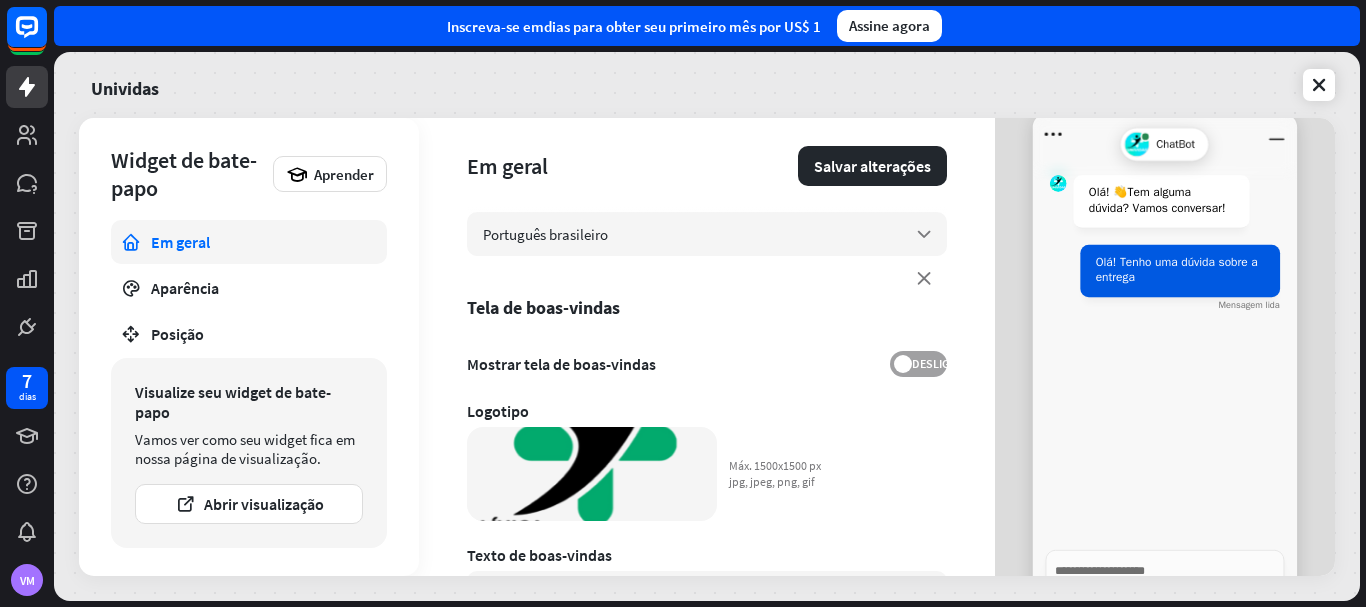 click at bounding box center (903, 364) 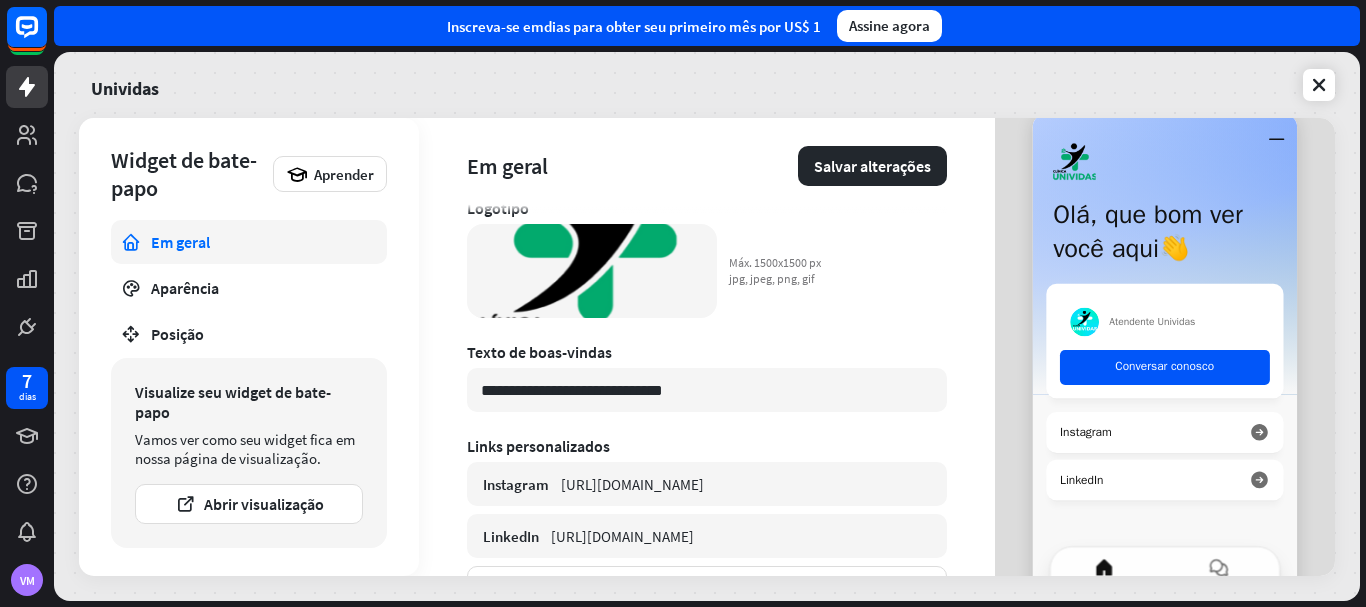 scroll, scrollTop: 617, scrollLeft: 0, axis: vertical 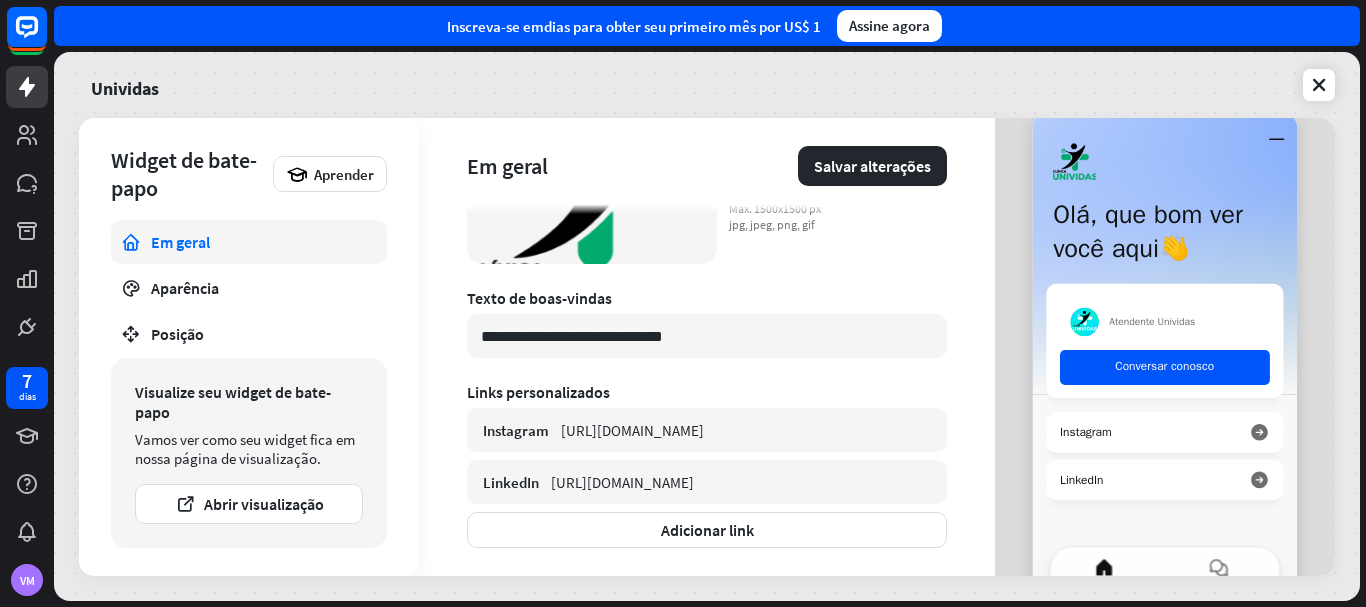 drag, startPoint x: 656, startPoint y: 342, endPoint x: 415, endPoint y: 333, distance: 241.16798 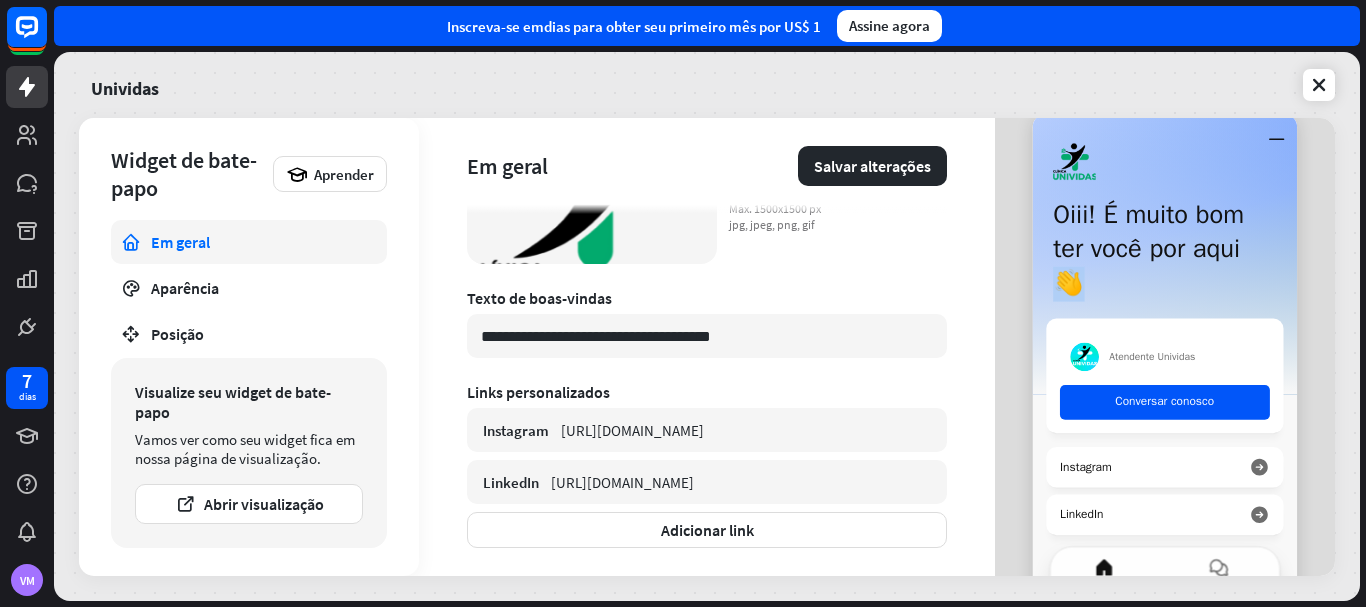 drag, startPoint x: 1178, startPoint y: 286, endPoint x: 1154, endPoint y: 281, distance: 24.5153 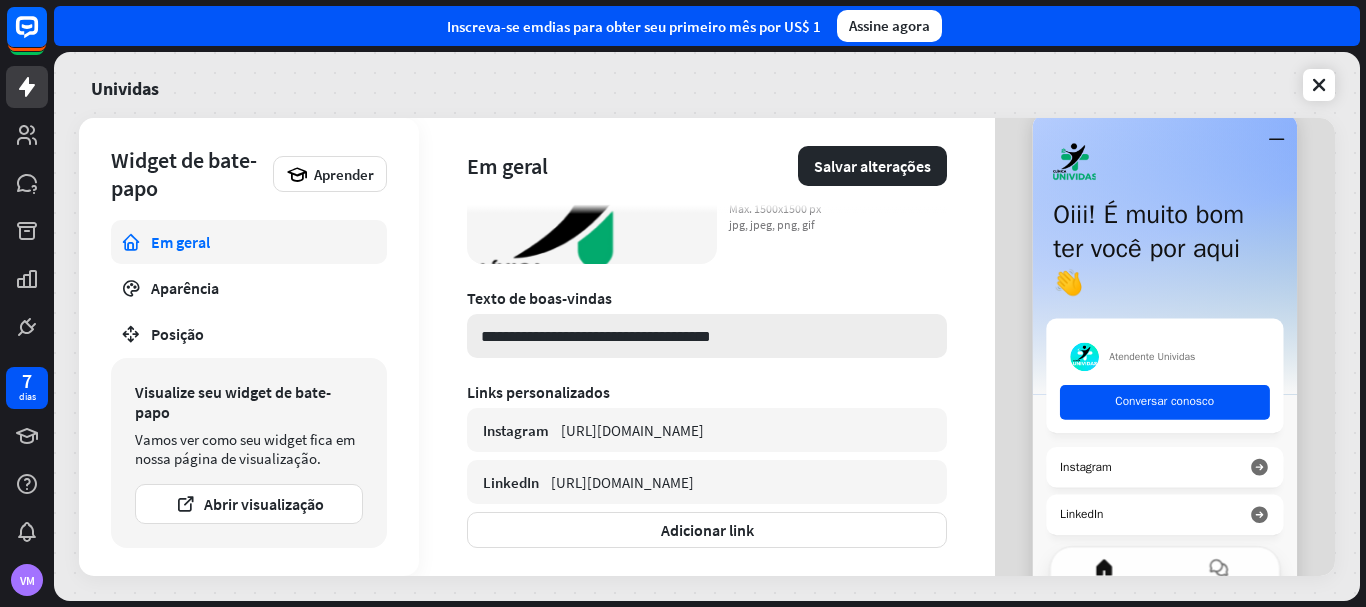 drag, startPoint x: 730, startPoint y: 337, endPoint x: 715, endPoint y: 336, distance: 15.033297 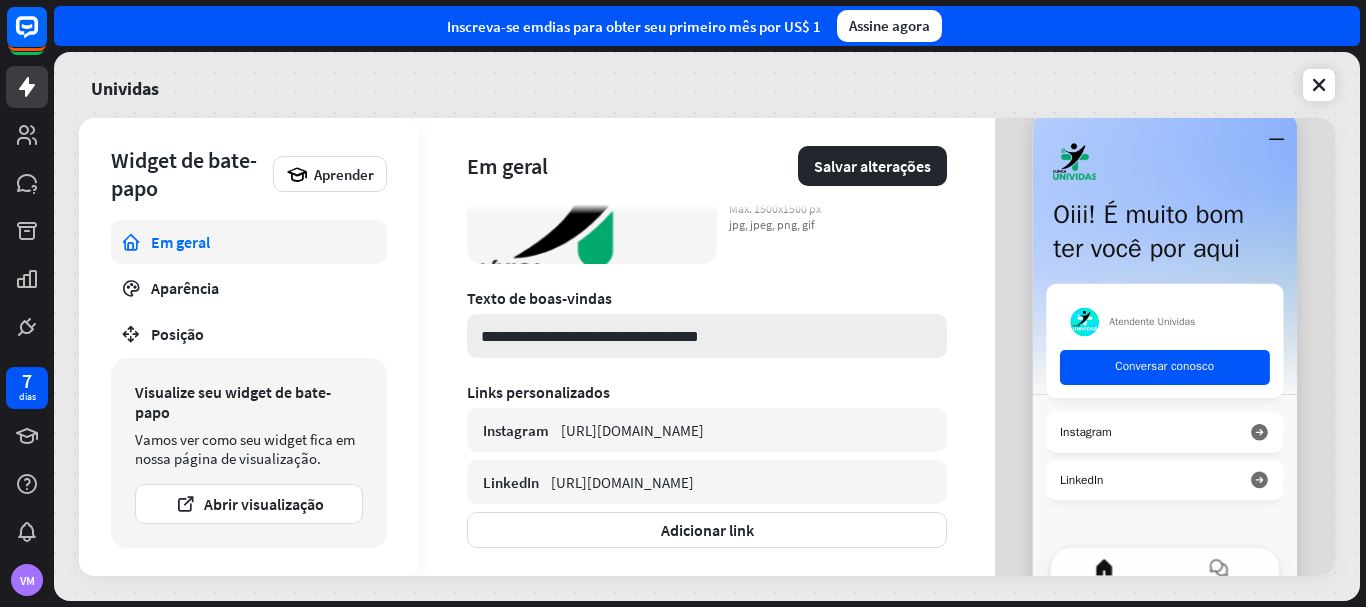 click on "**********" at bounding box center [707, 336] 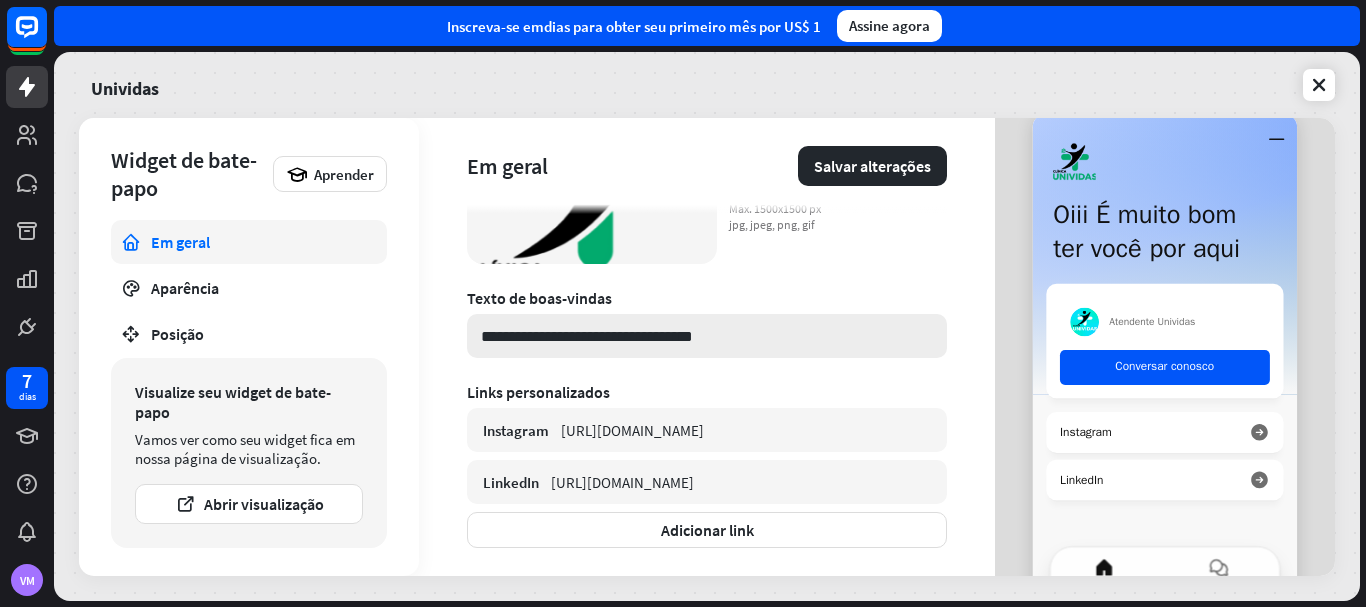 paste on "**" 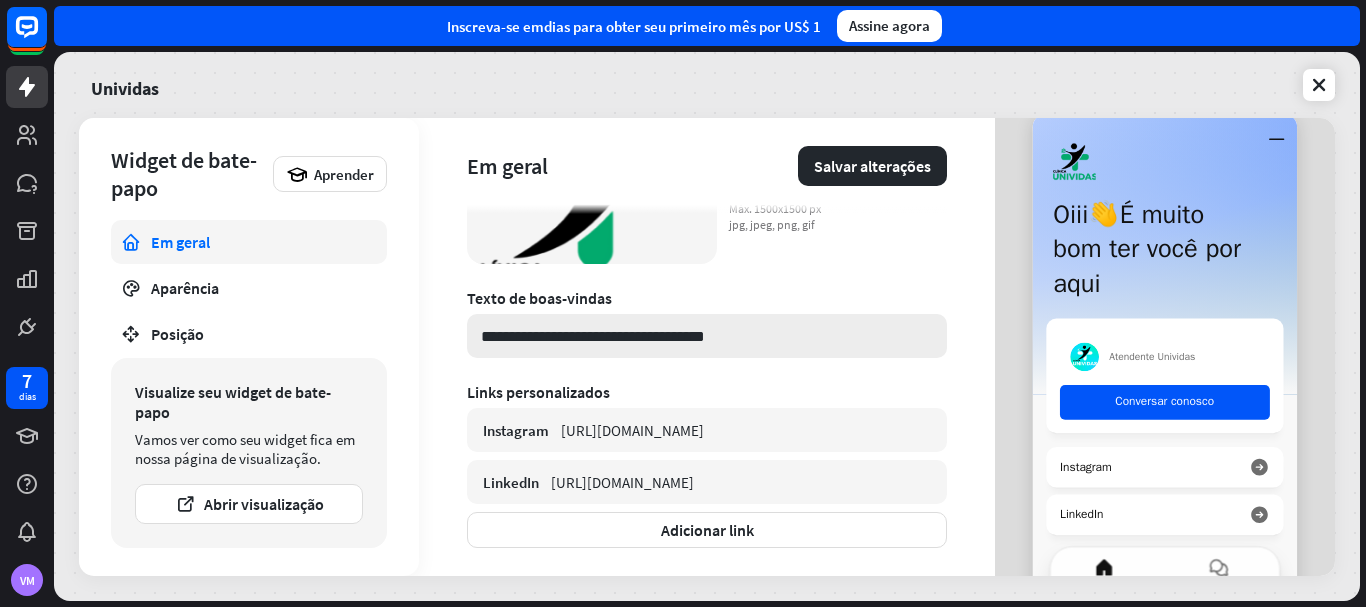 click on "**********" at bounding box center [707, 336] 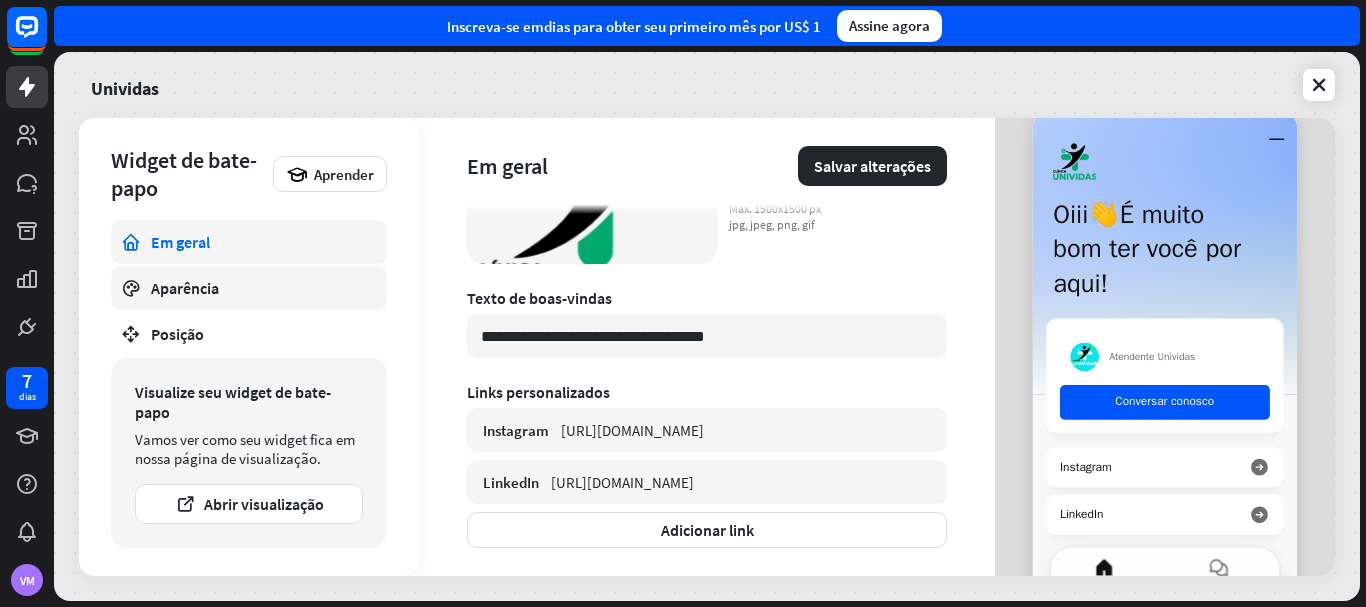 type on "**********" 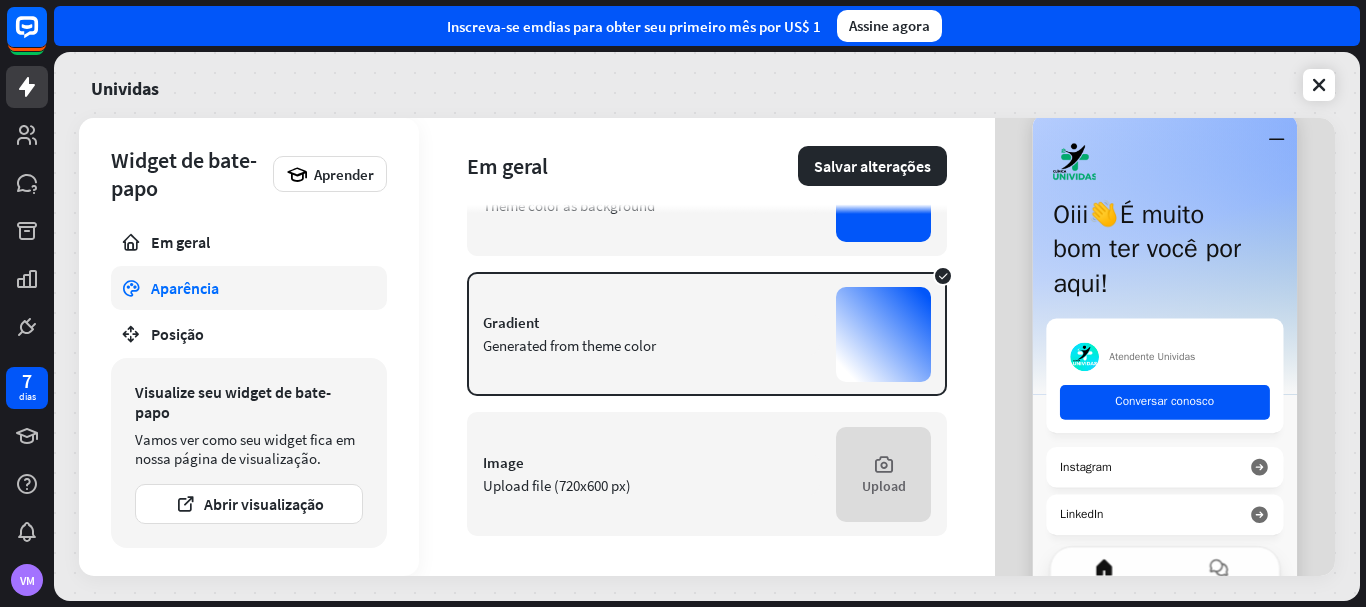 scroll, scrollTop: 0, scrollLeft: 0, axis: both 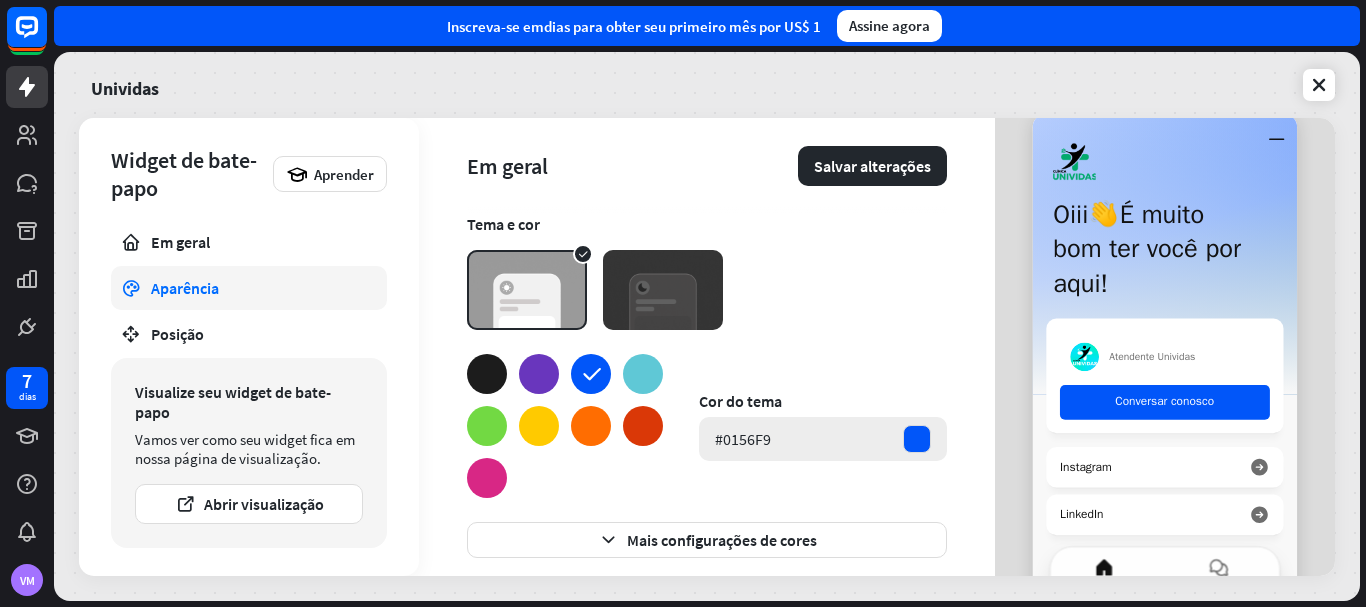 click on "#0156F9" at bounding box center [823, 439] 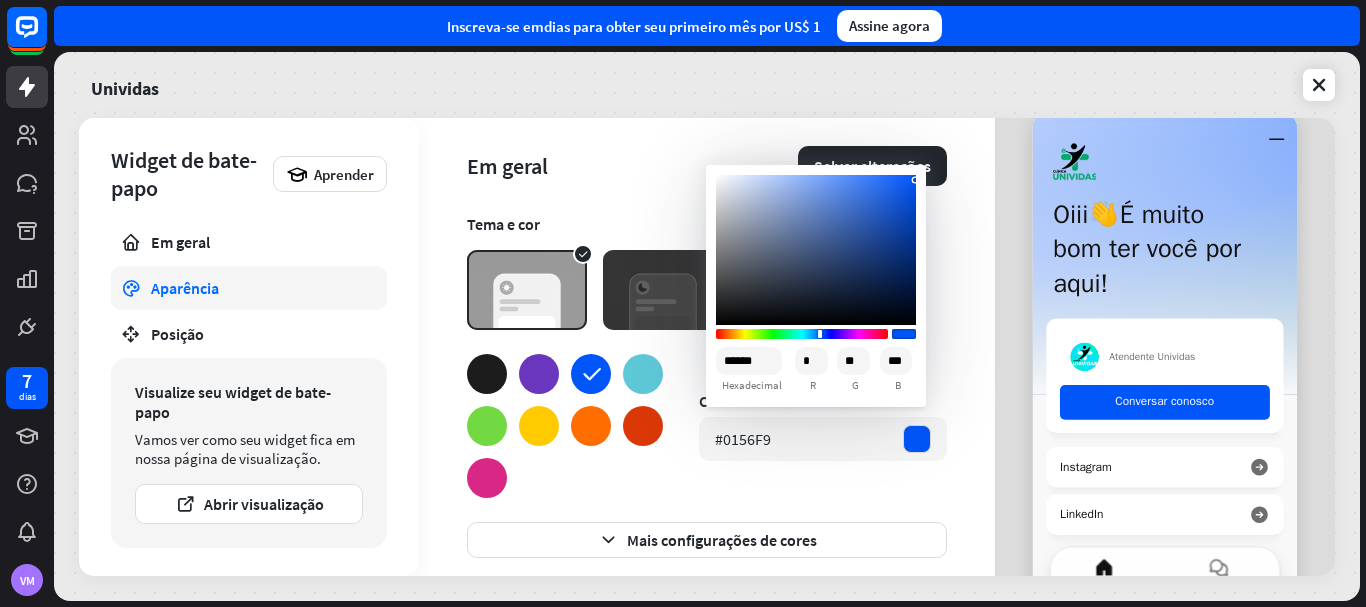 type on "******" 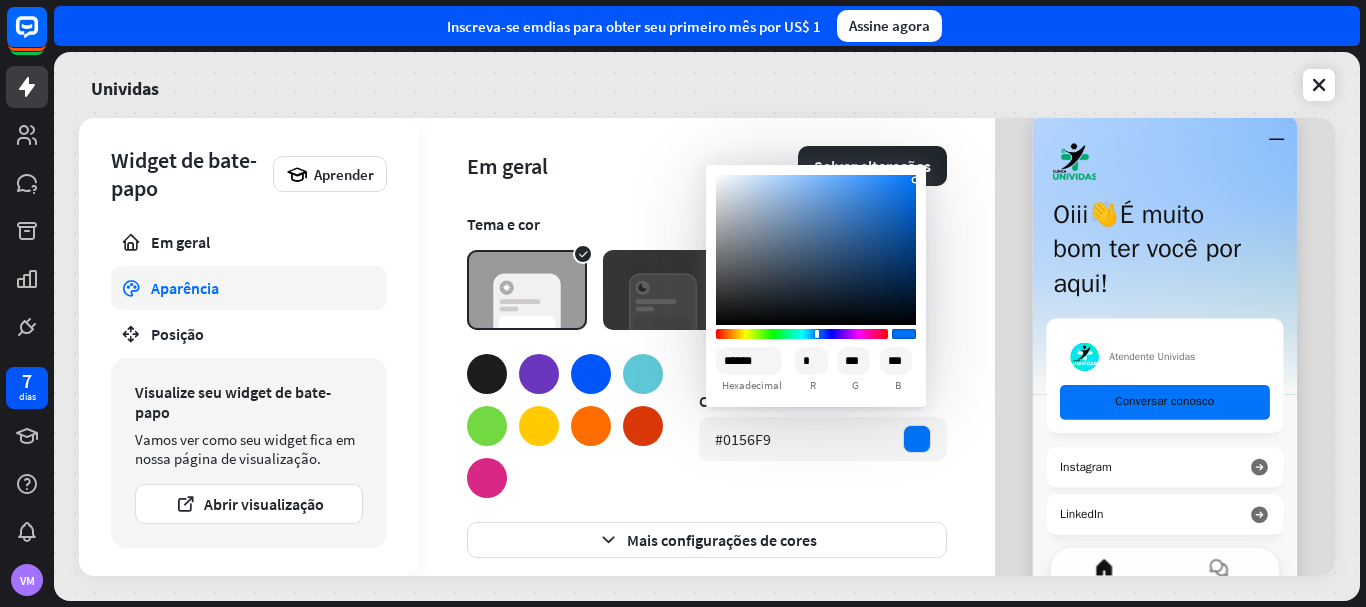 type on "******" 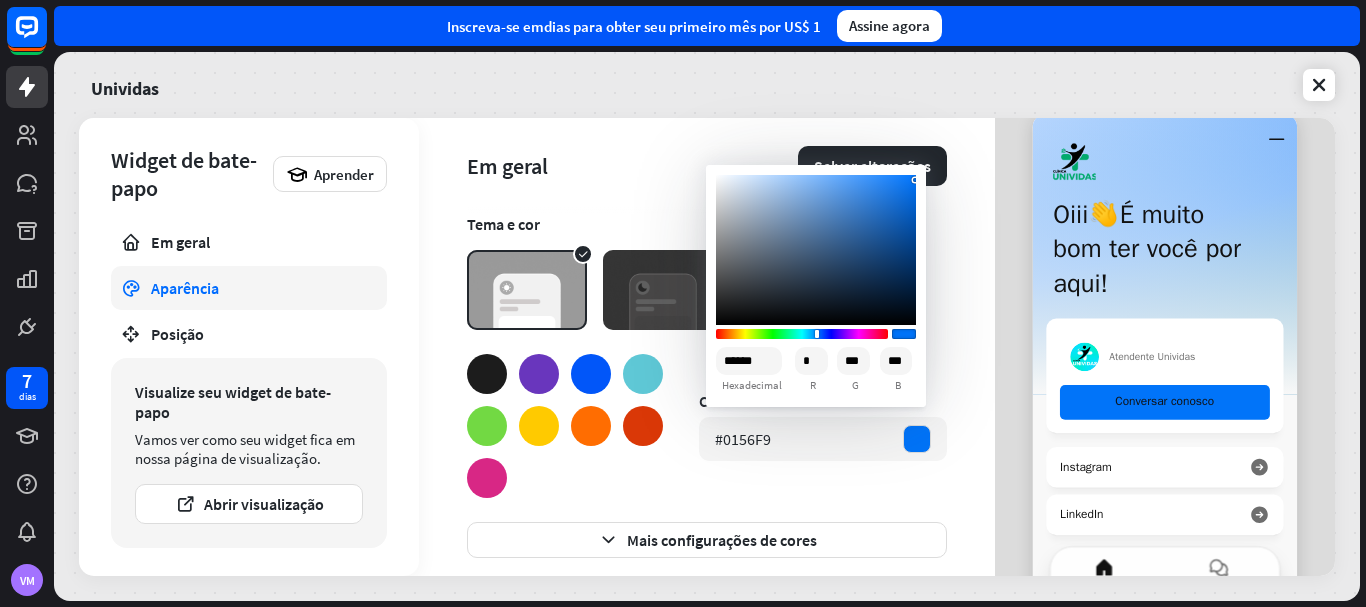 type on "***" 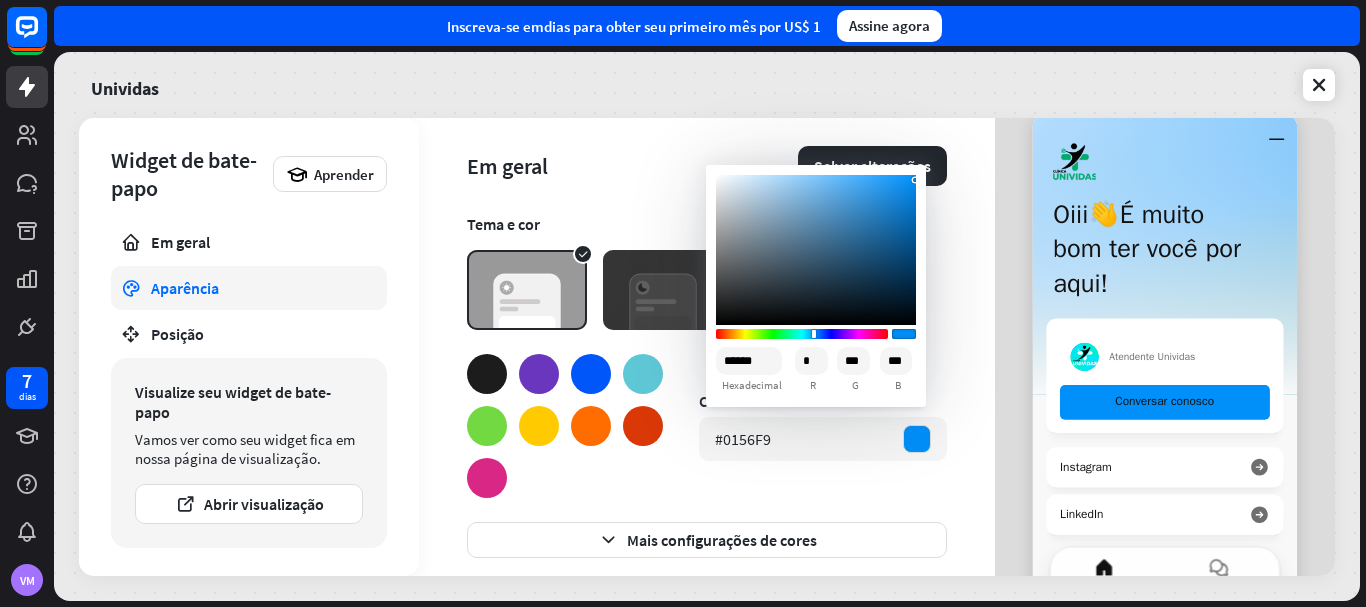 type on "******" 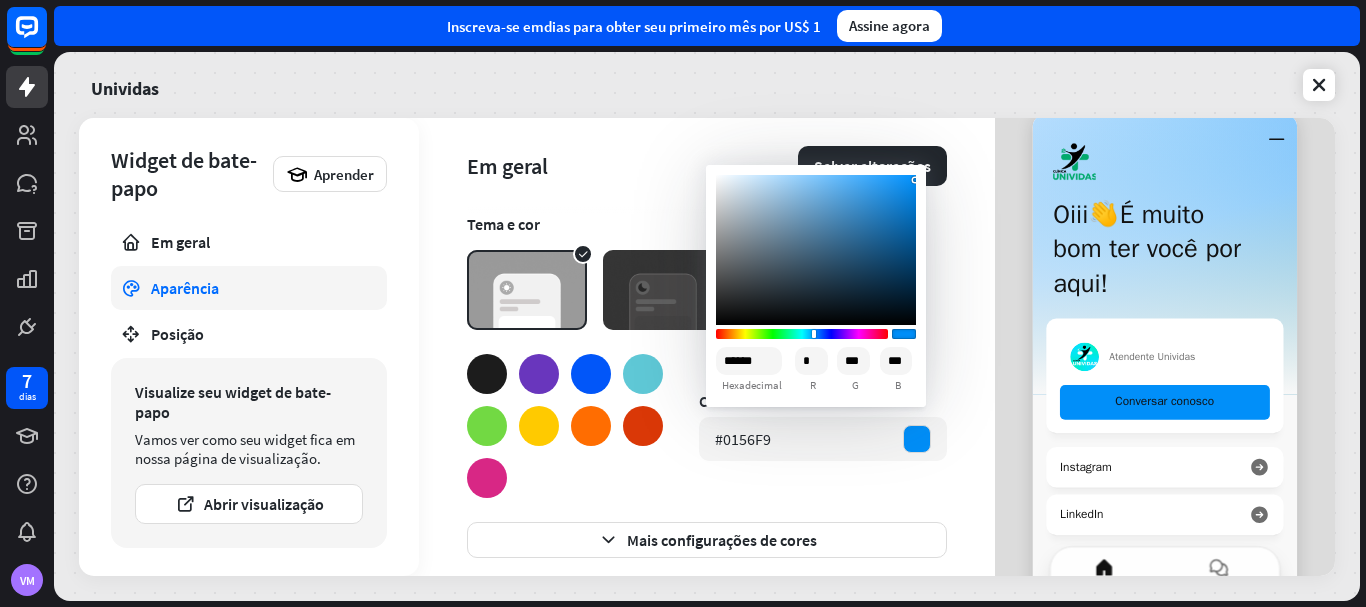 type on "***" 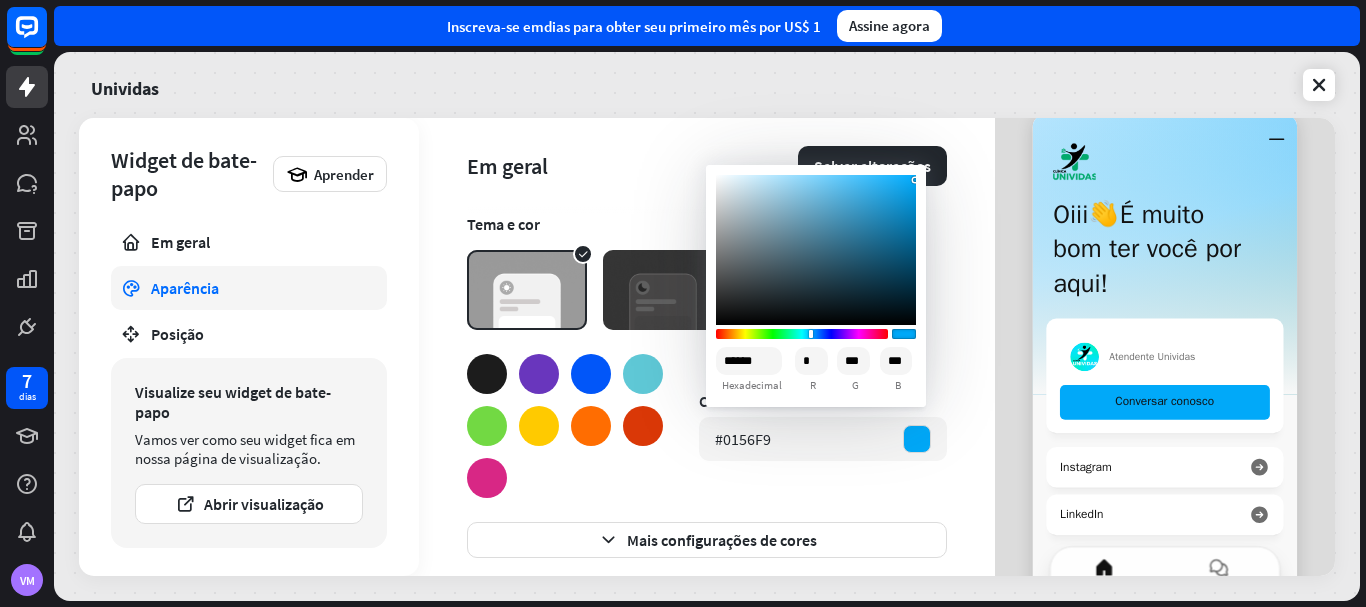 type on "******" 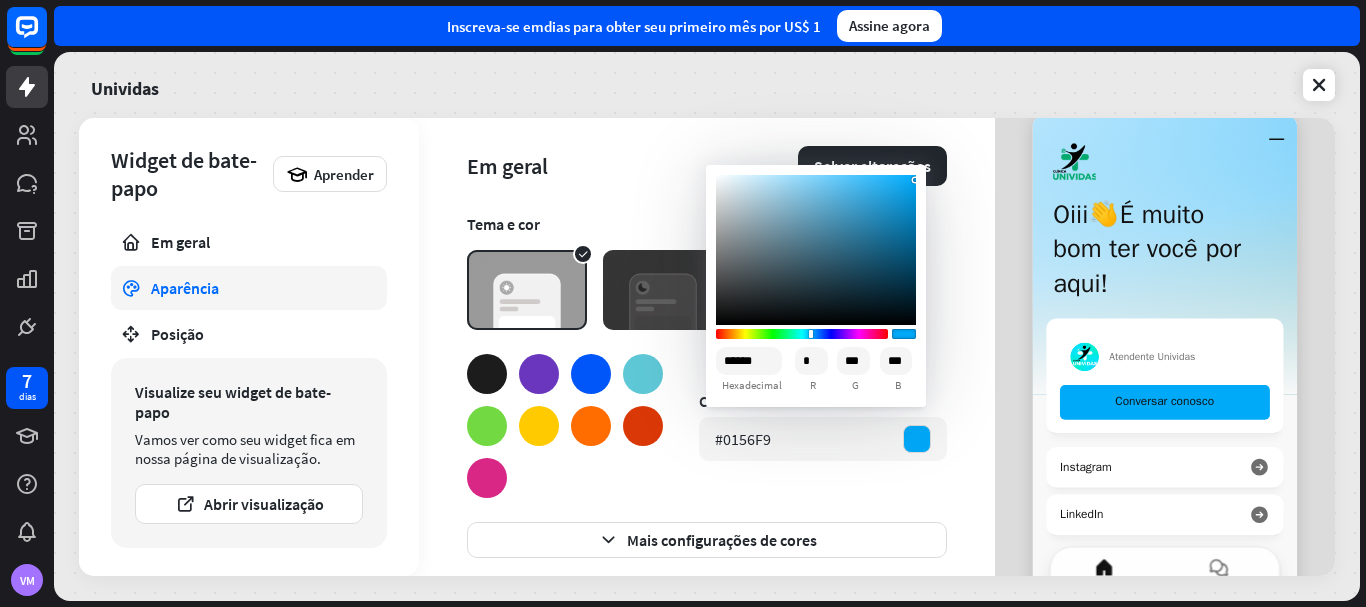 type on "***" 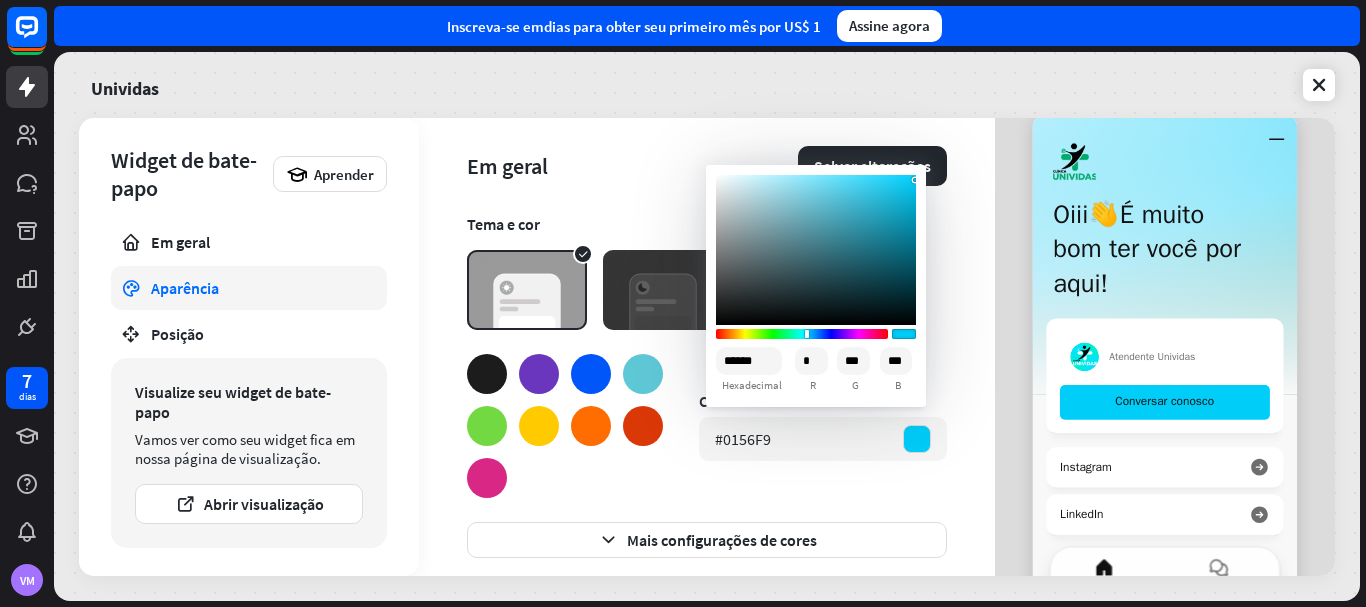 type on "******" 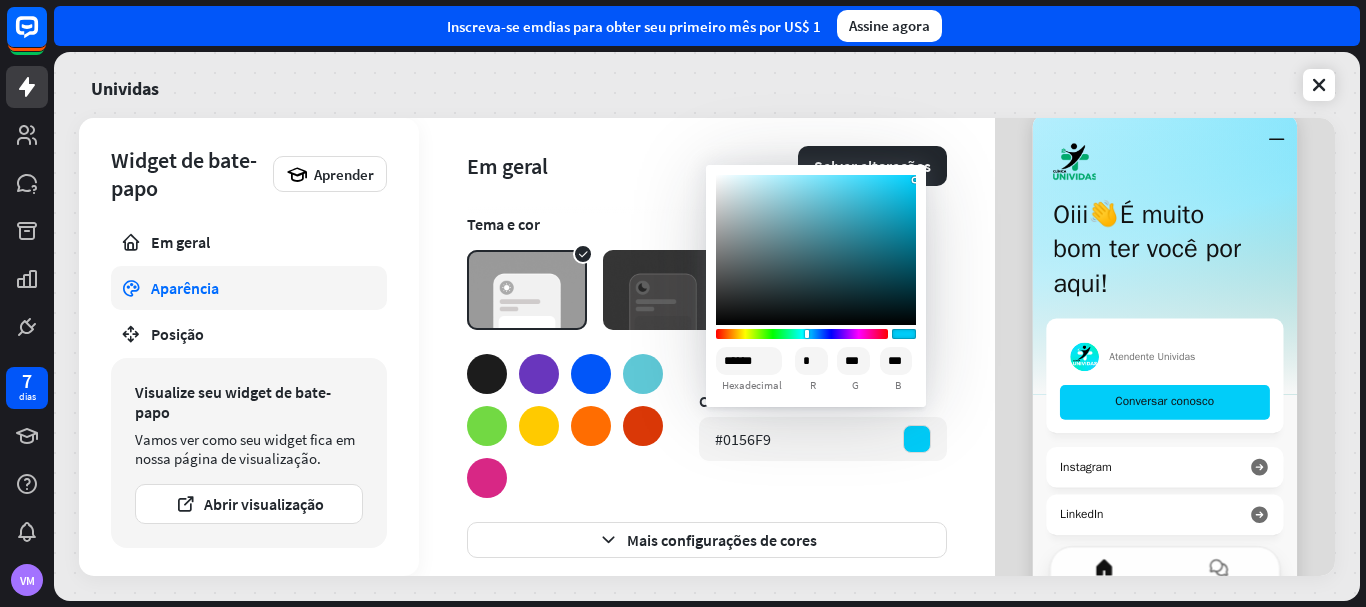 type on "***" 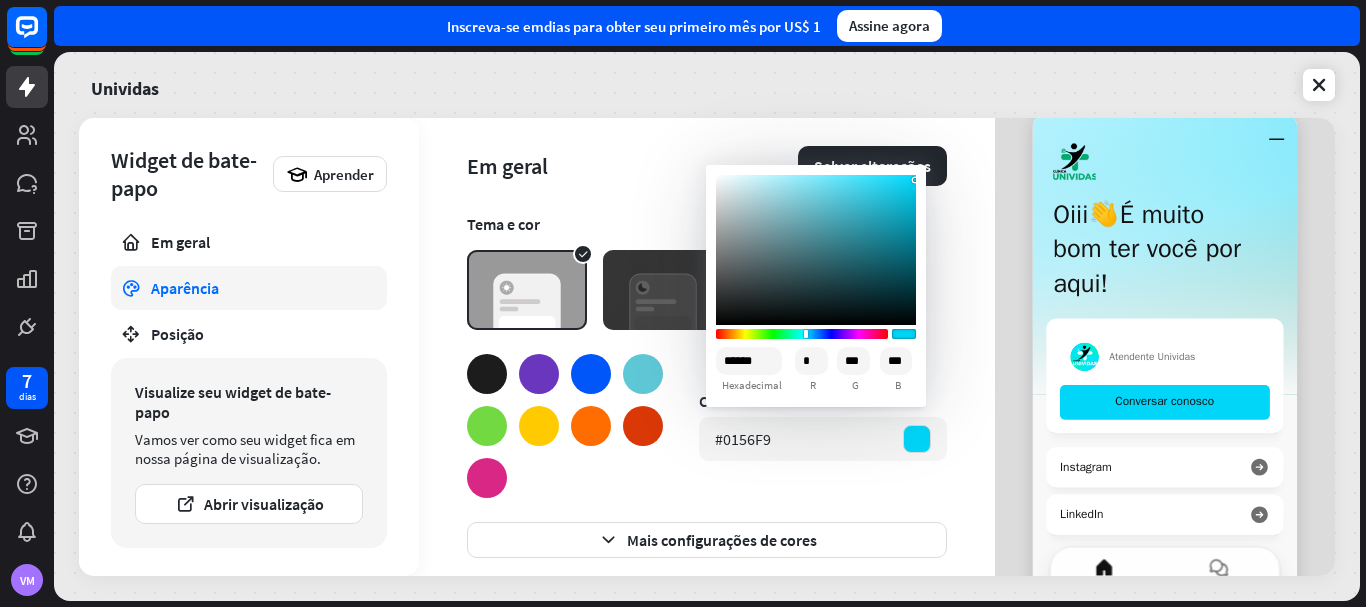 type on "******" 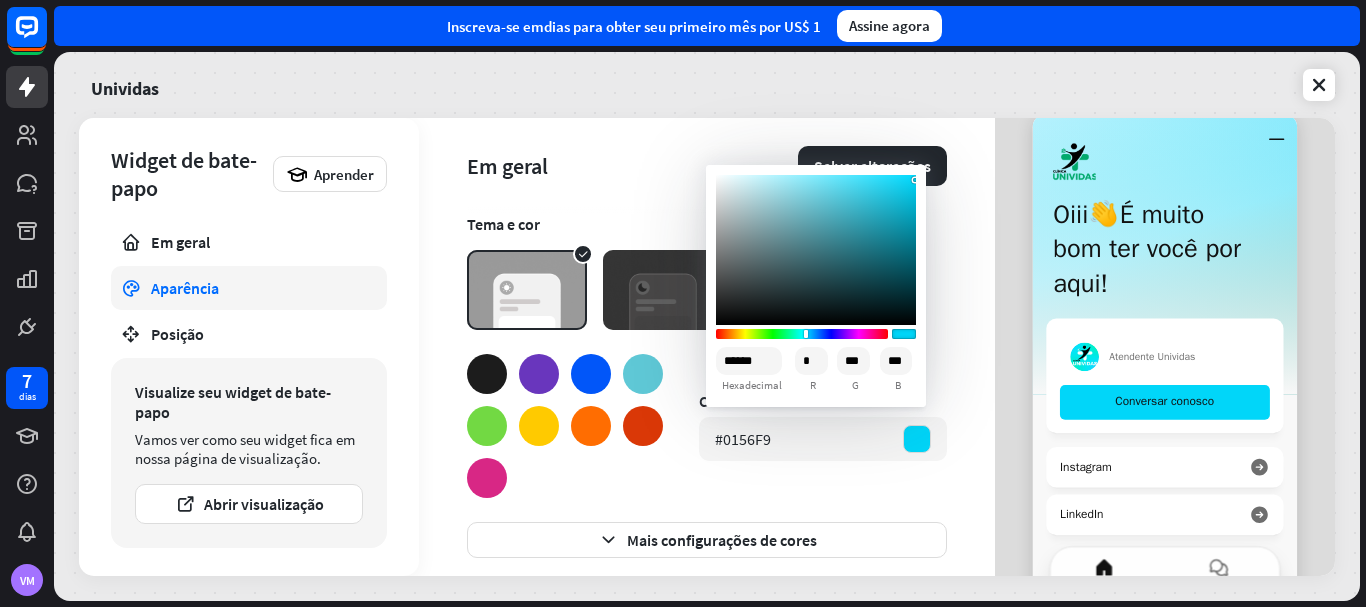 type on "***" 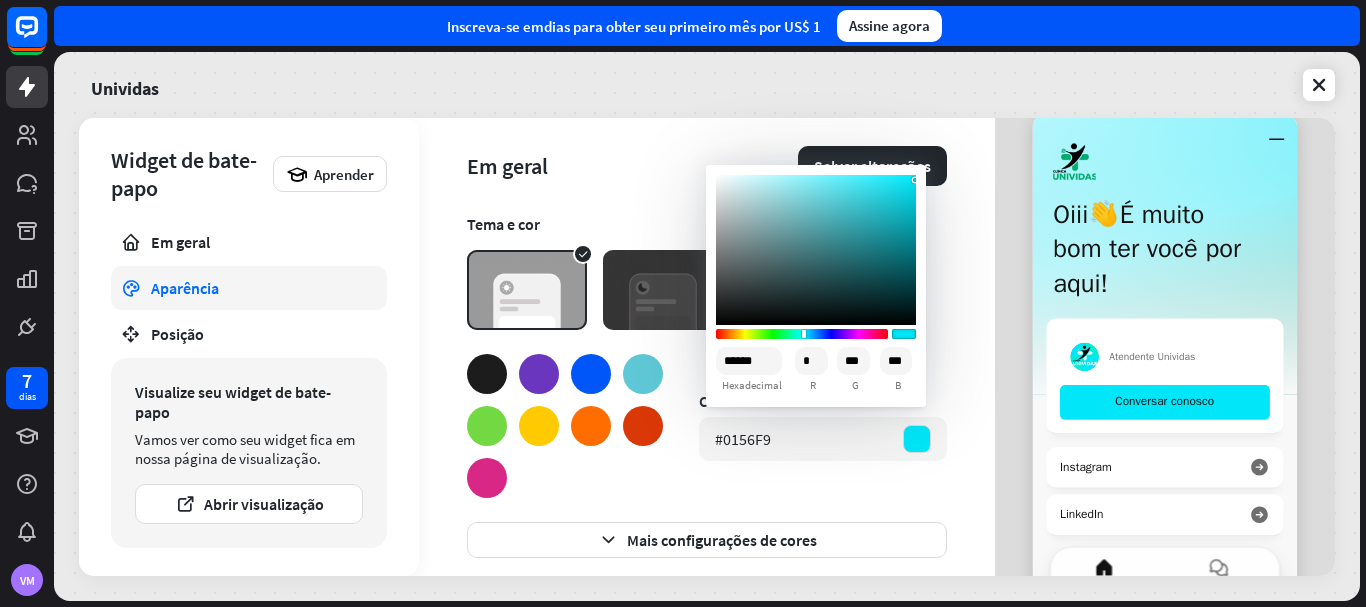type on "******" 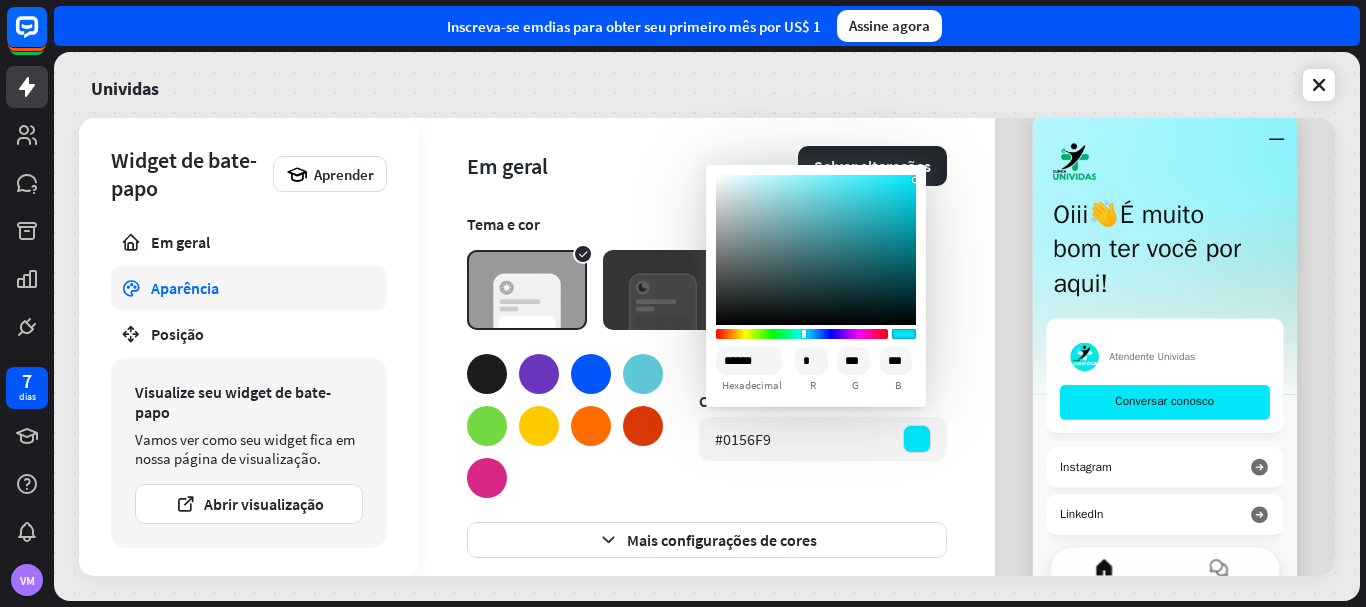 type on "***" 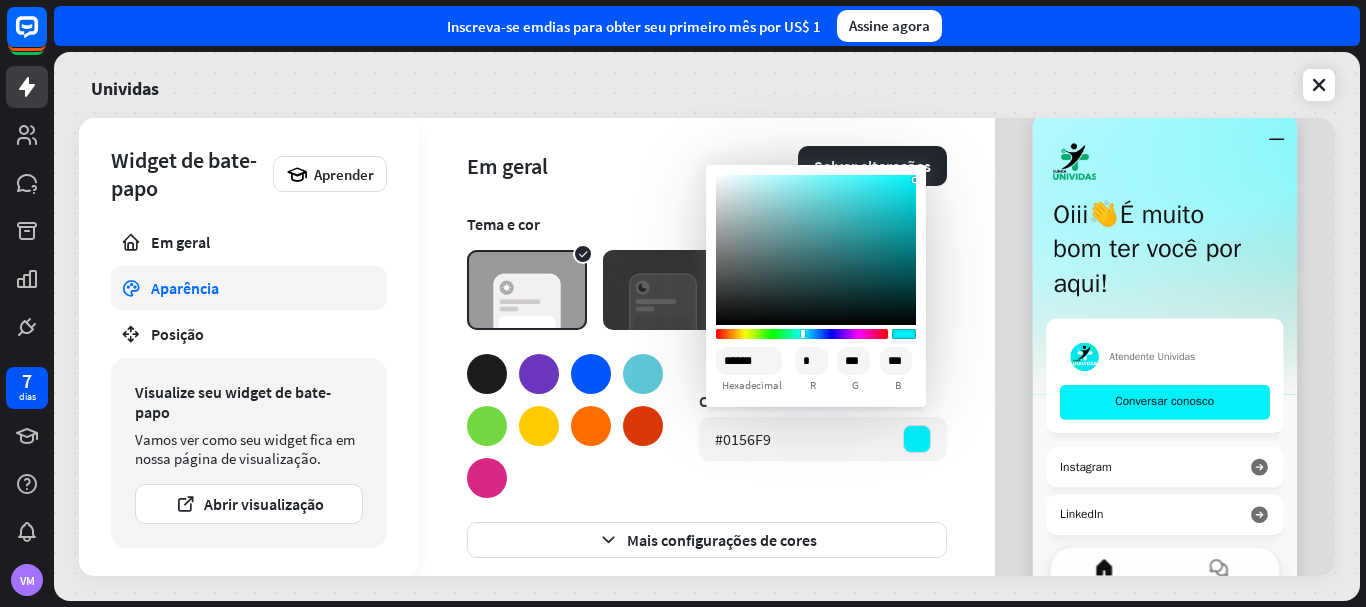 type on "******" 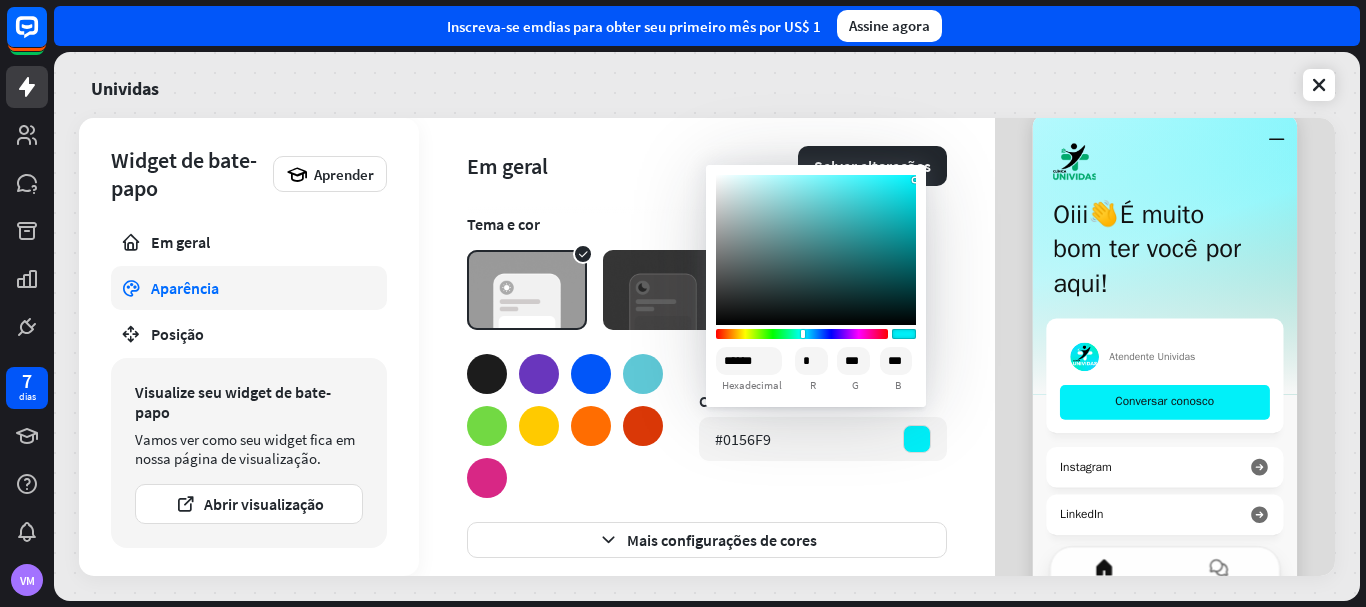 type on "***" 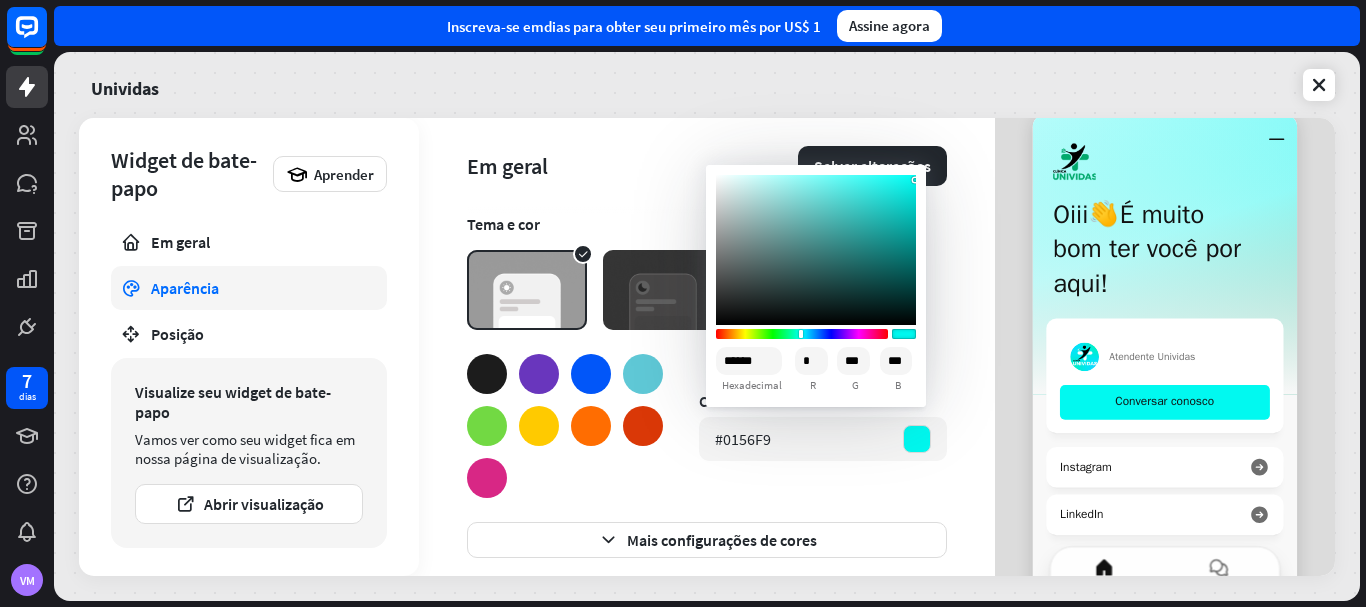 type on "******" 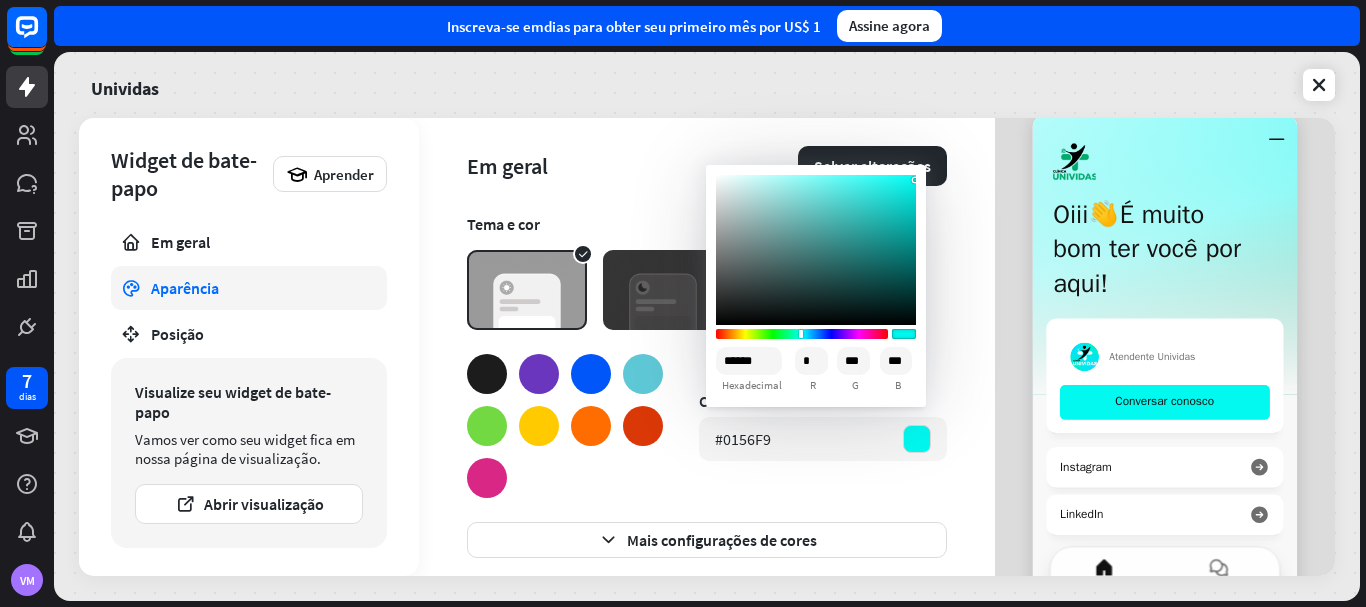 type on "***" 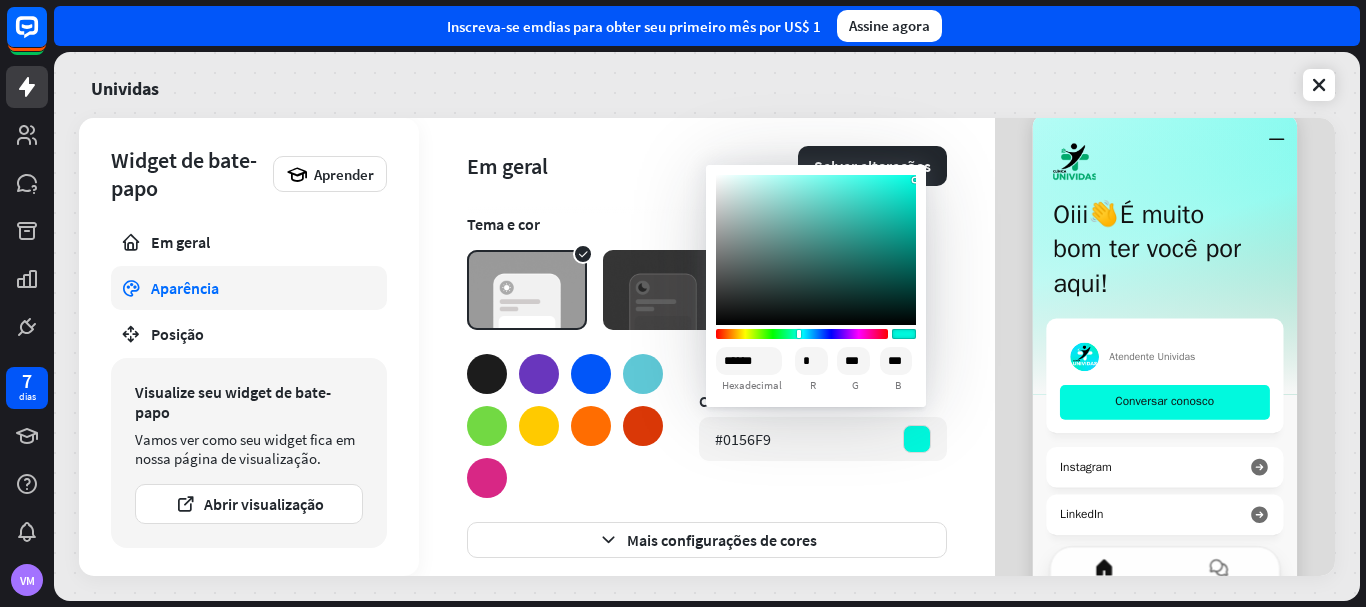 type on "******" 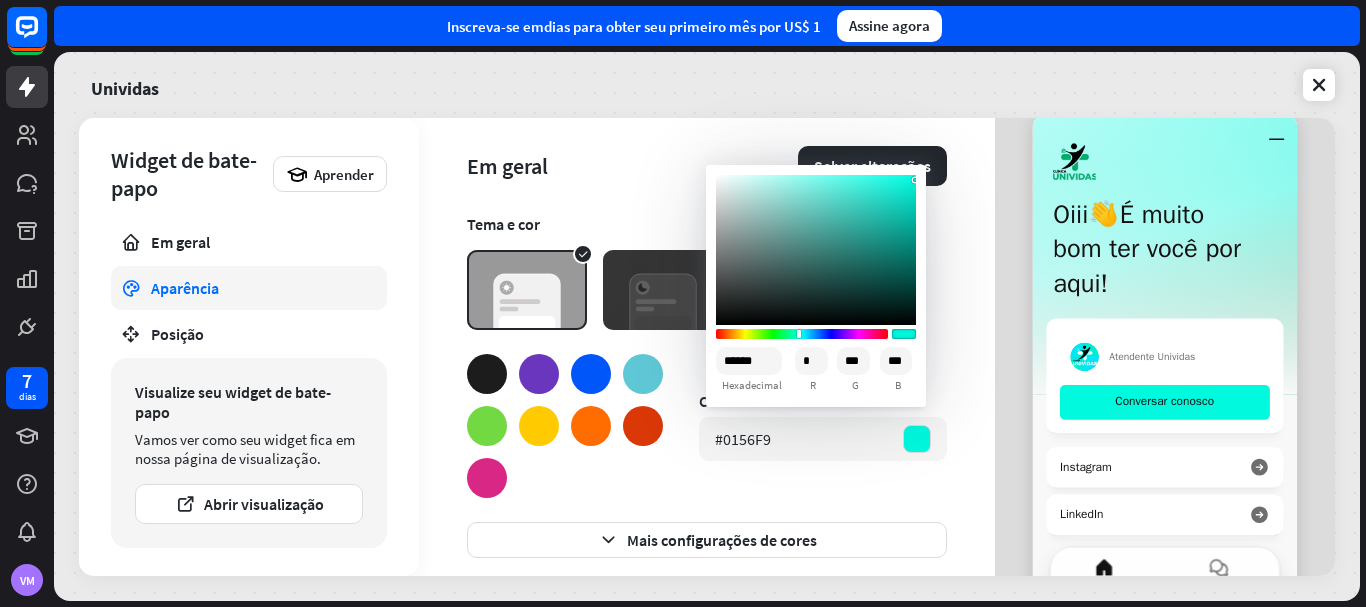 type on "***" 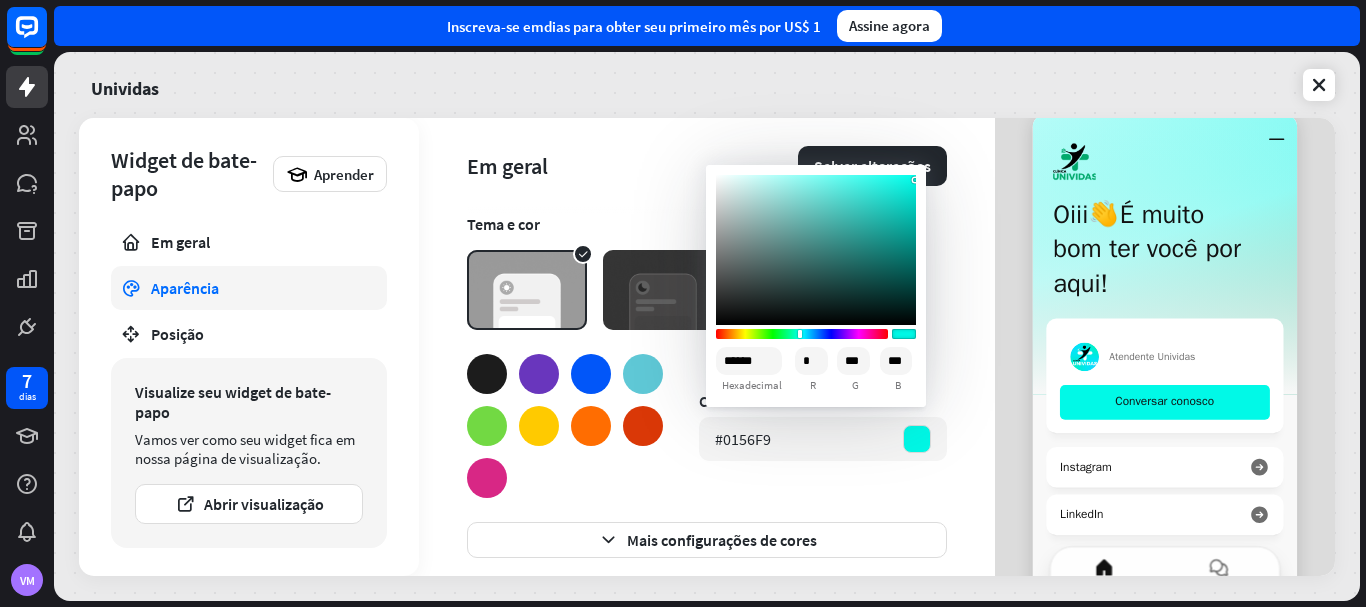 drag, startPoint x: 817, startPoint y: 332, endPoint x: 800, endPoint y: 337, distance: 17.720045 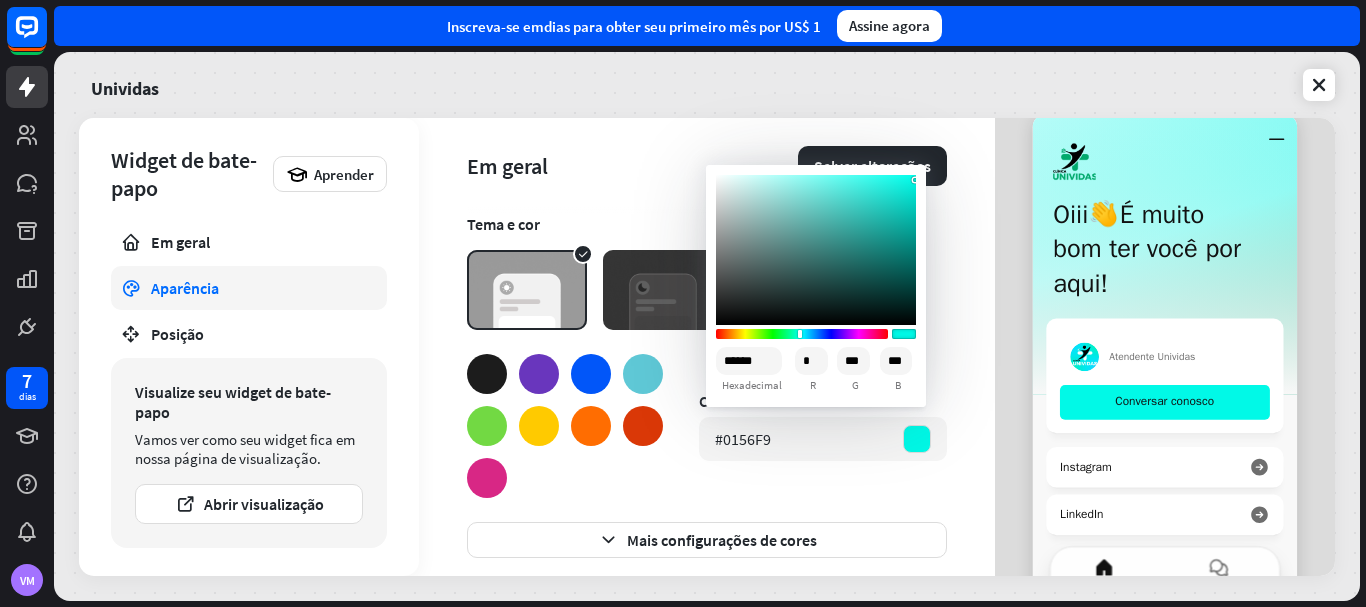 click at bounding box center (802, 334) 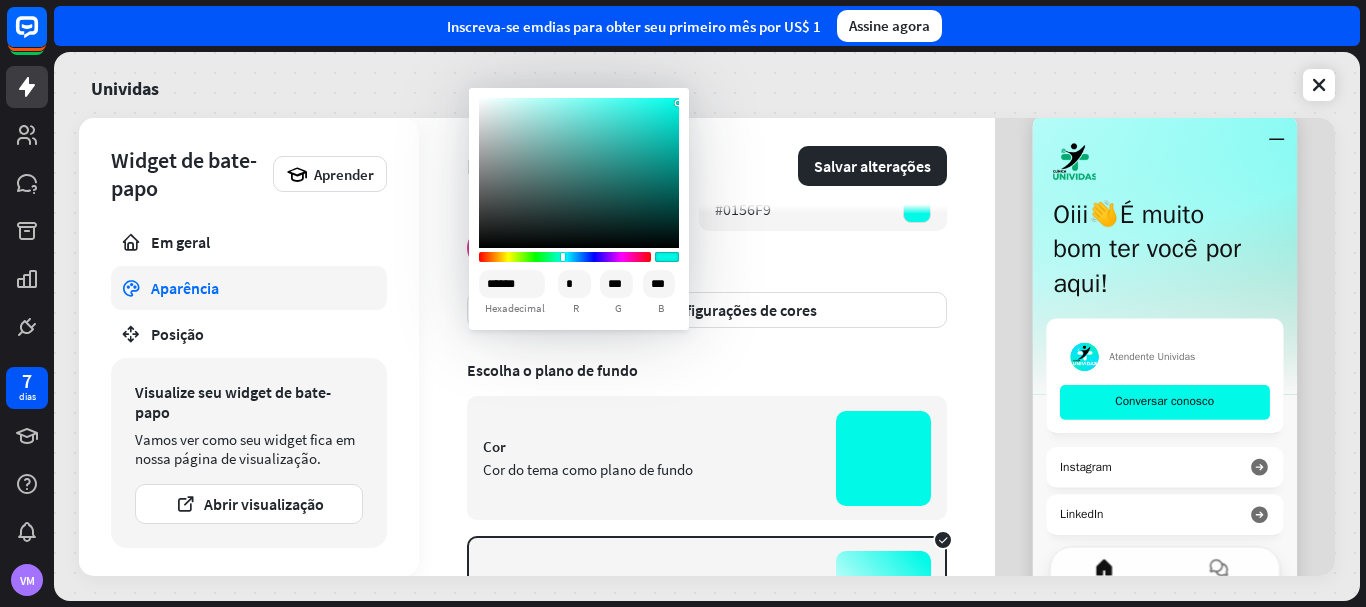scroll, scrollTop: 237, scrollLeft: 0, axis: vertical 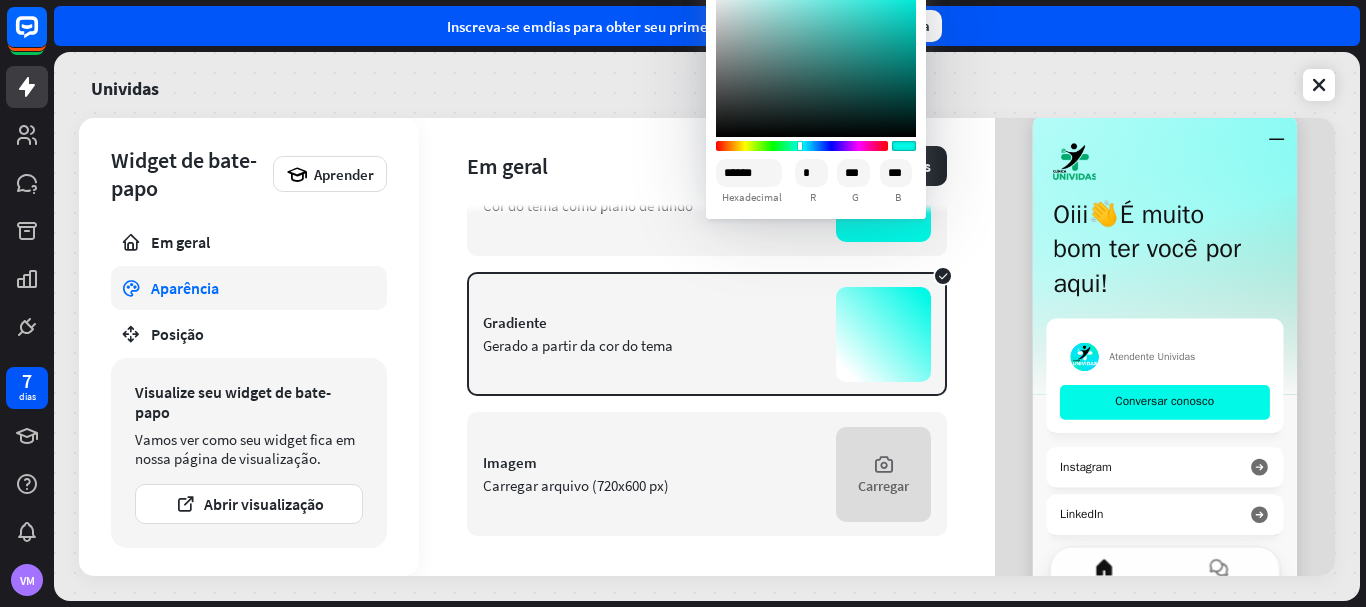 click at bounding box center [883, 334] 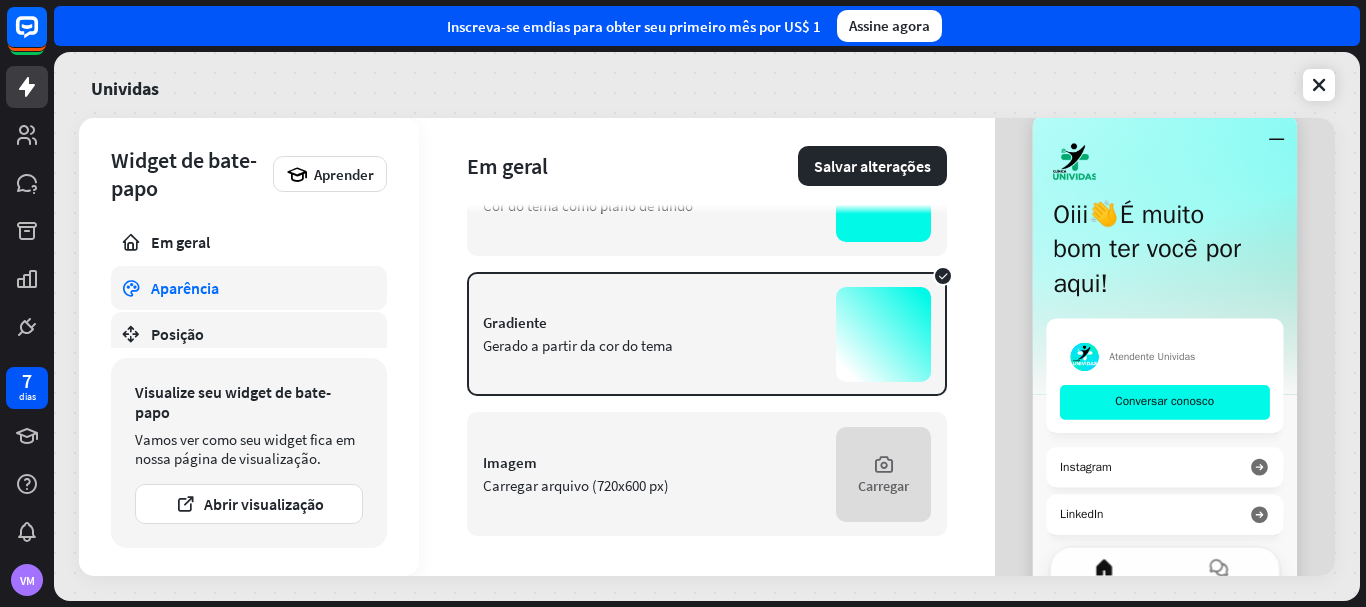 click on "Posição" at bounding box center (249, 334) 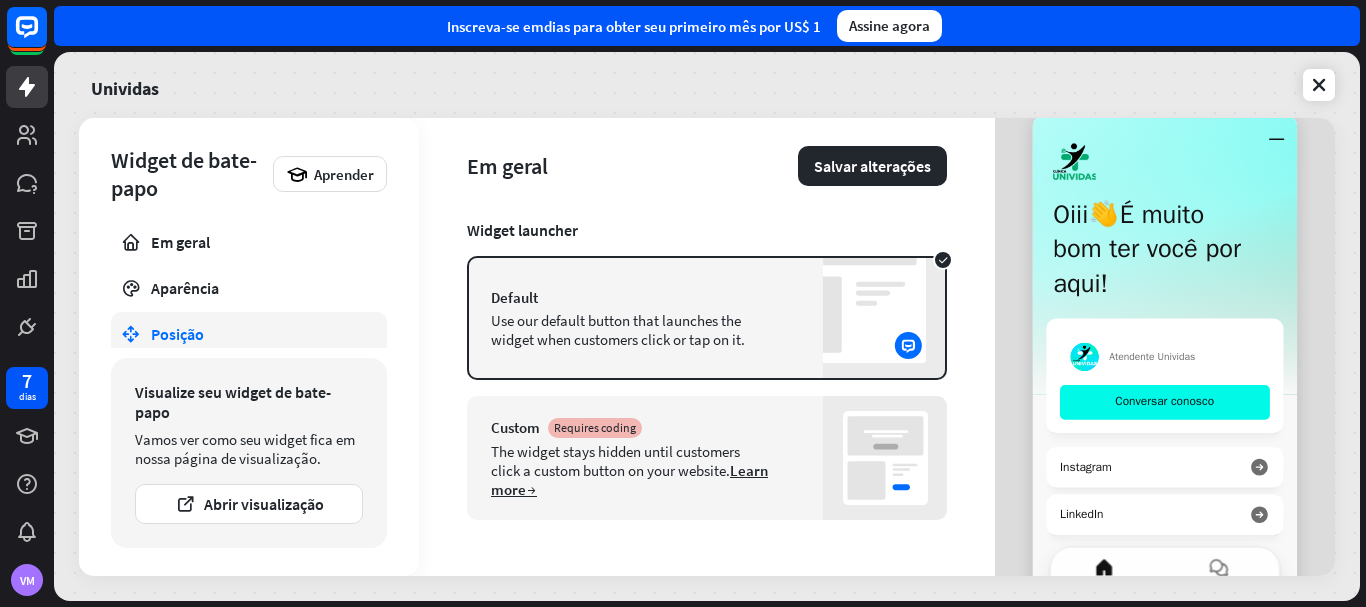 scroll, scrollTop: 0, scrollLeft: 0, axis: both 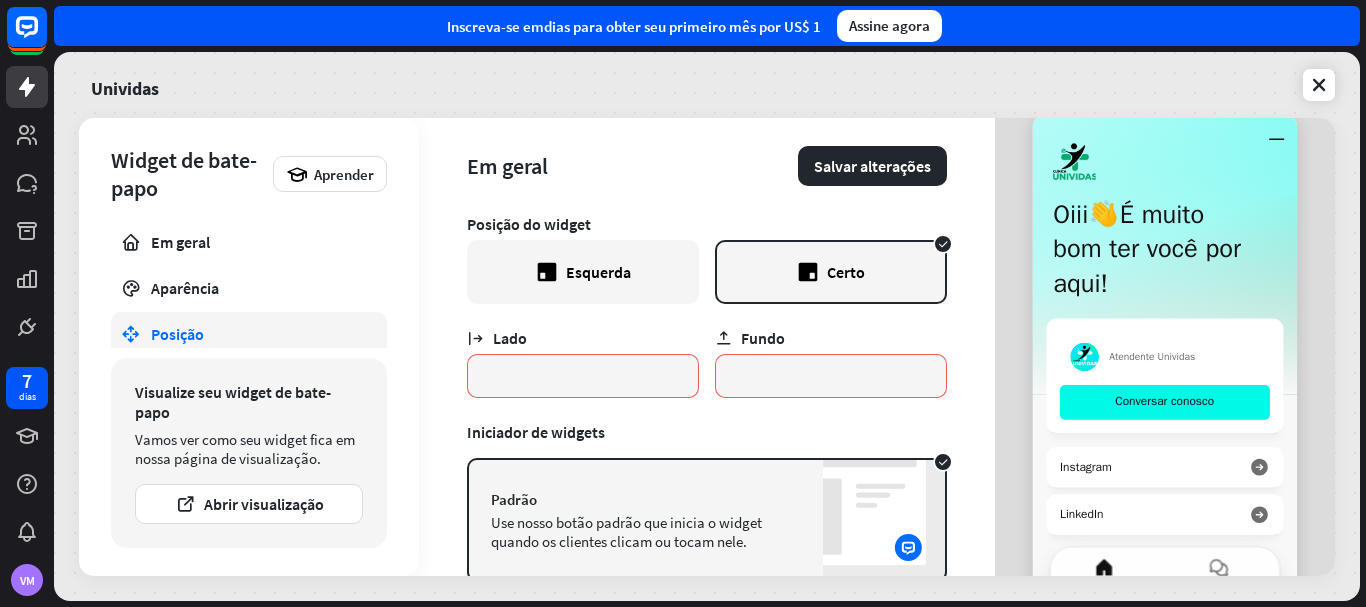 click on "Esquerda" at bounding box center (598, 272) 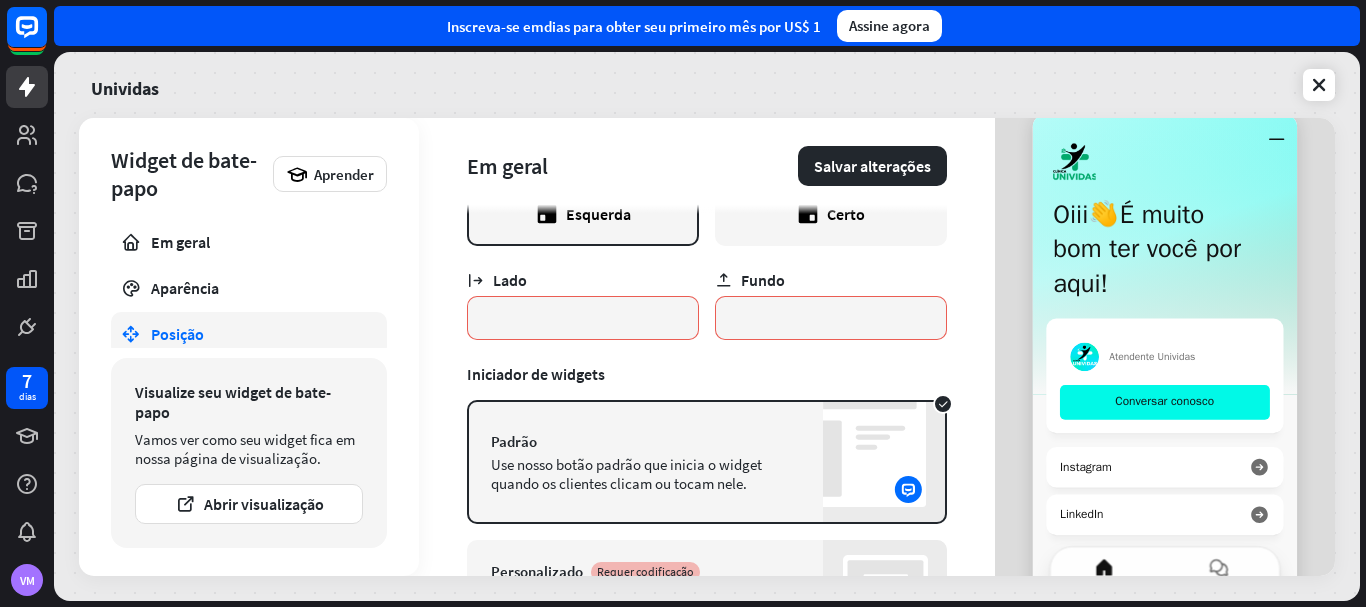 scroll, scrollTop: 202, scrollLeft: 0, axis: vertical 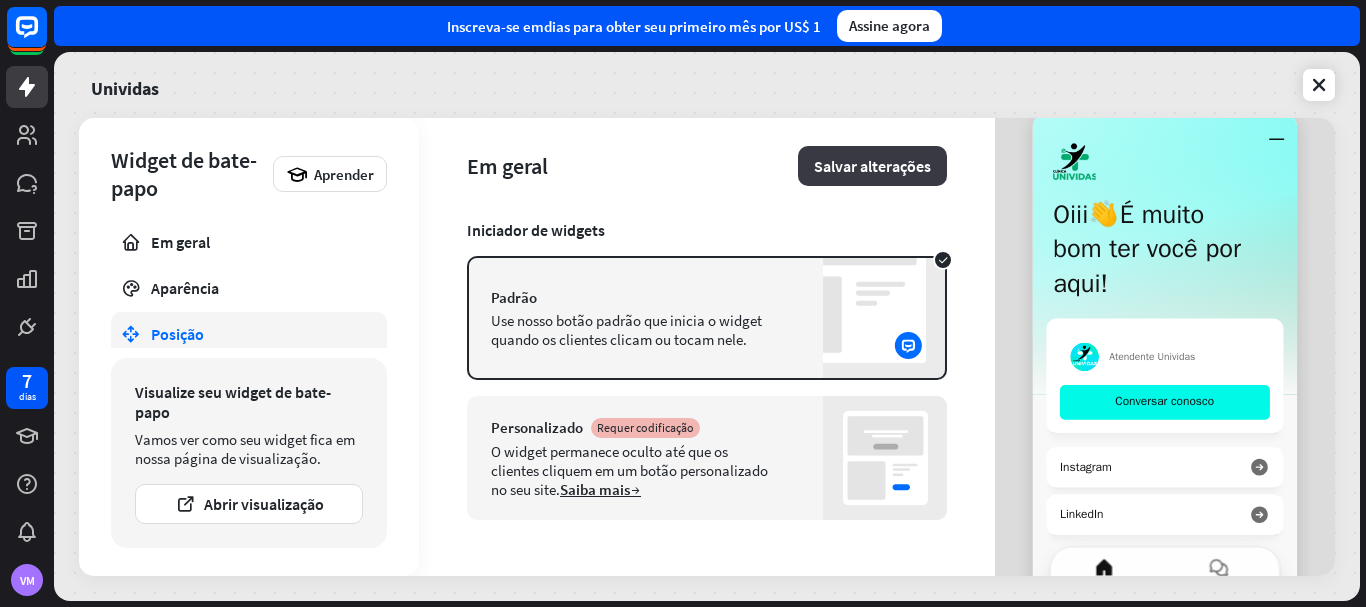 click on "Salvar alterações" at bounding box center [872, 166] 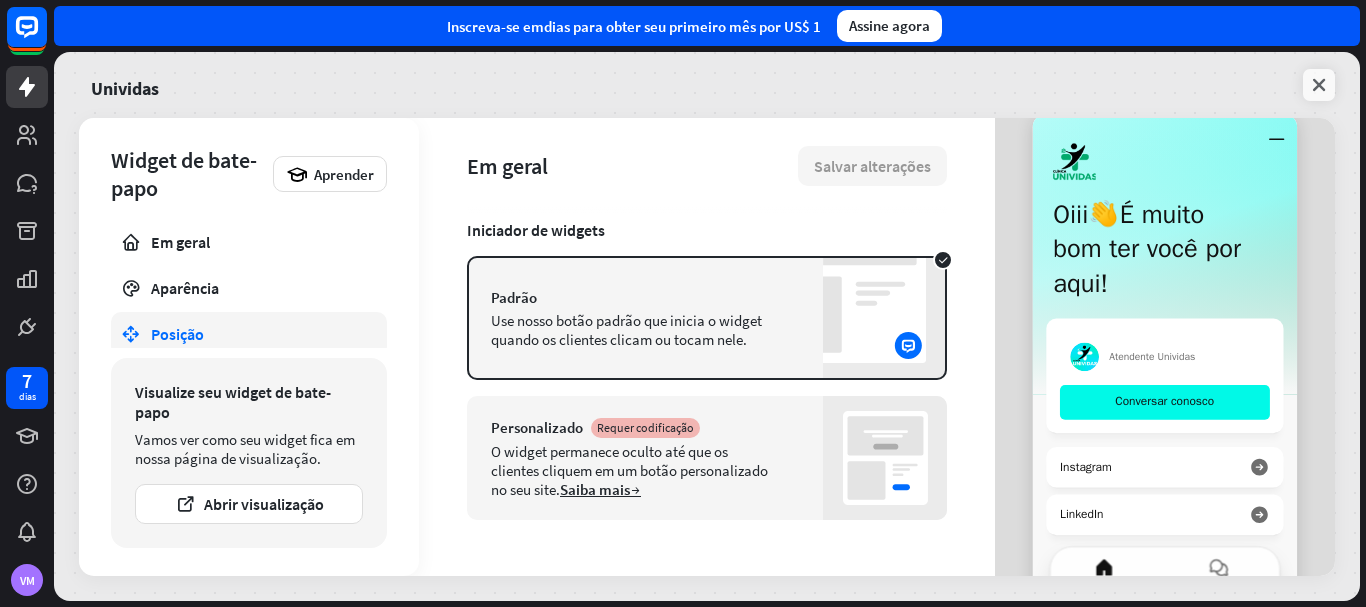 click at bounding box center [1319, 85] 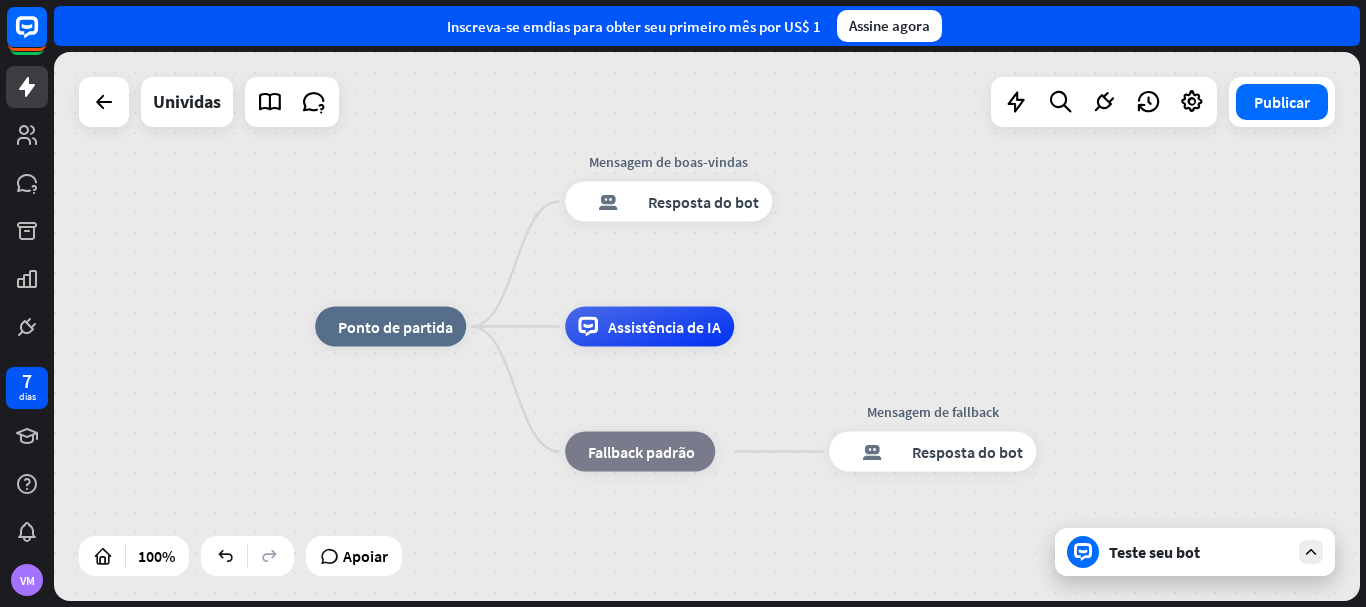 click on "Teste seu bot" at bounding box center [1154, 552] 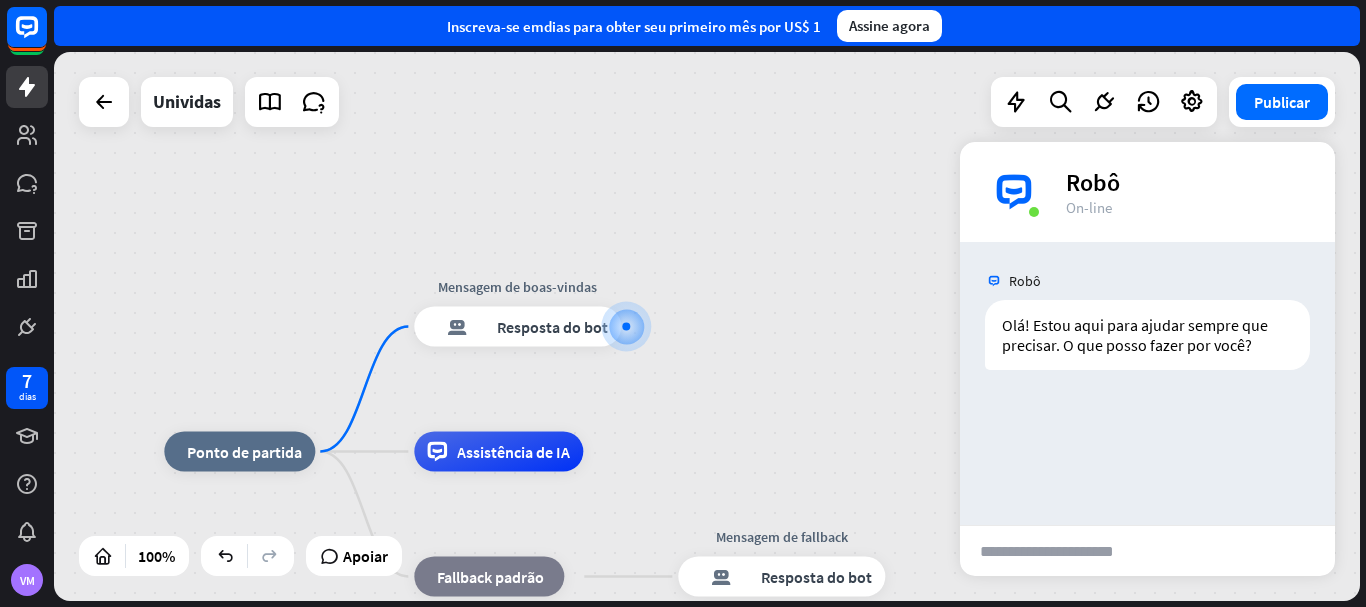 click at bounding box center (1061, 551) 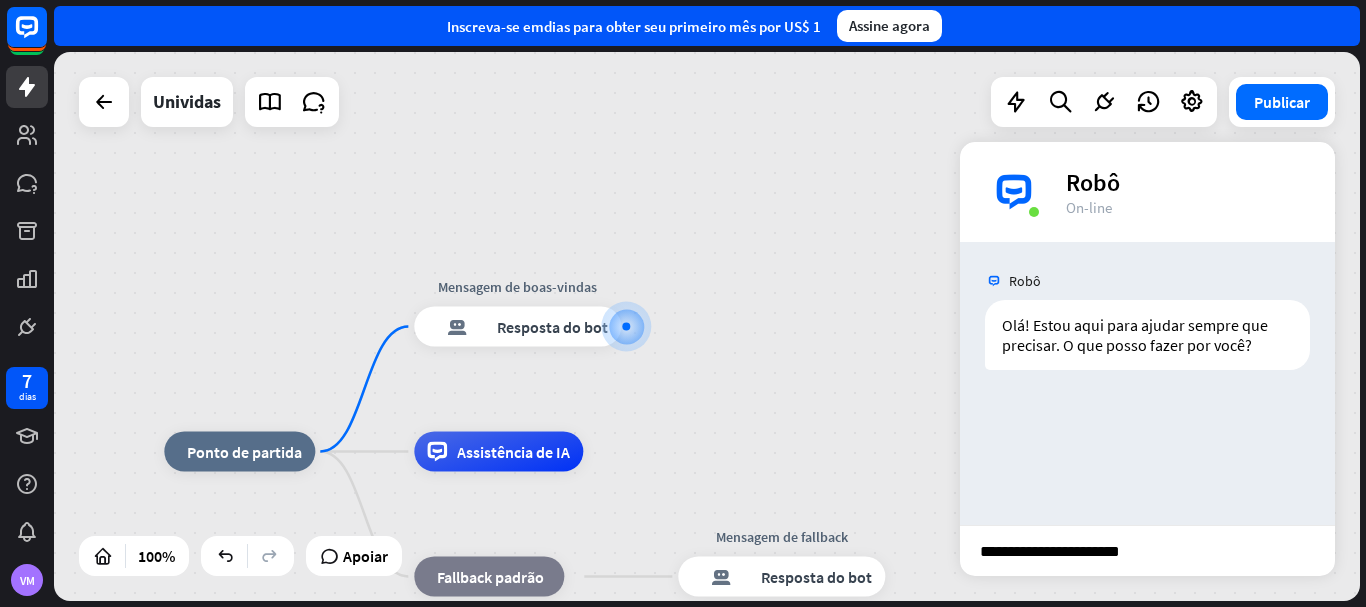 type on "**********" 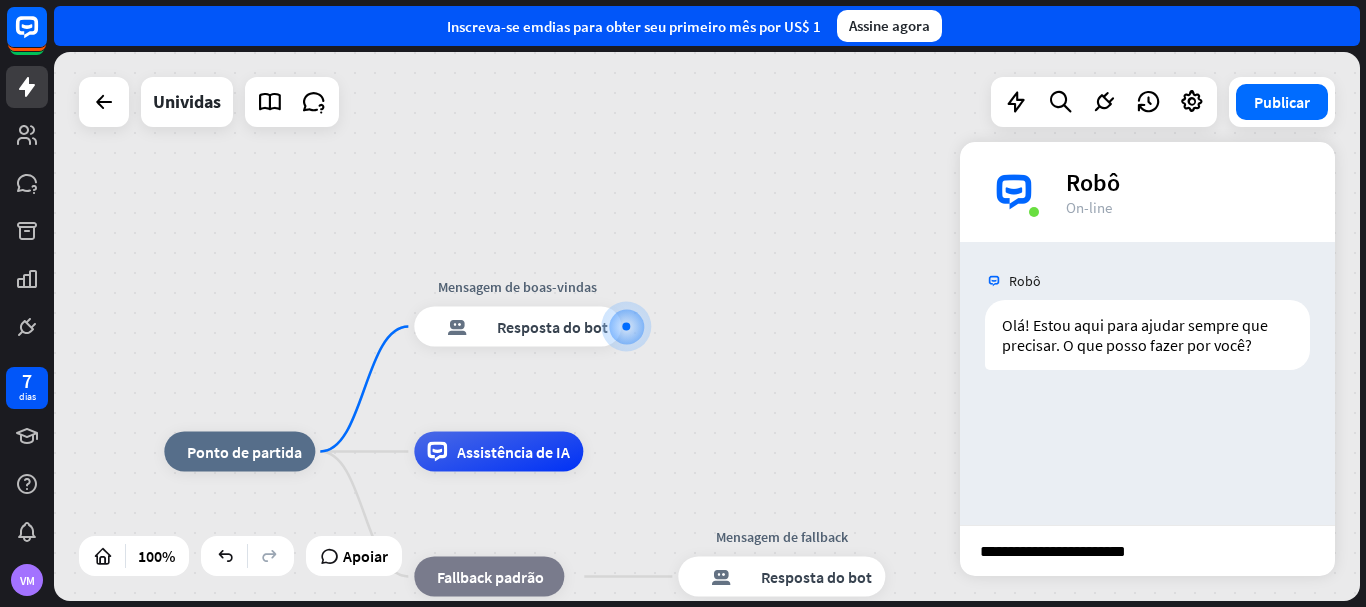 scroll, scrollTop: 0, scrollLeft: 1, axis: horizontal 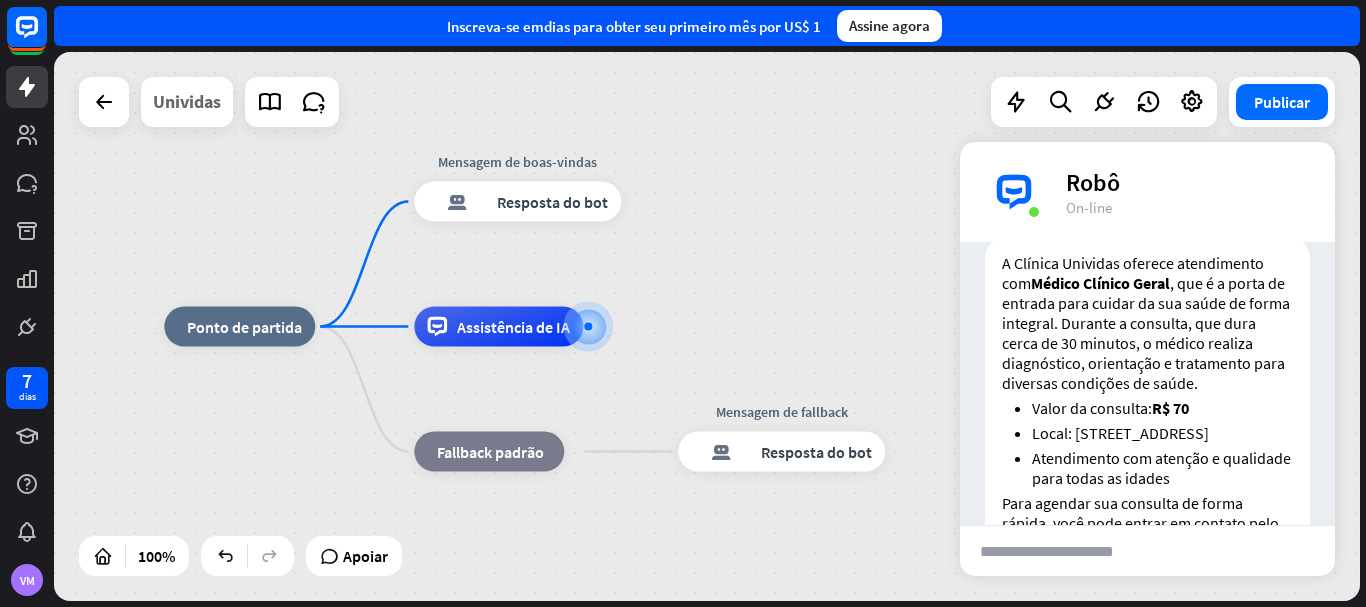 click on "Unividas" at bounding box center (187, 101) 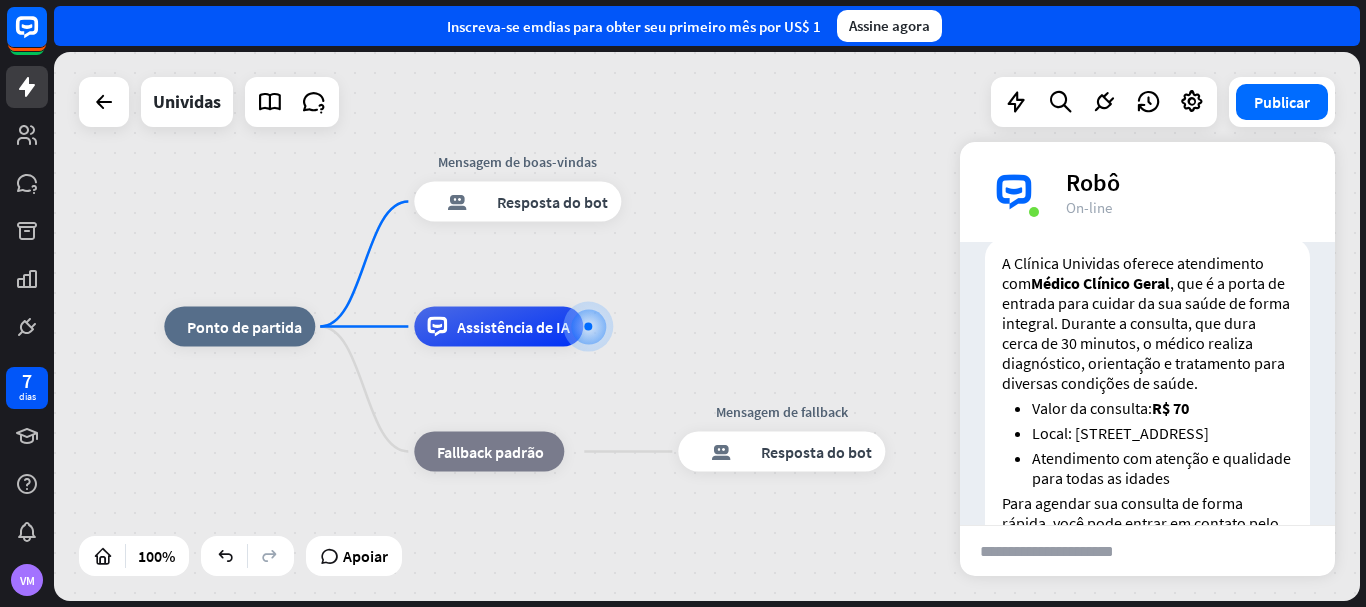 click on "Editar nome da história
fechar
********     Cancelar   Salvar" at bounding box center [683, 303] 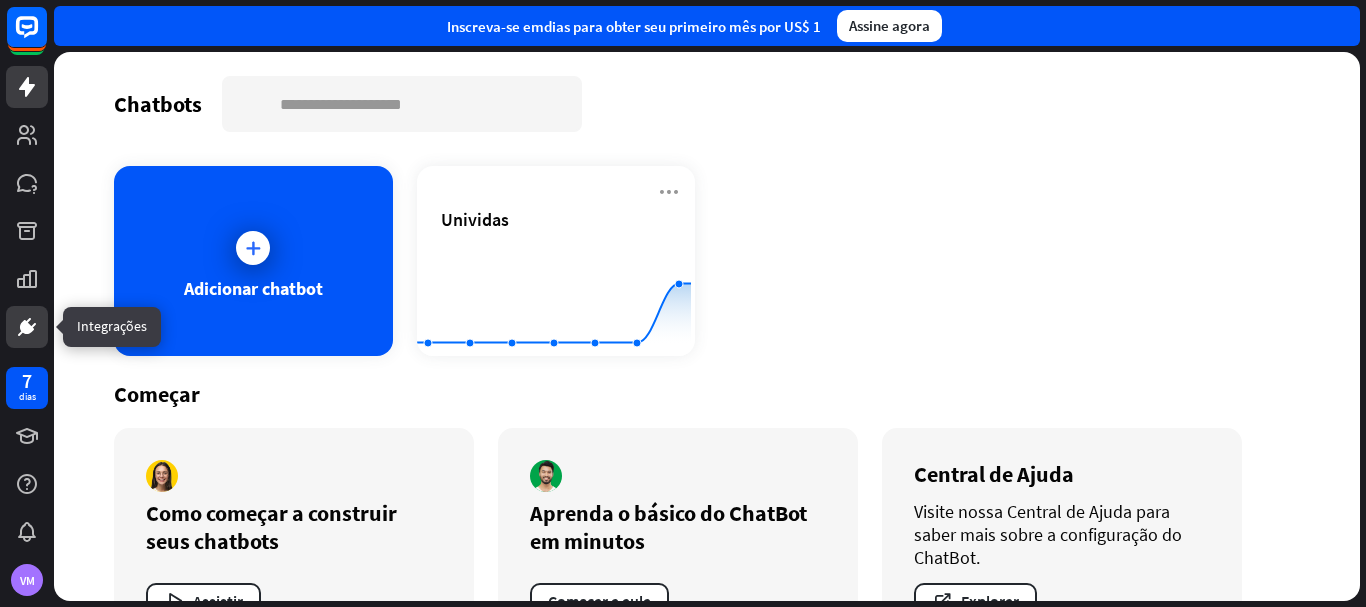 click 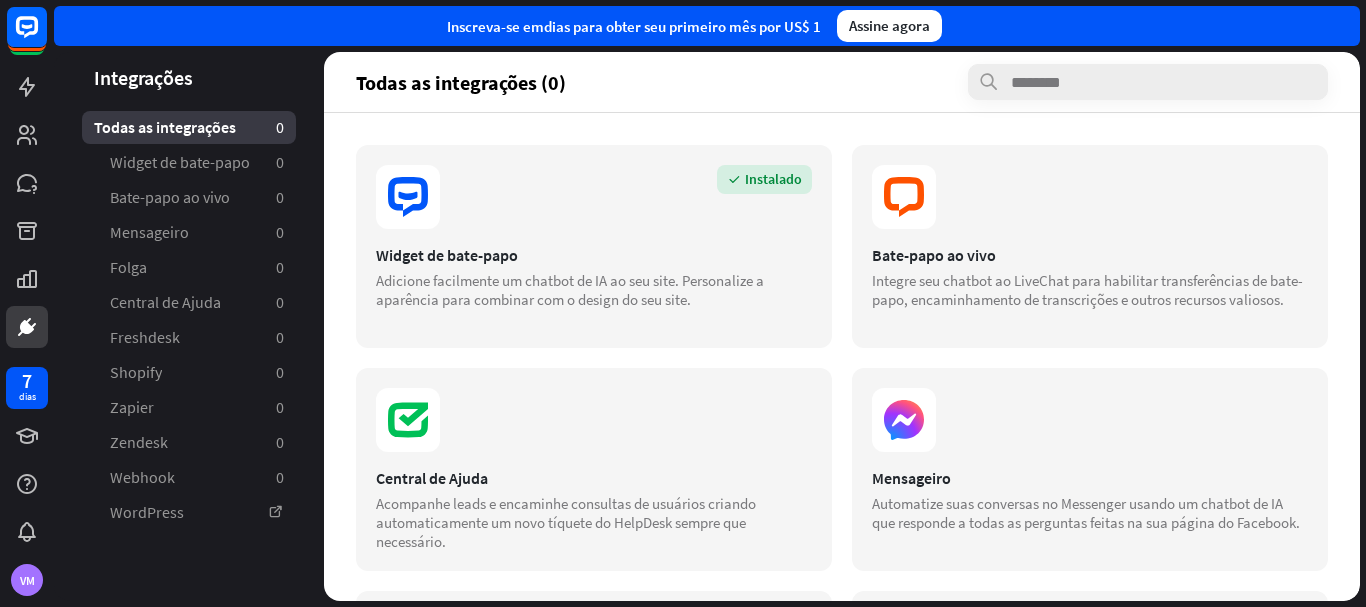 drag, startPoint x: 1360, startPoint y: 232, endPoint x: 1350, endPoint y: 226, distance: 11.661903 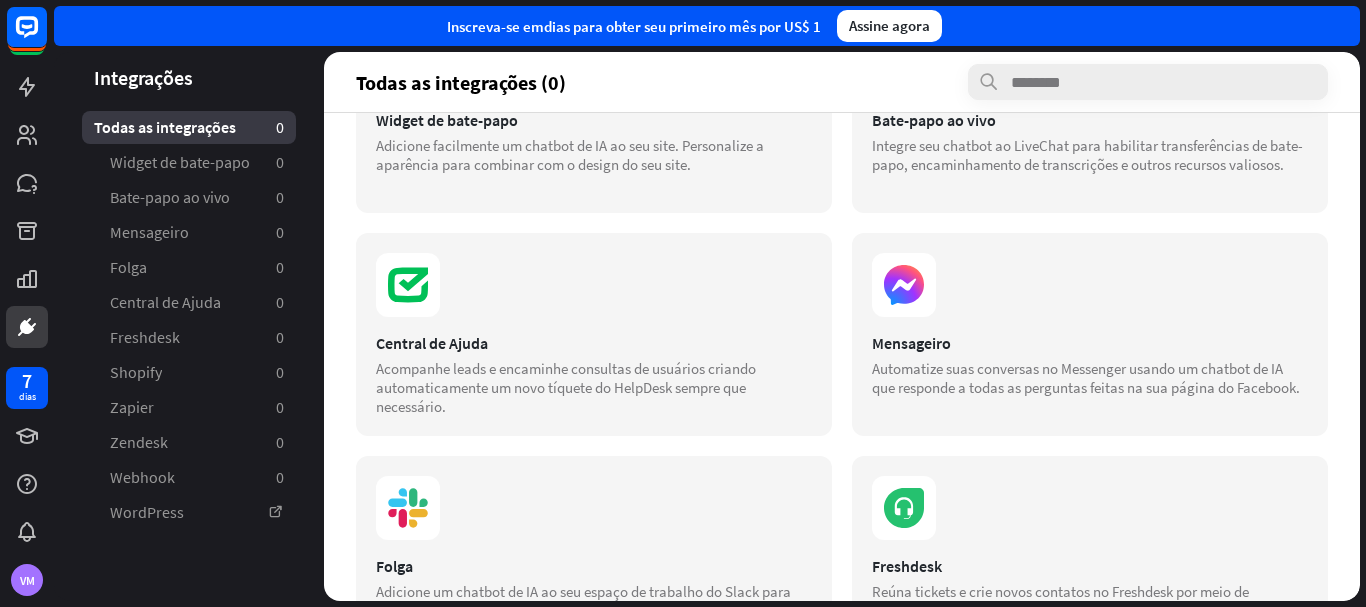 scroll, scrollTop: 0, scrollLeft: 0, axis: both 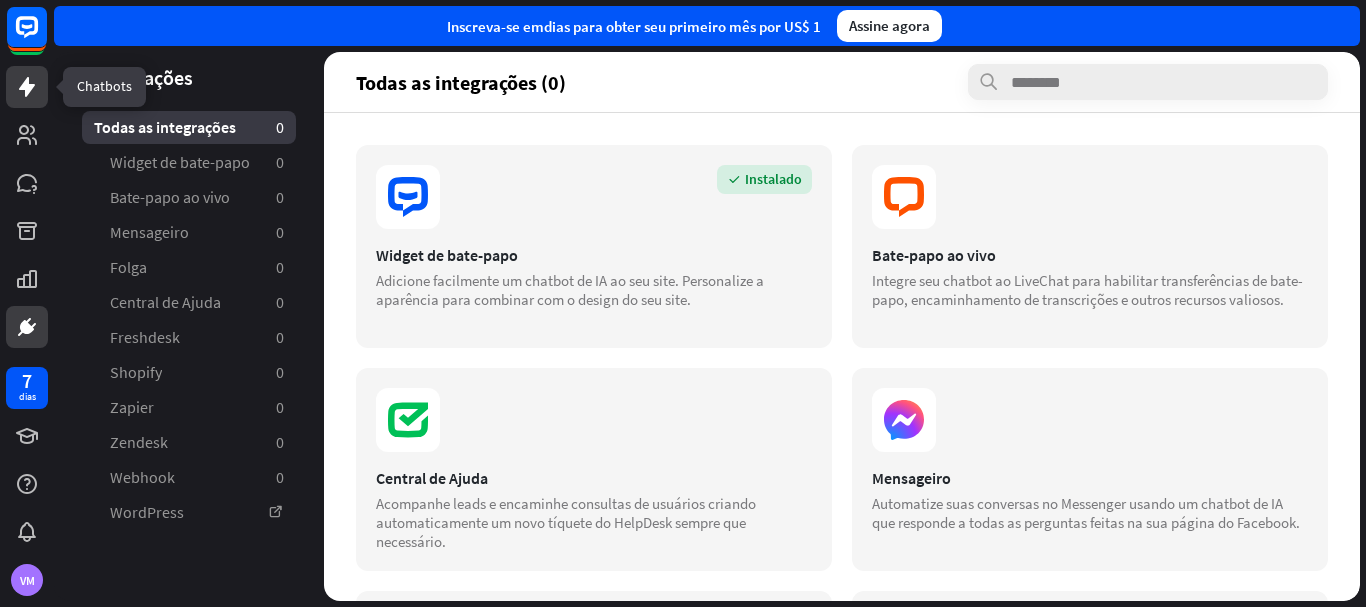 click 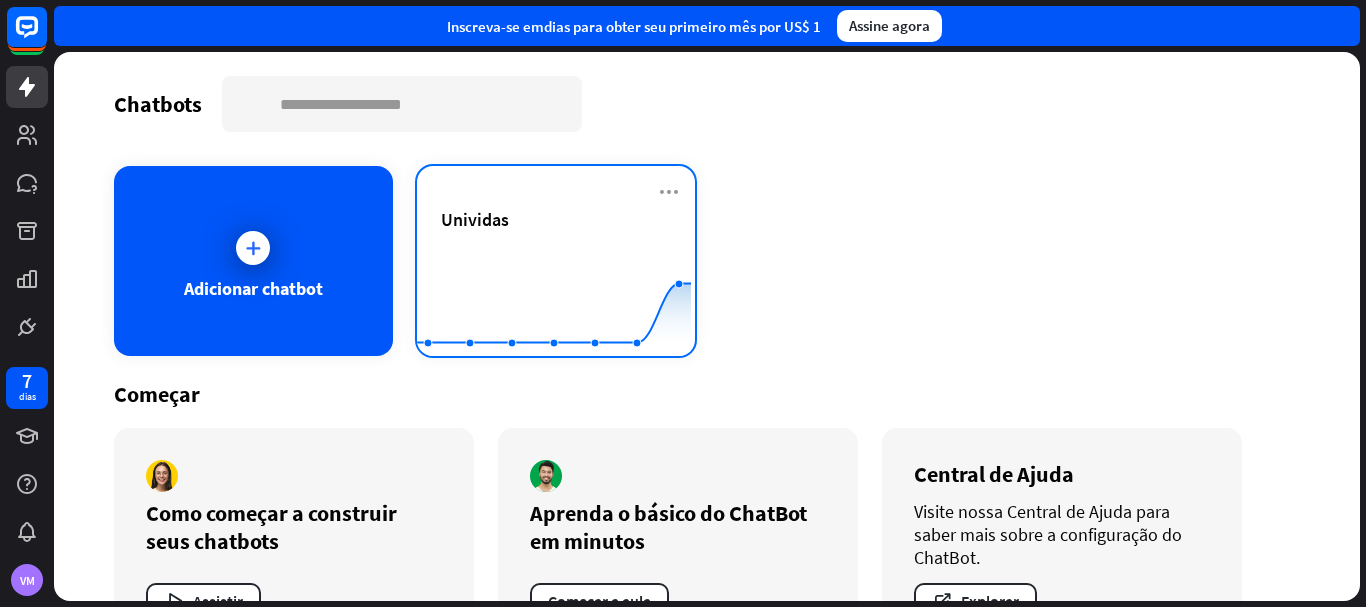 click on "Unividas" at bounding box center [475, 219] 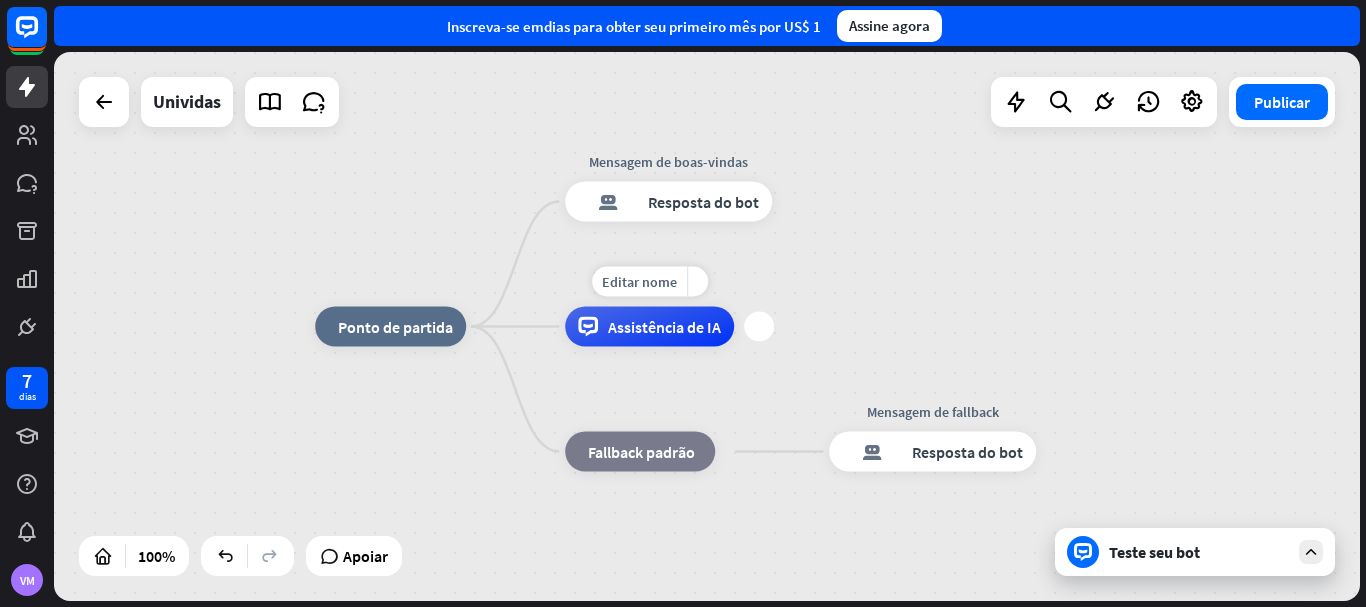click on "Assistência de IA" at bounding box center (649, 327) 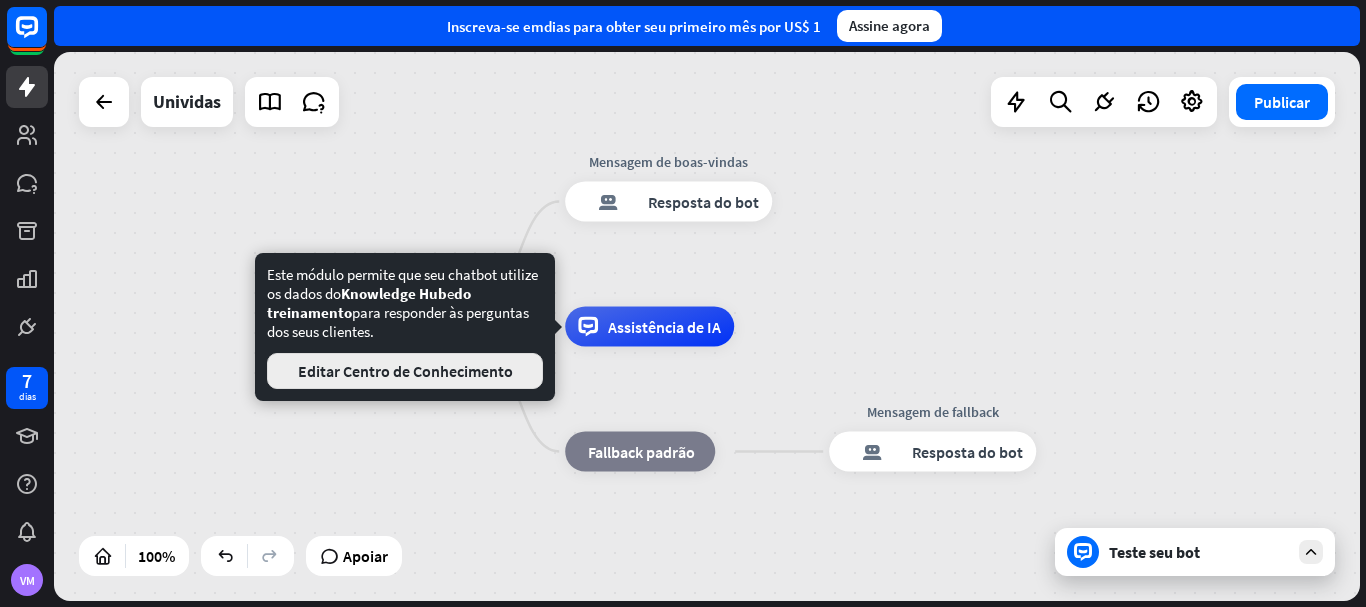 click on "Editar Centro de Conhecimento" at bounding box center (405, 371) 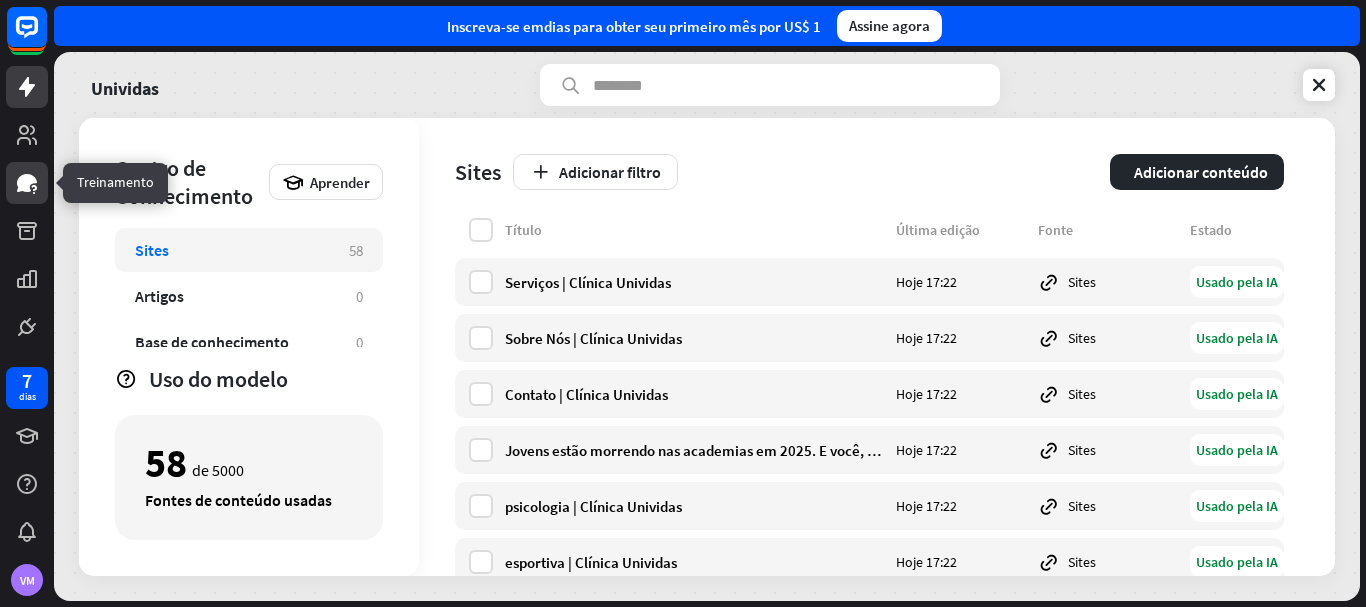 click 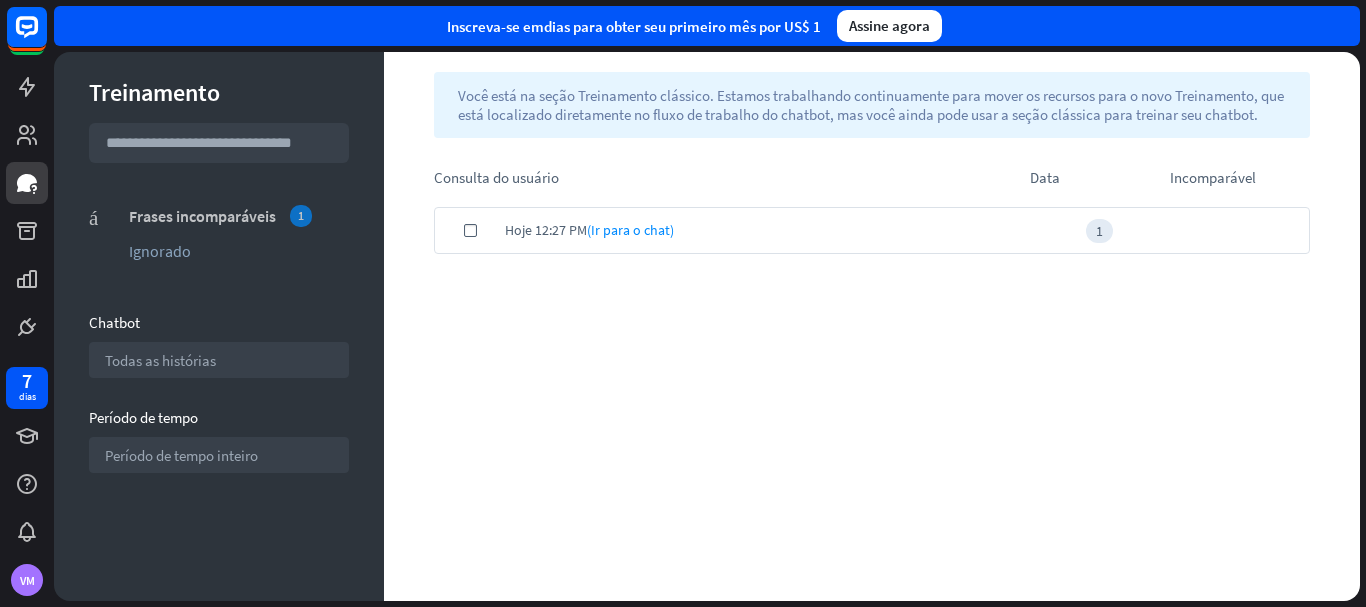 click on "Frases incomparáveis" at bounding box center (202, 216) 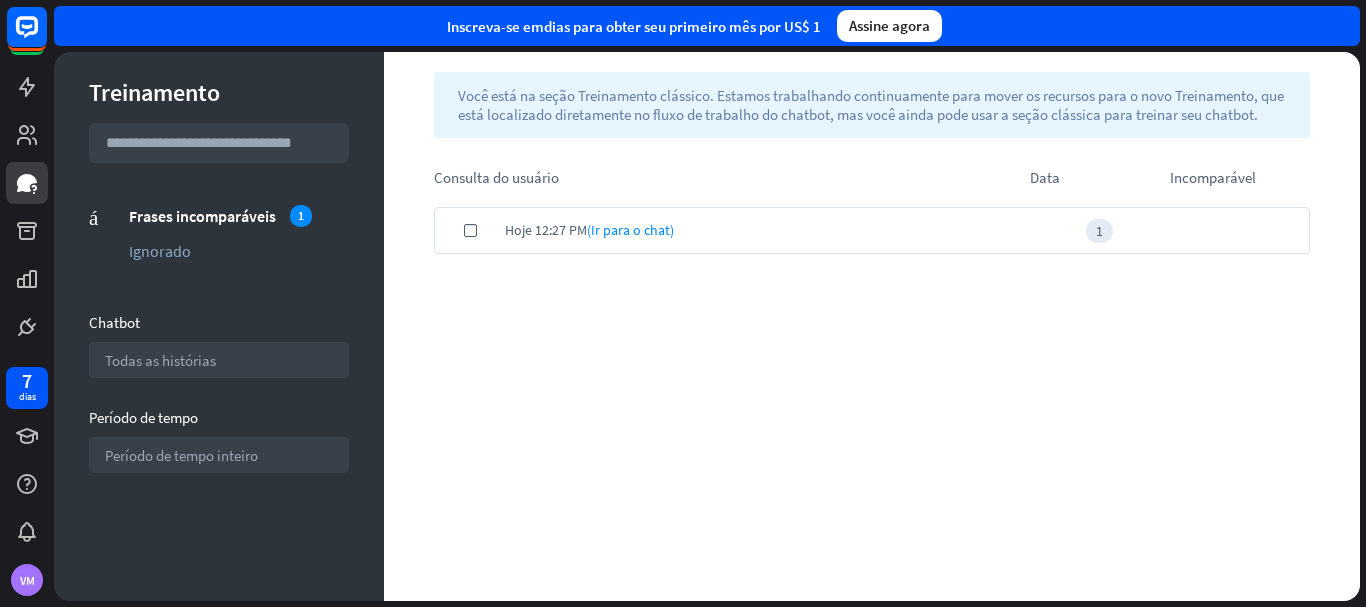 click on "Hoje 12:27 PM
(Ir para o chat)" at bounding box center (767, 230) 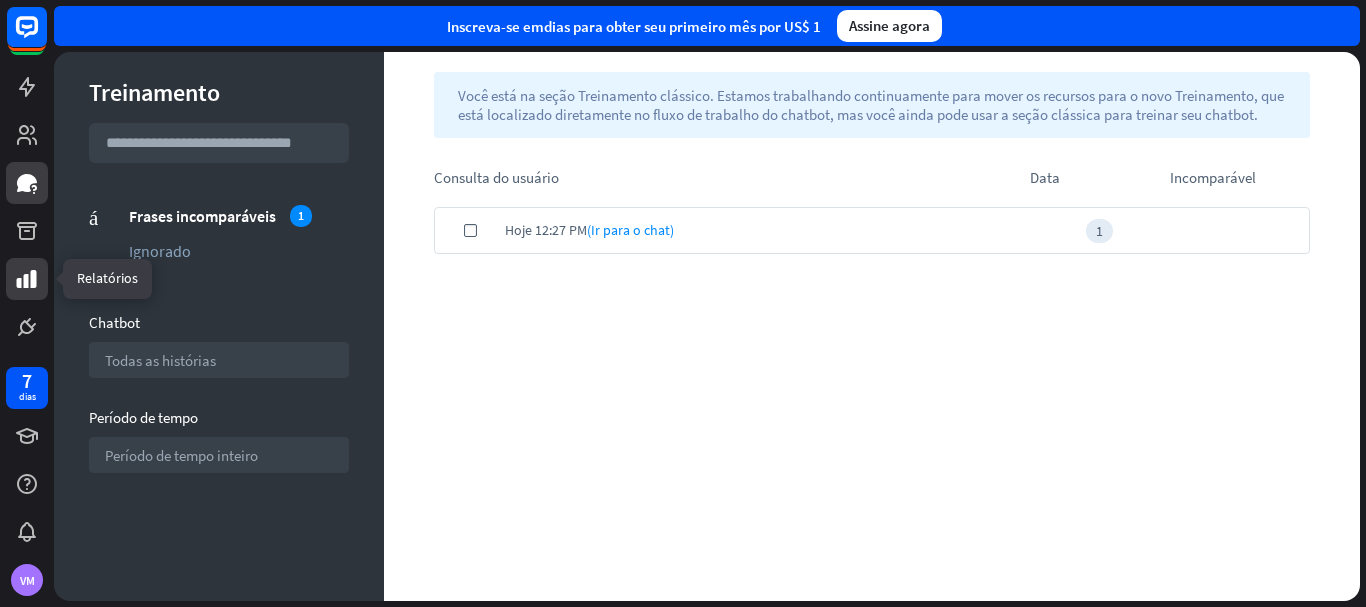 click 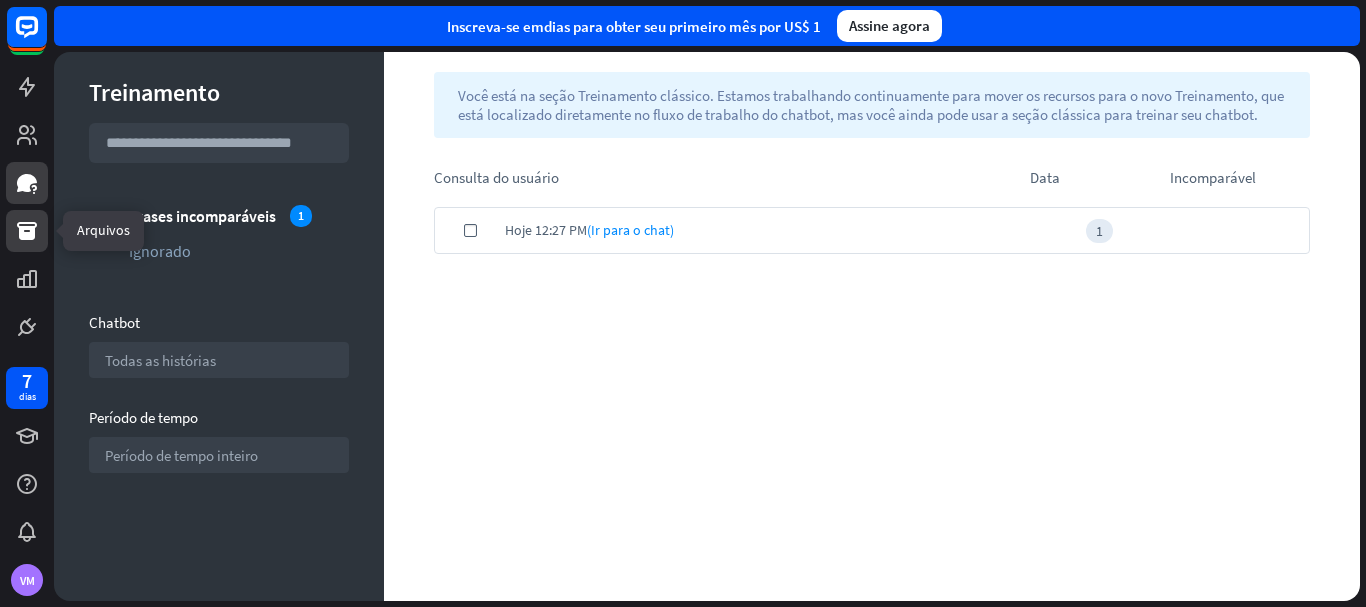 click 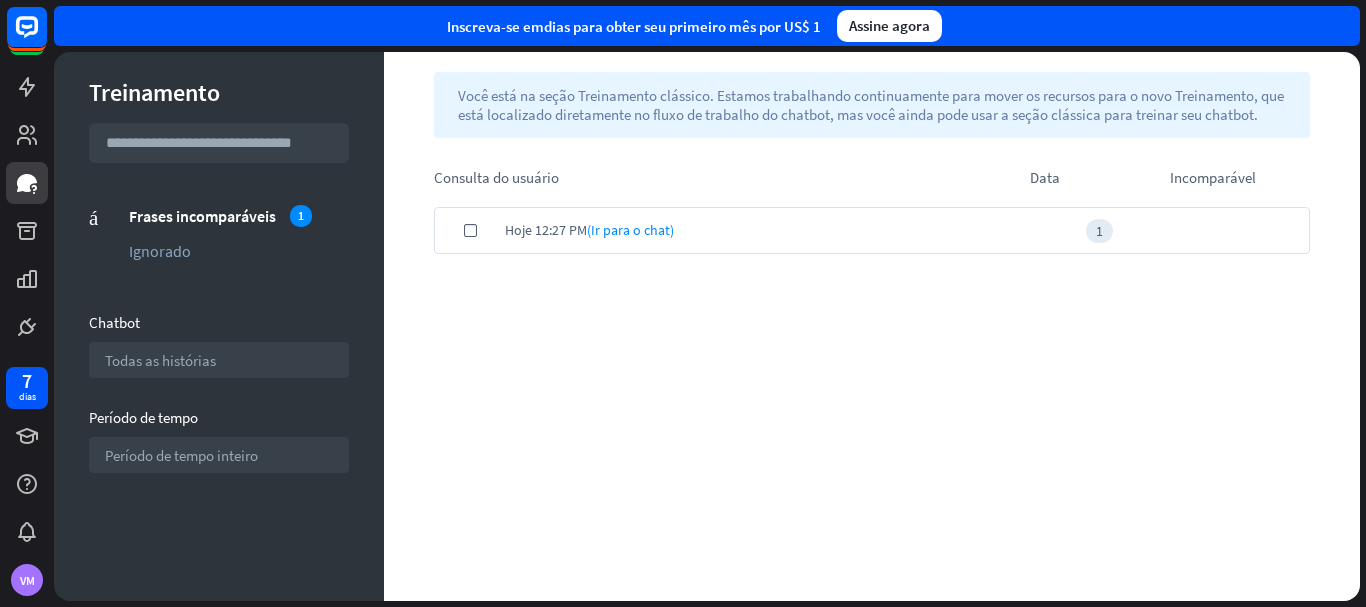 click on "verificar
Hoje 12:27 PM
(Ir para o chat)
1" at bounding box center [872, 404] 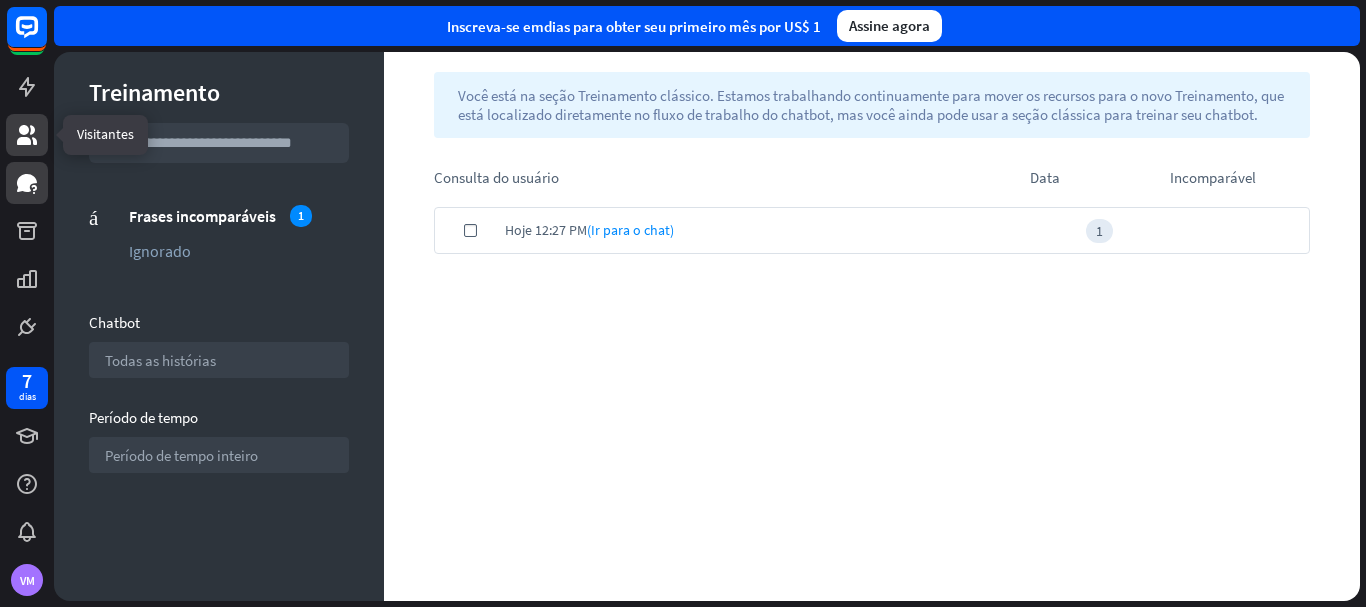 click 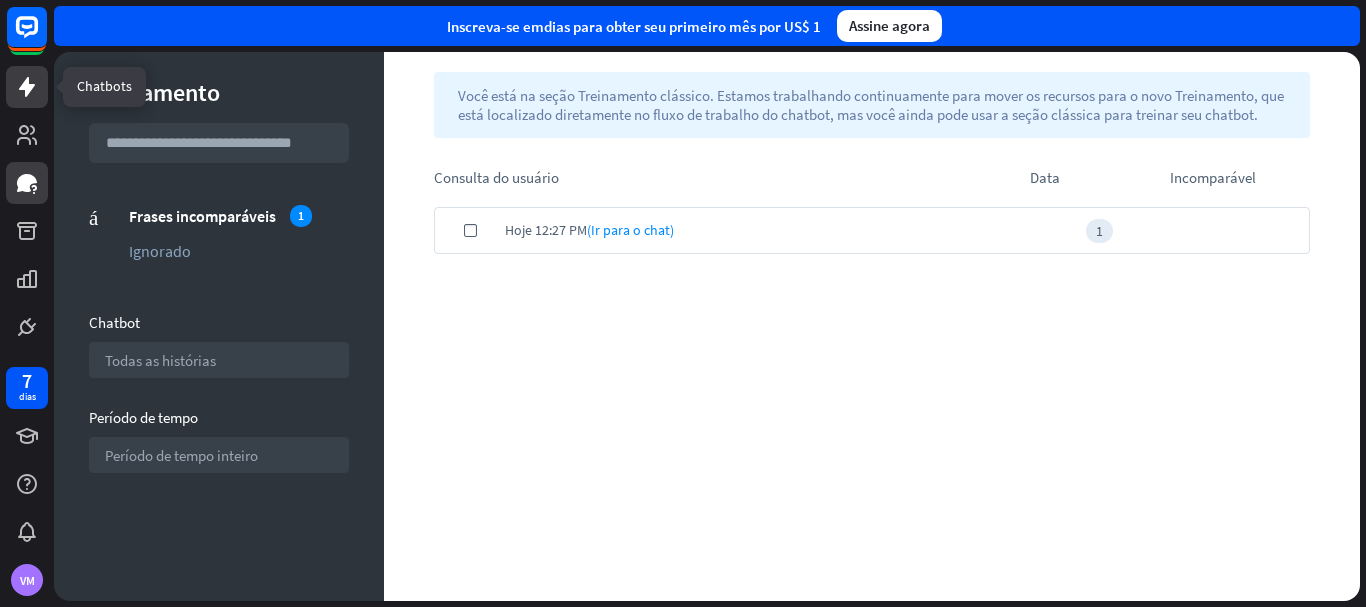 click 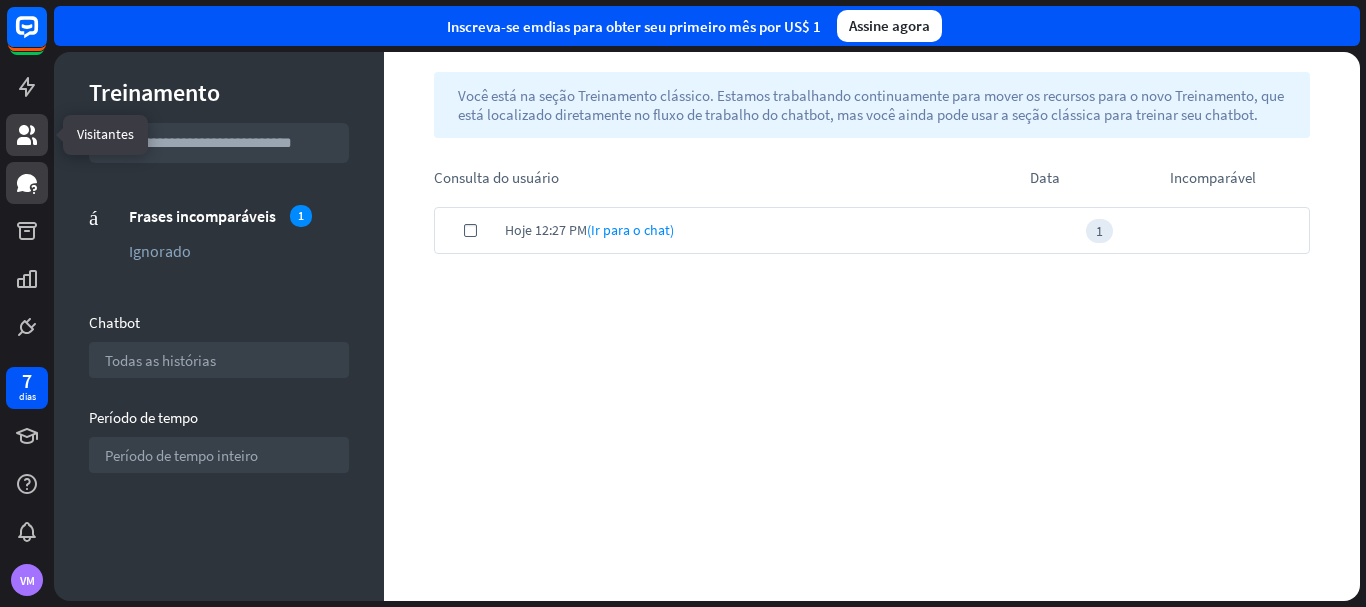 click 